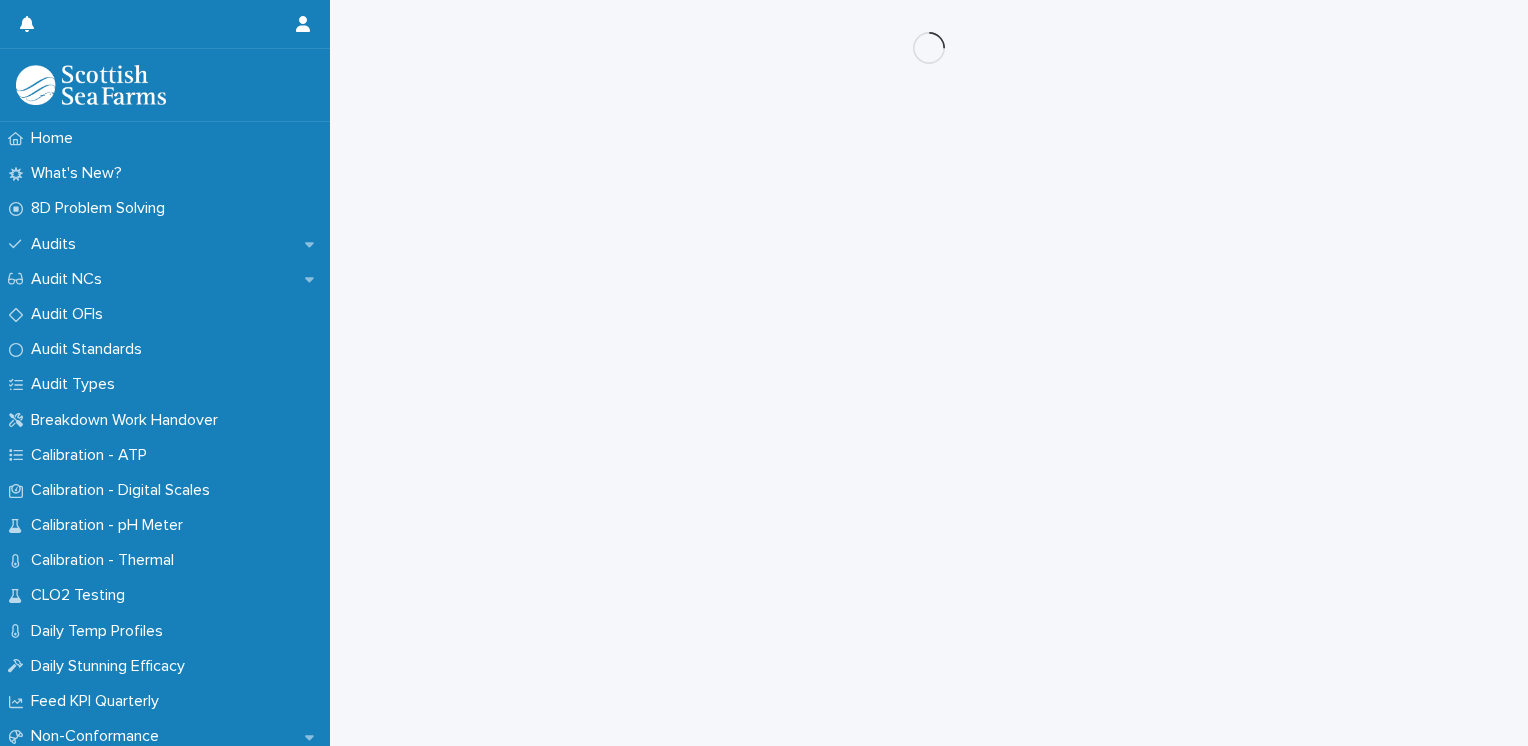 scroll, scrollTop: 0, scrollLeft: 0, axis: both 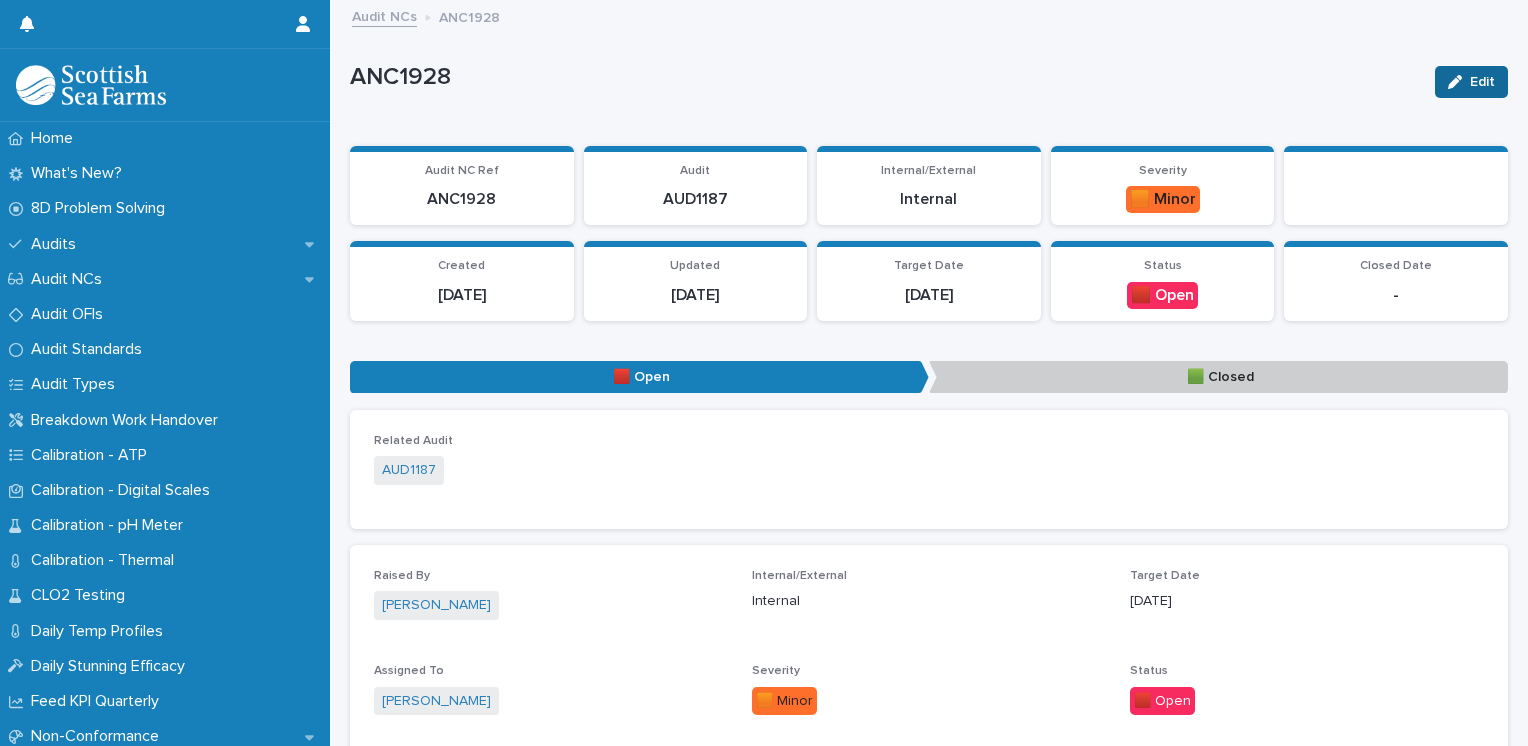 click at bounding box center [1459, 82] 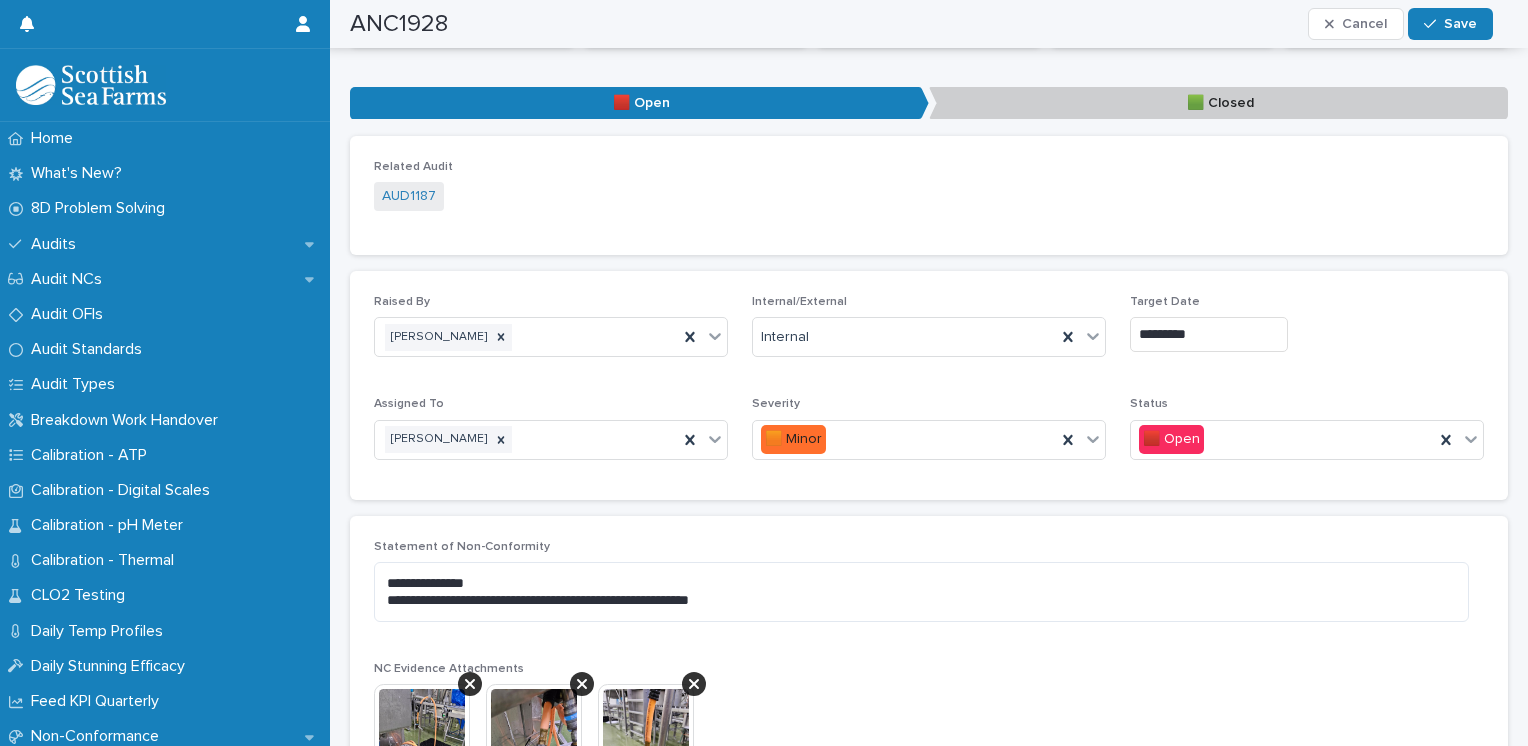 scroll, scrollTop: 275, scrollLeft: 0, axis: vertical 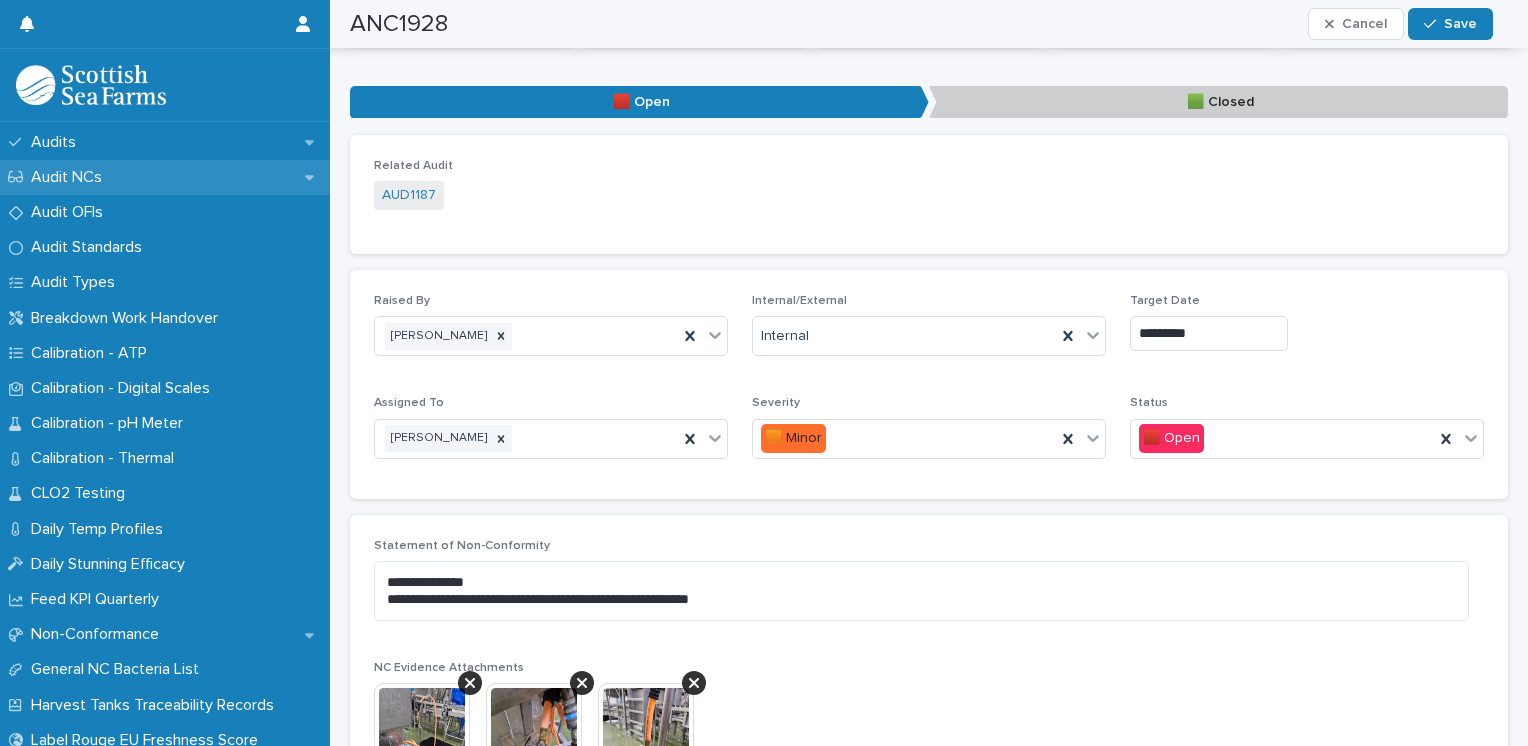 click on "Audit NCs" at bounding box center (165, 177) 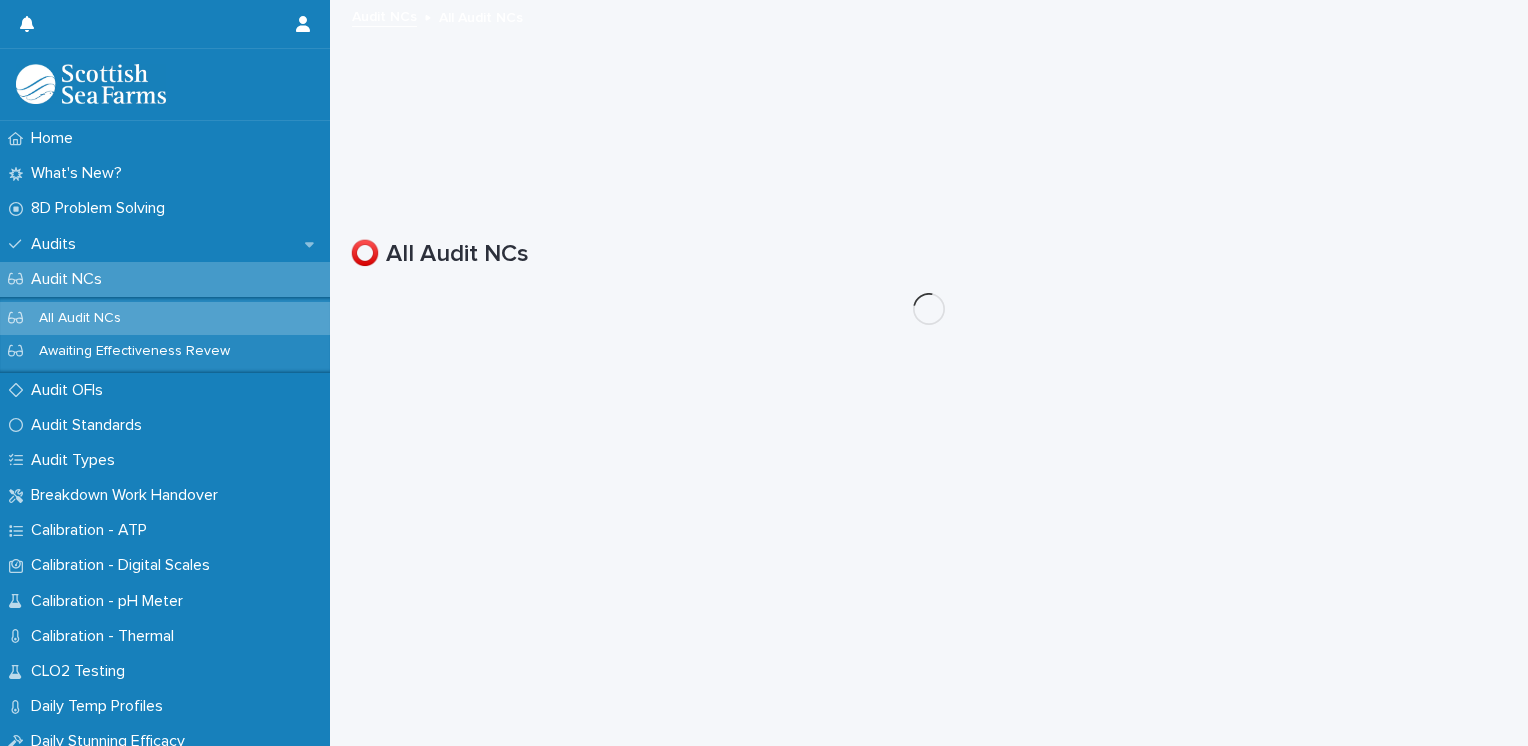 scroll, scrollTop: 0, scrollLeft: 0, axis: both 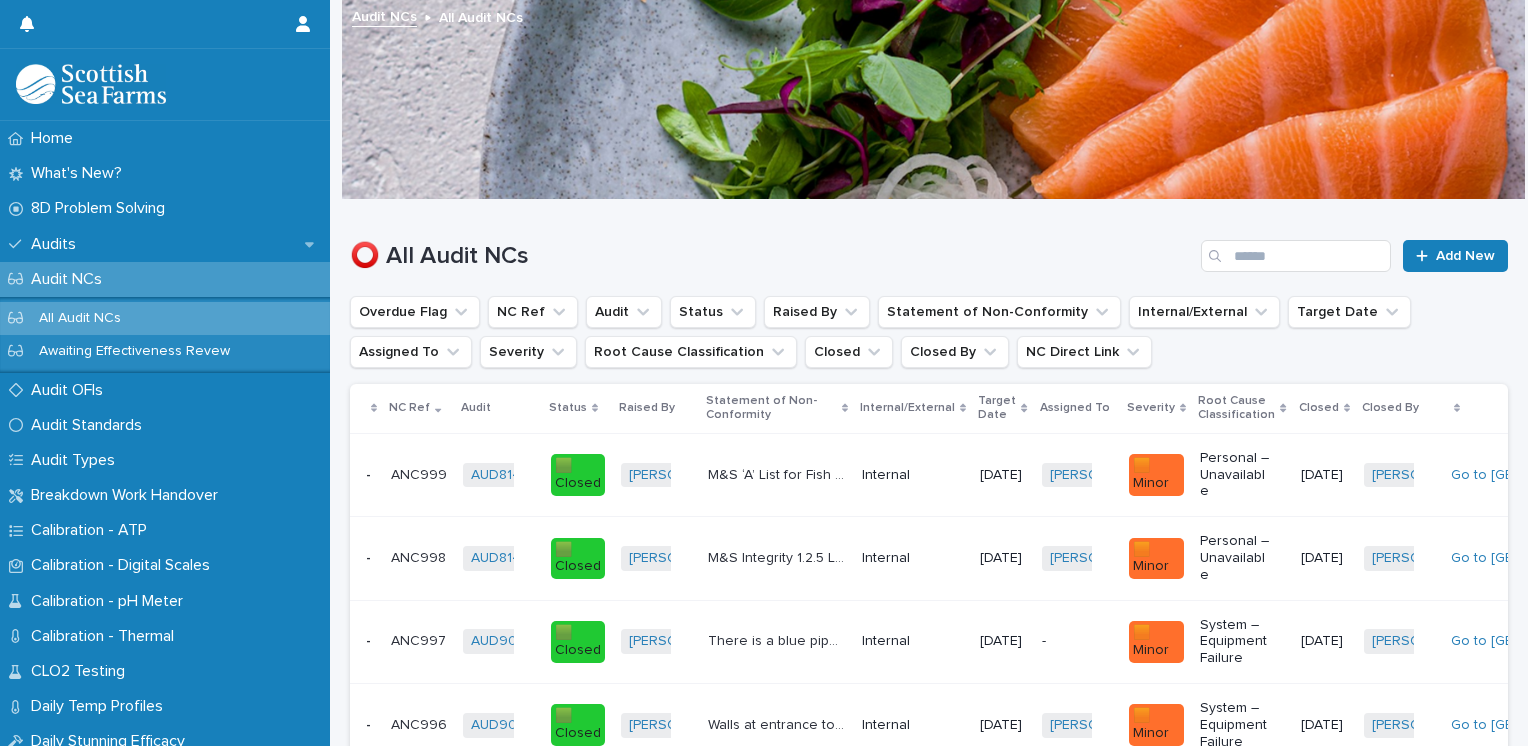 click on "Assigned To" at bounding box center [1075, 408] 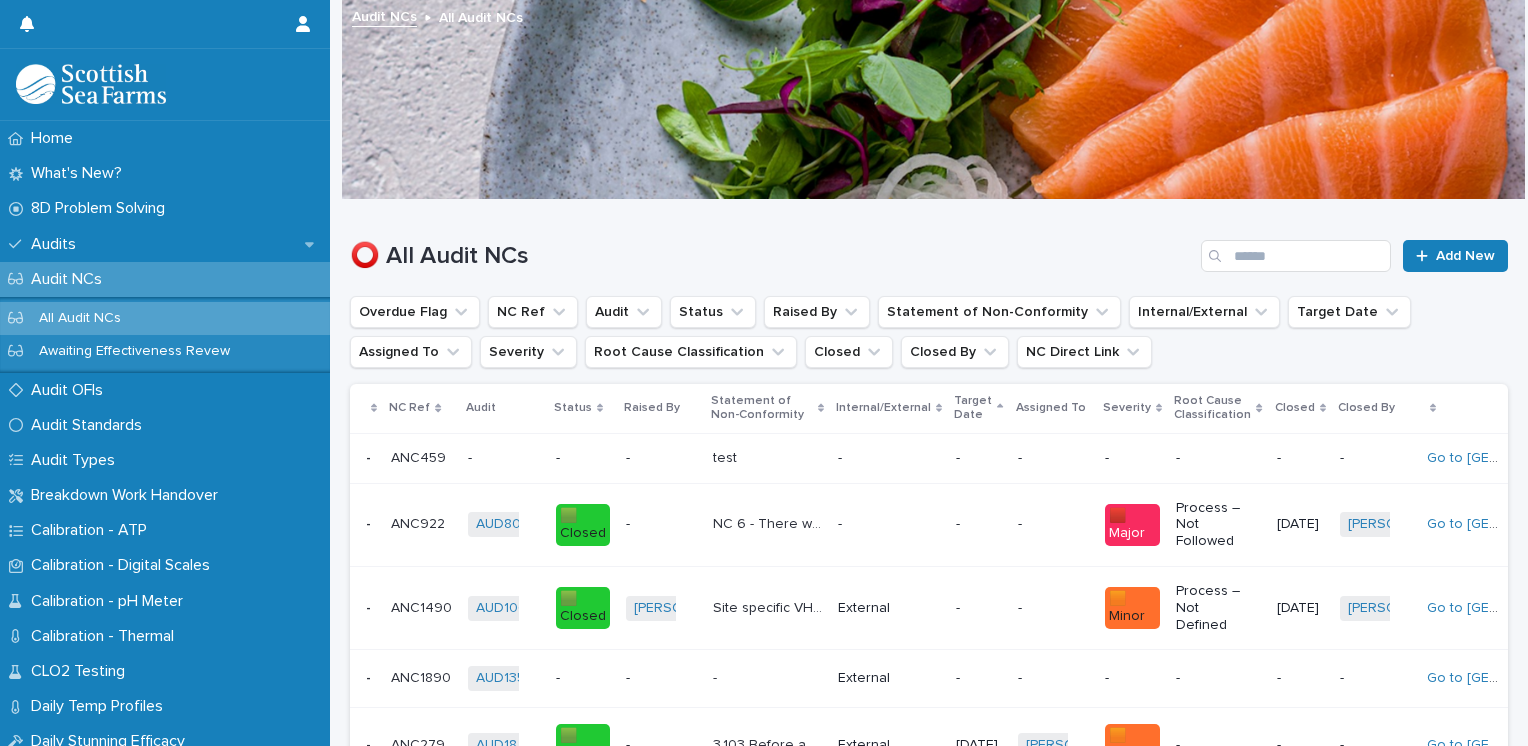 click on "Assigned To" at bounding box center [1051, 408] 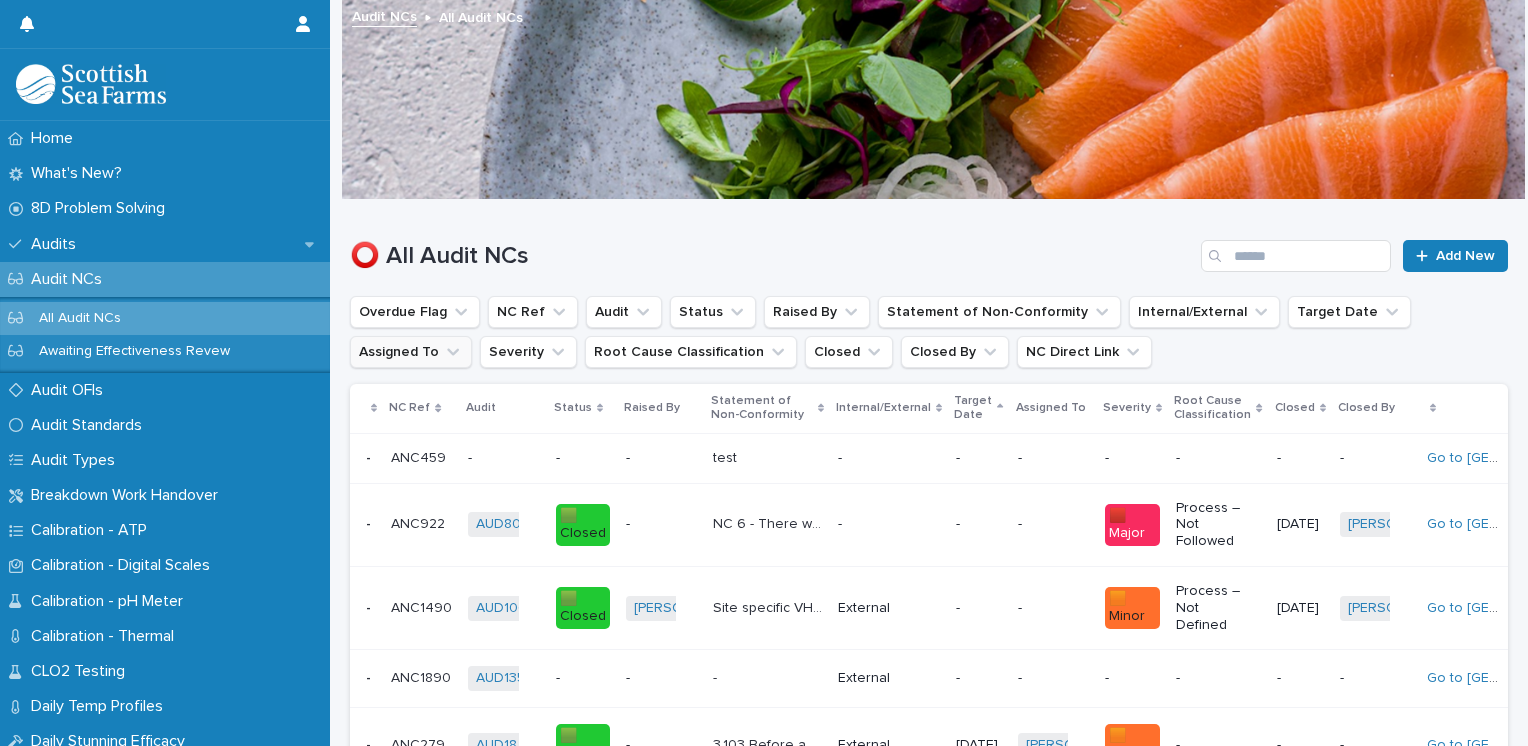 click 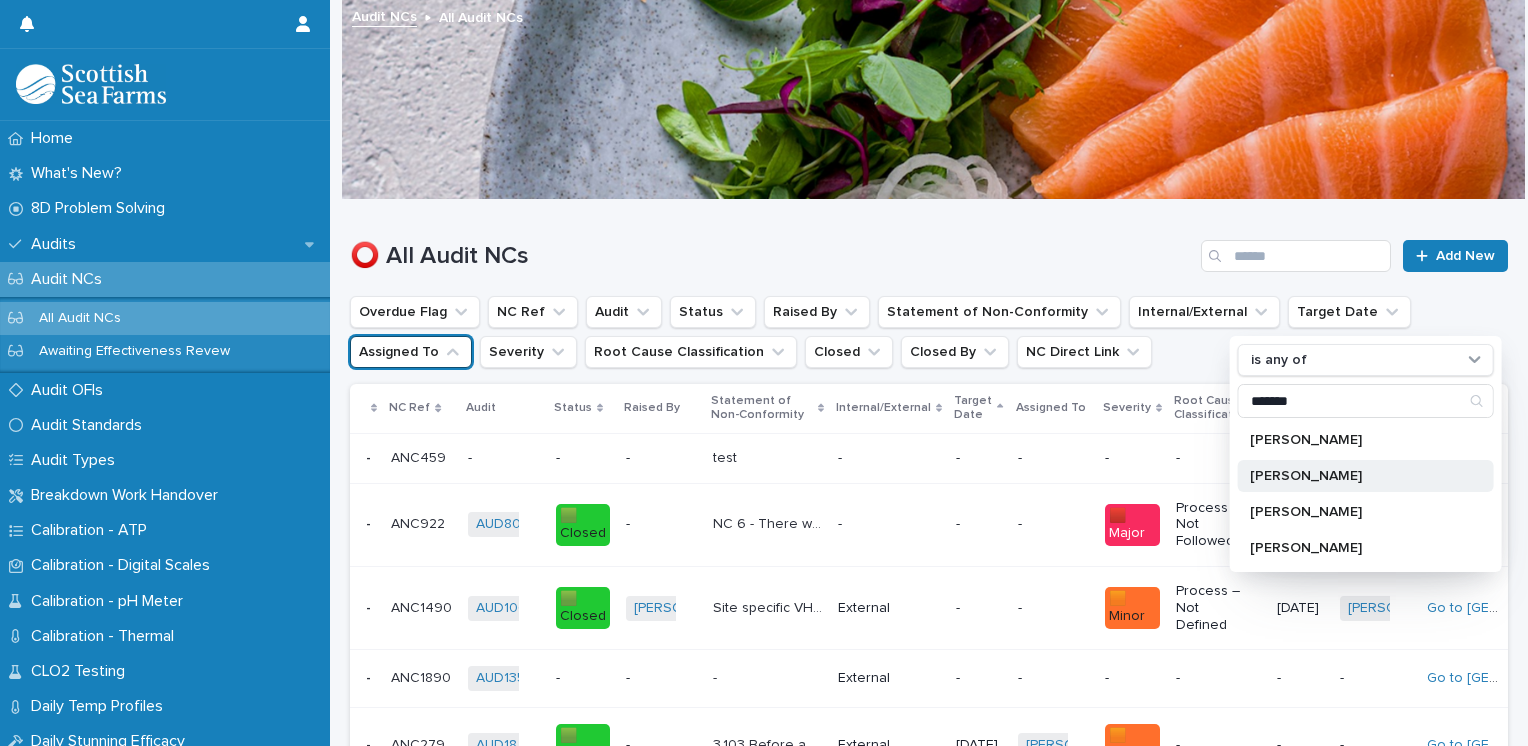 type on "*******" 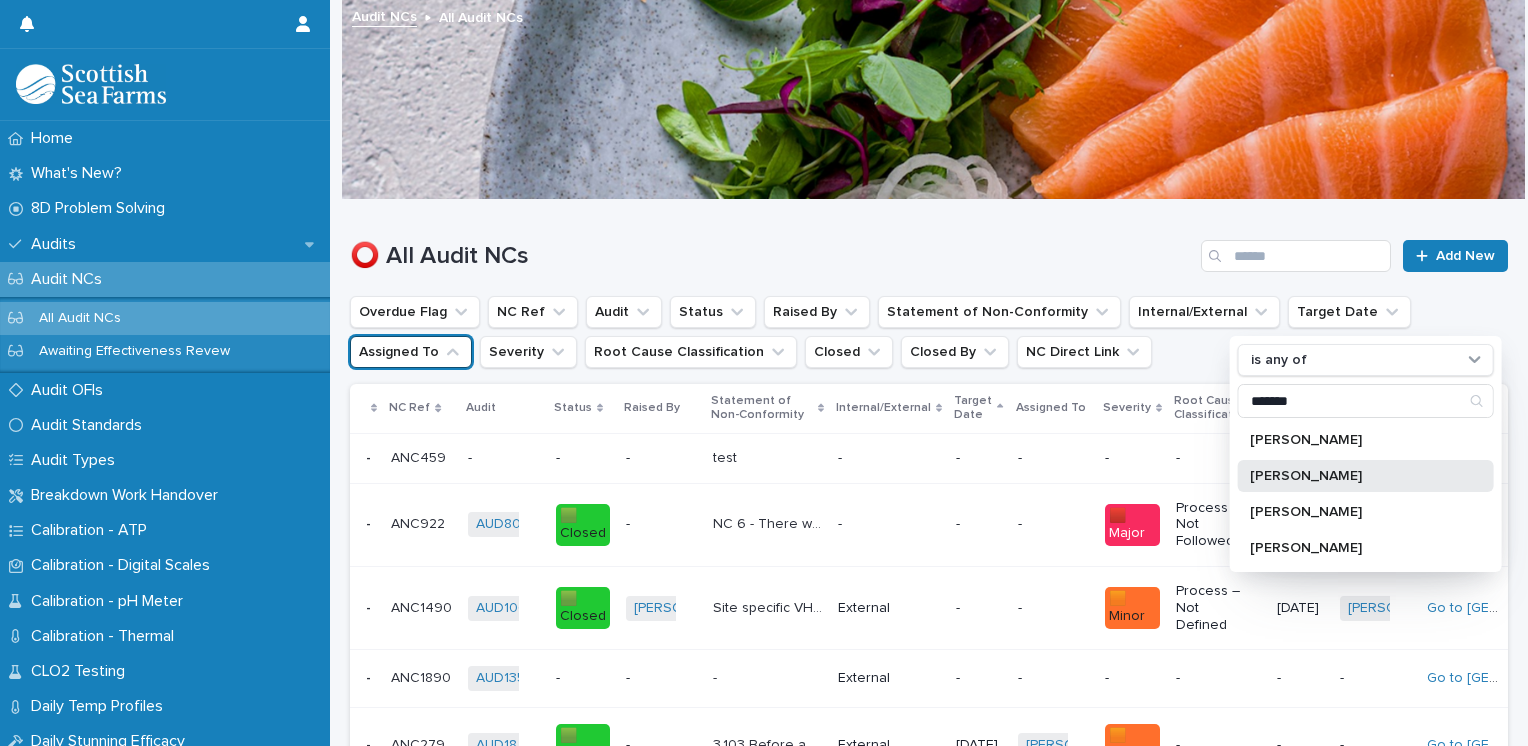 click on "[PERSON_NAME]" at bounding box center [1356, 476] 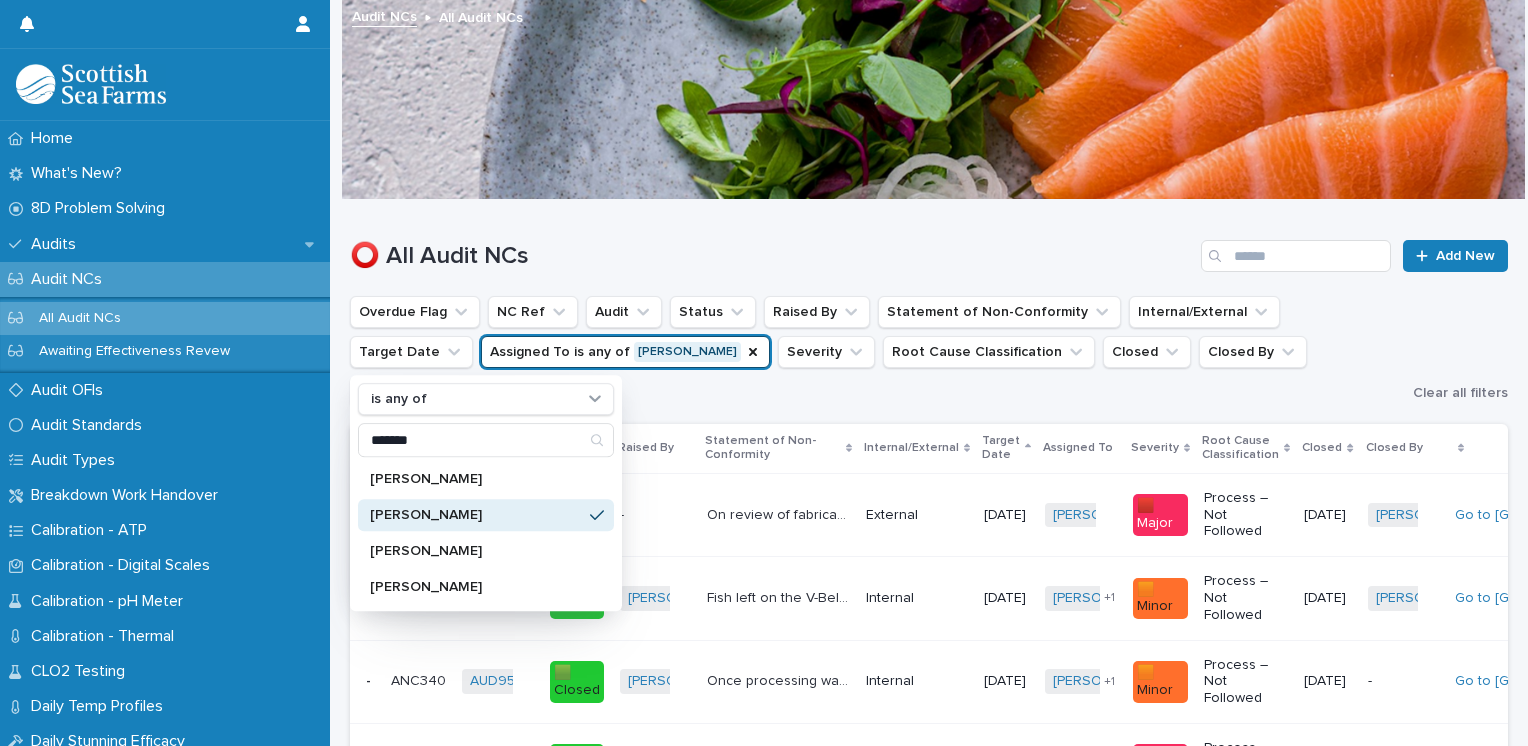 click on "⭕ All Audit NCs" at bounding box center [771, 256] 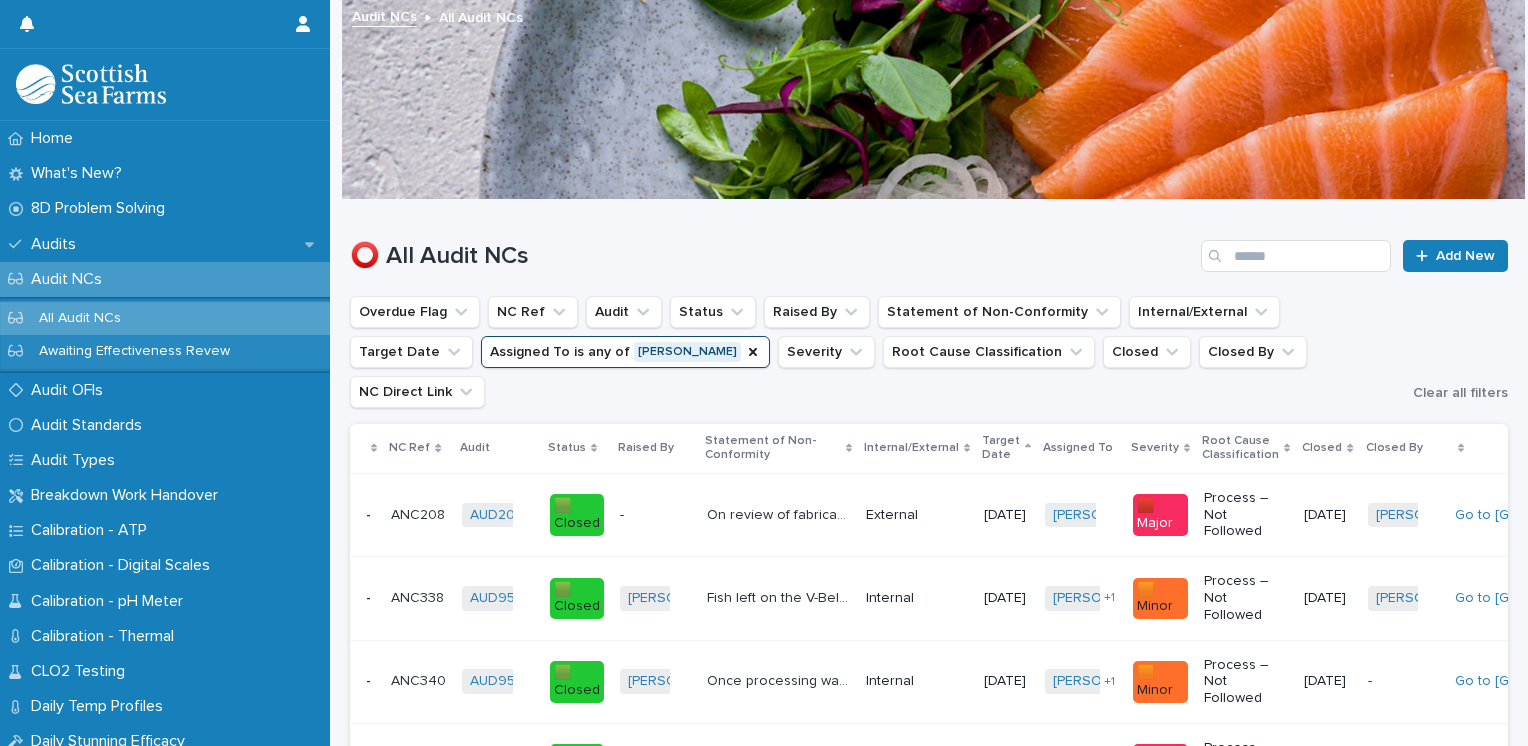 click 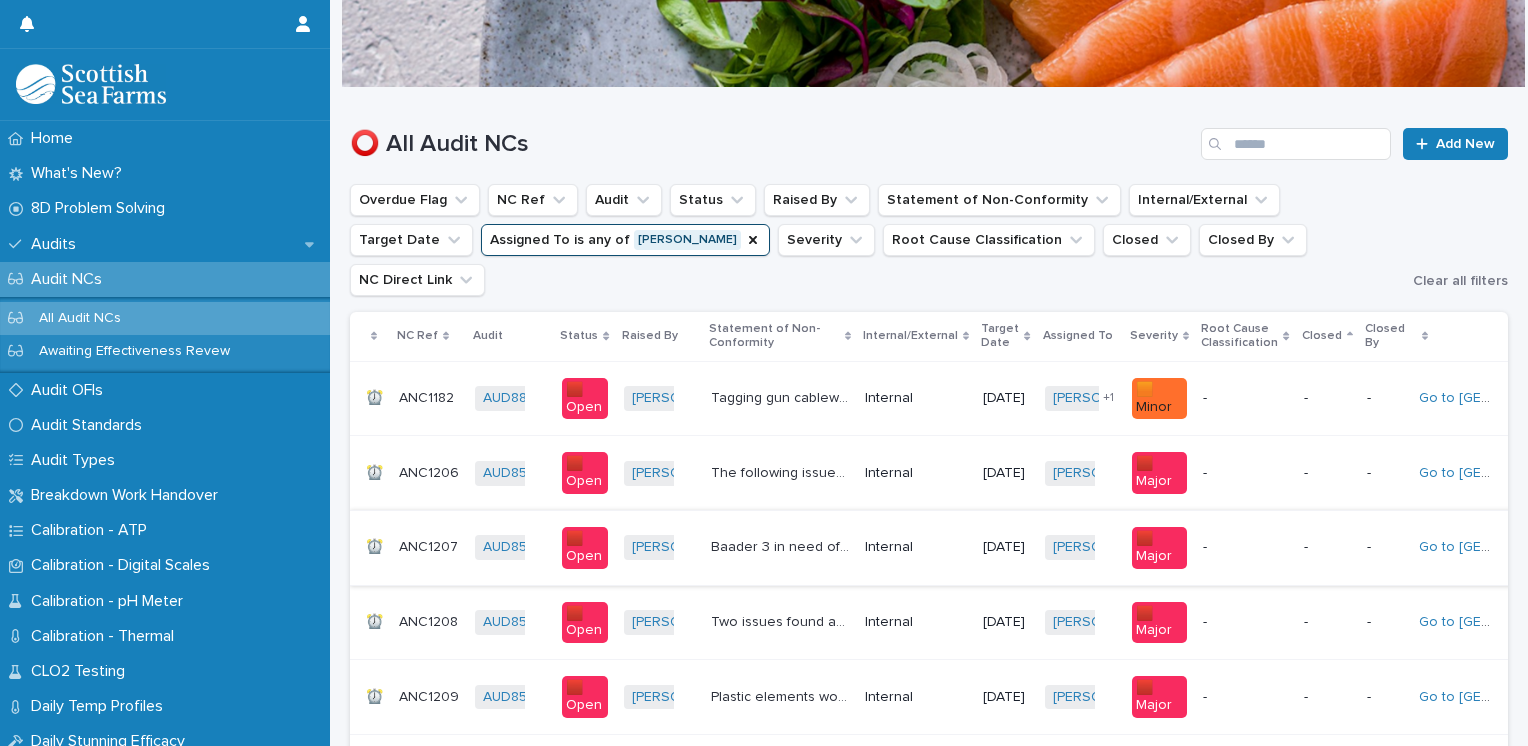 scroll, scrollTop: 112, scrollLeft: 0, axis: vertical 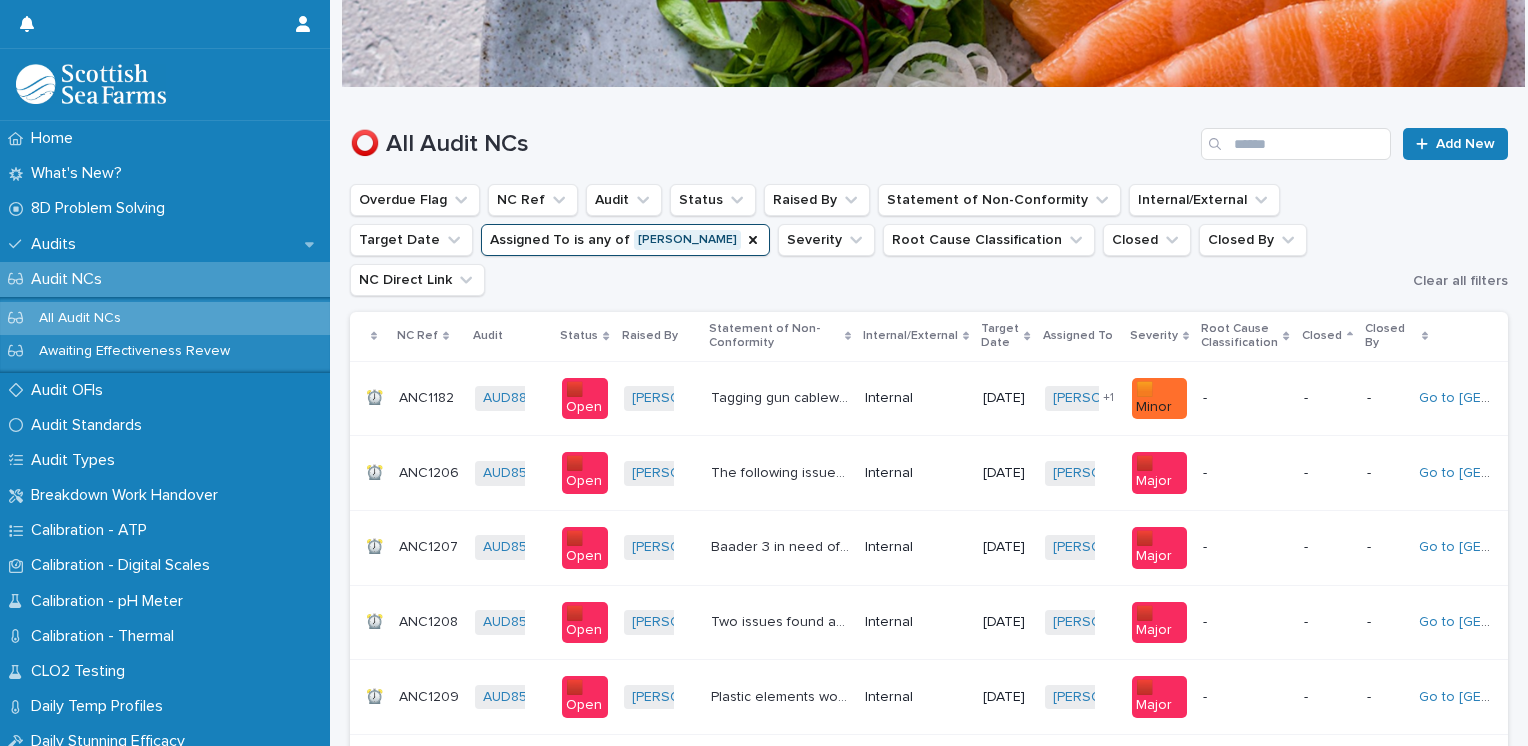 click on "Tagging gun cablework crosses the walking pathway in between packing lines causing risk of trip, this was noted to be rather a heavy traffic area" at bounding box center (782, 396) 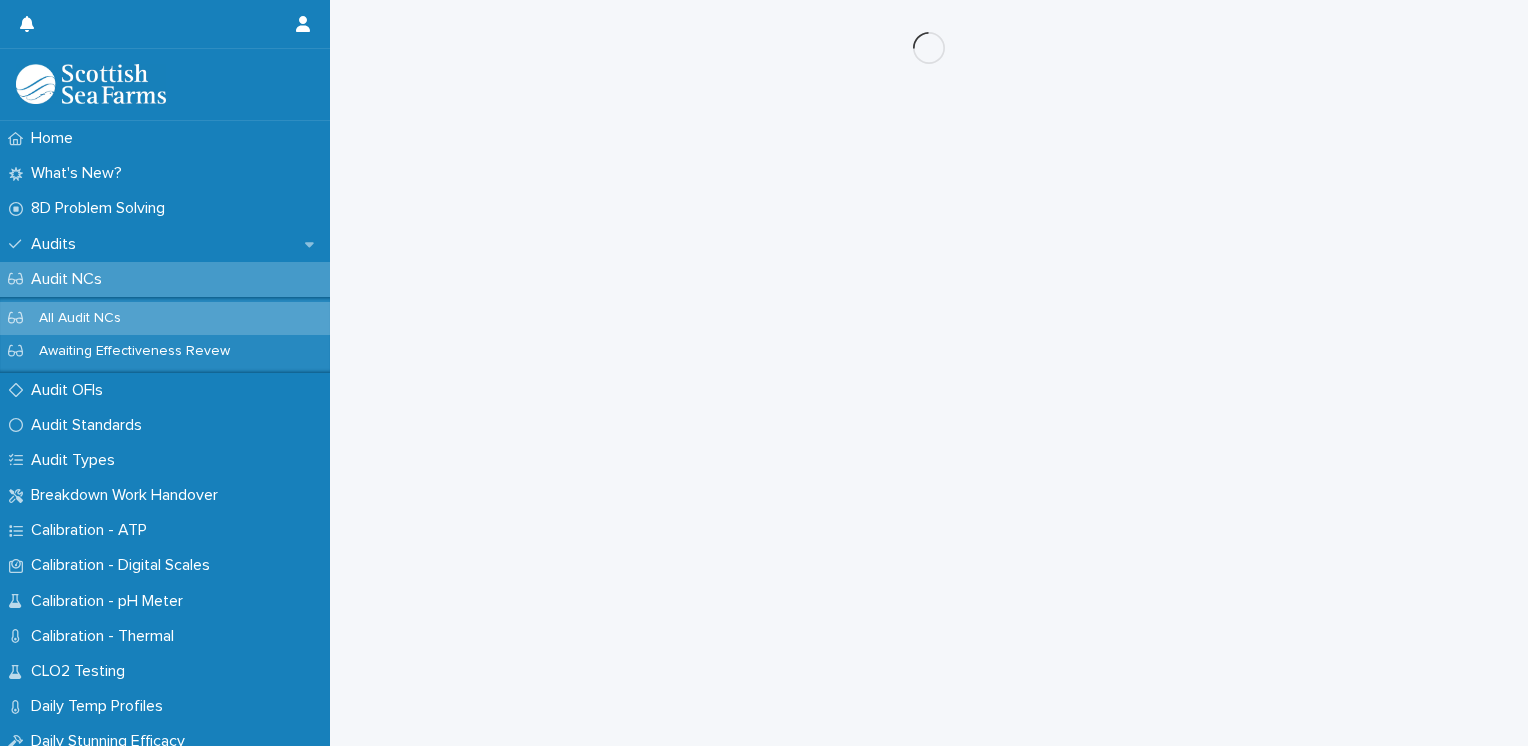 scroll, scrollTop: 0, scrollLeft: 0, axis: both 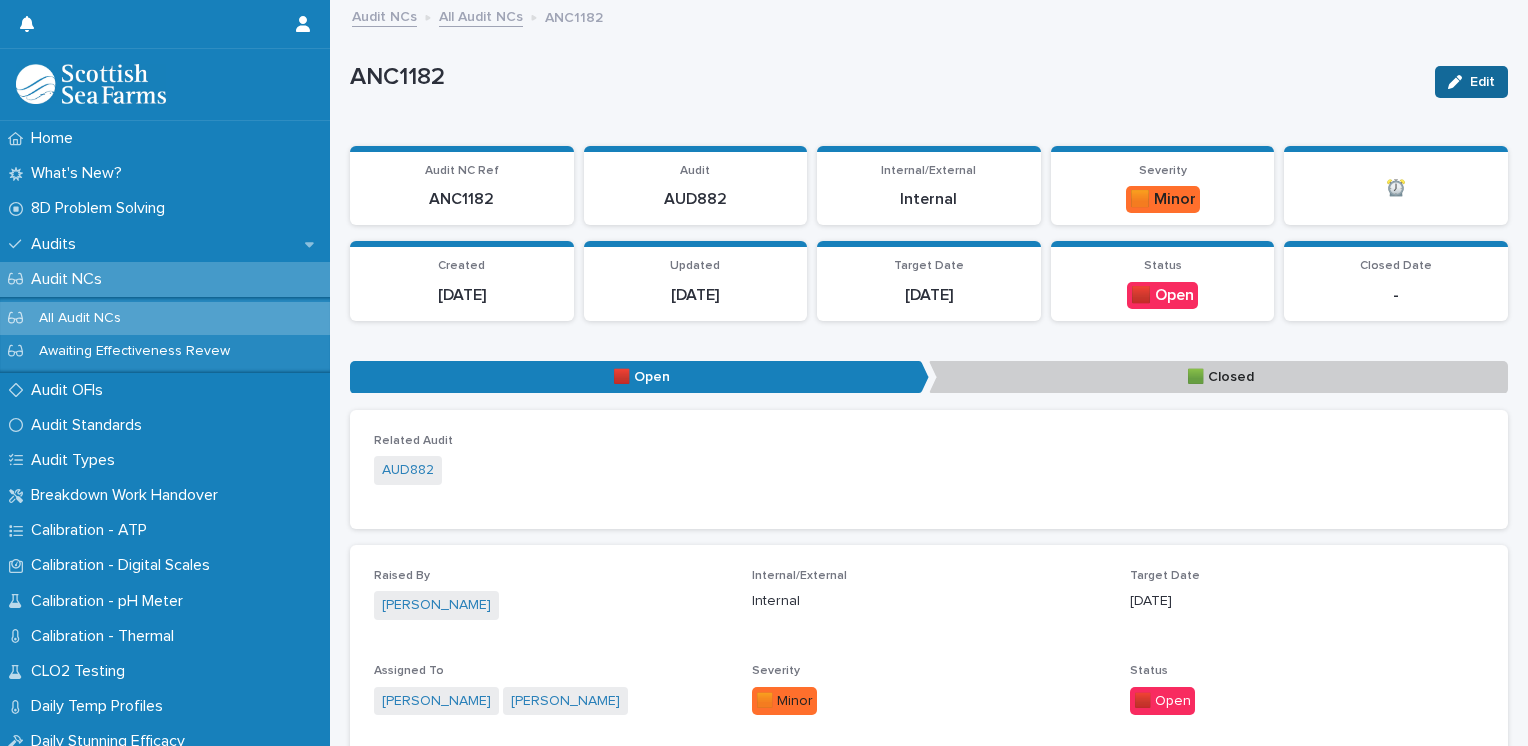 click on "Edit" at bounding box center [1482, 82] 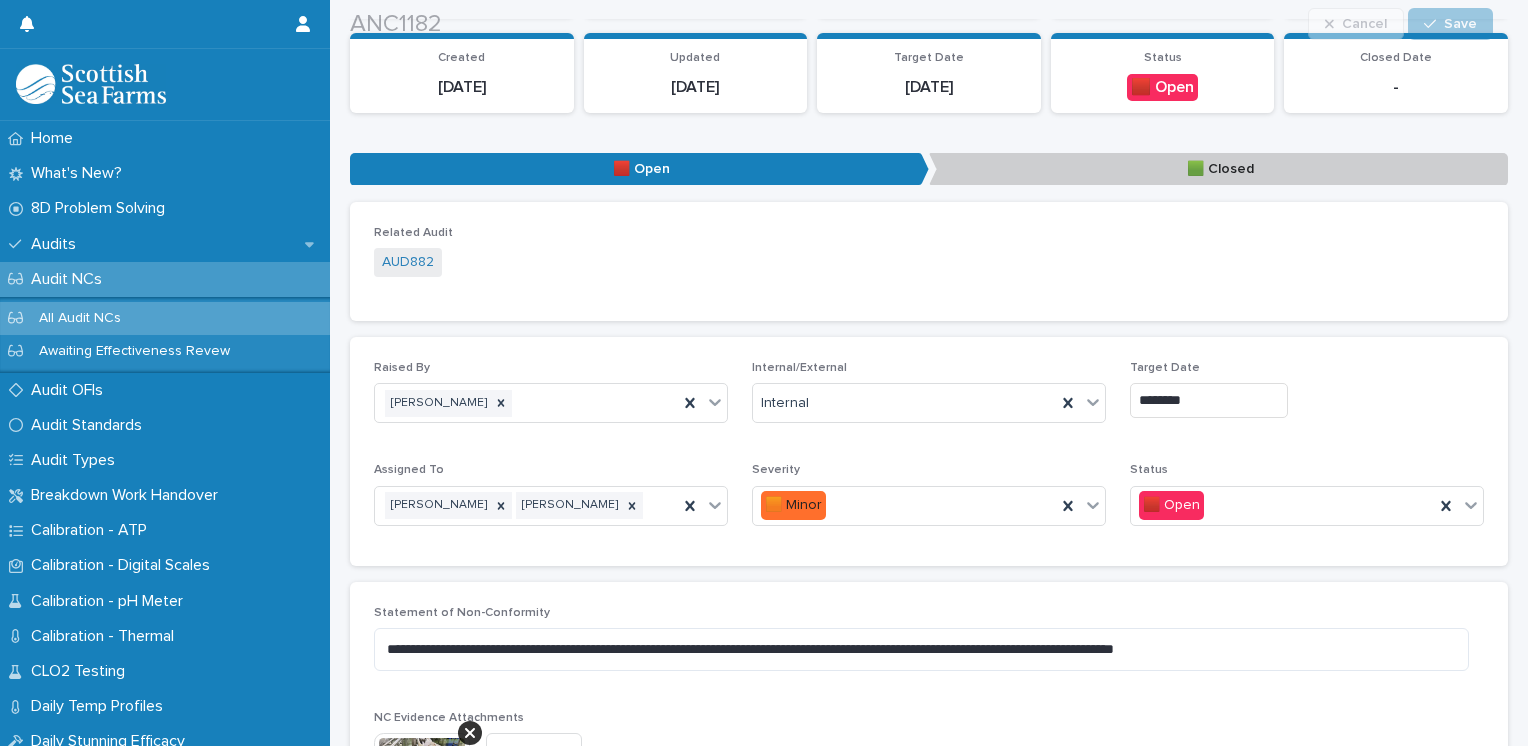 scroll, scrollTop: 214, scrollLeft: 0, axis: vertical 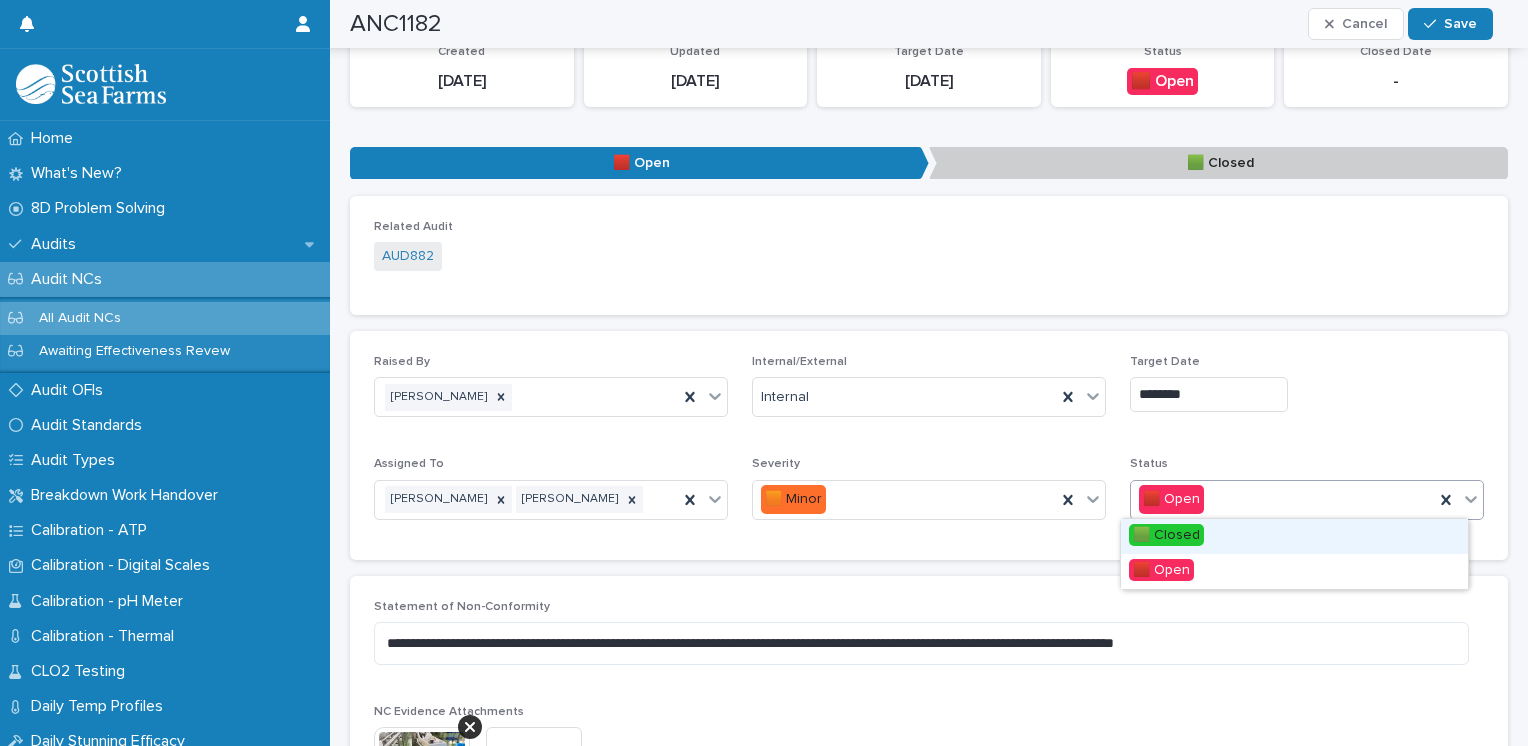 click 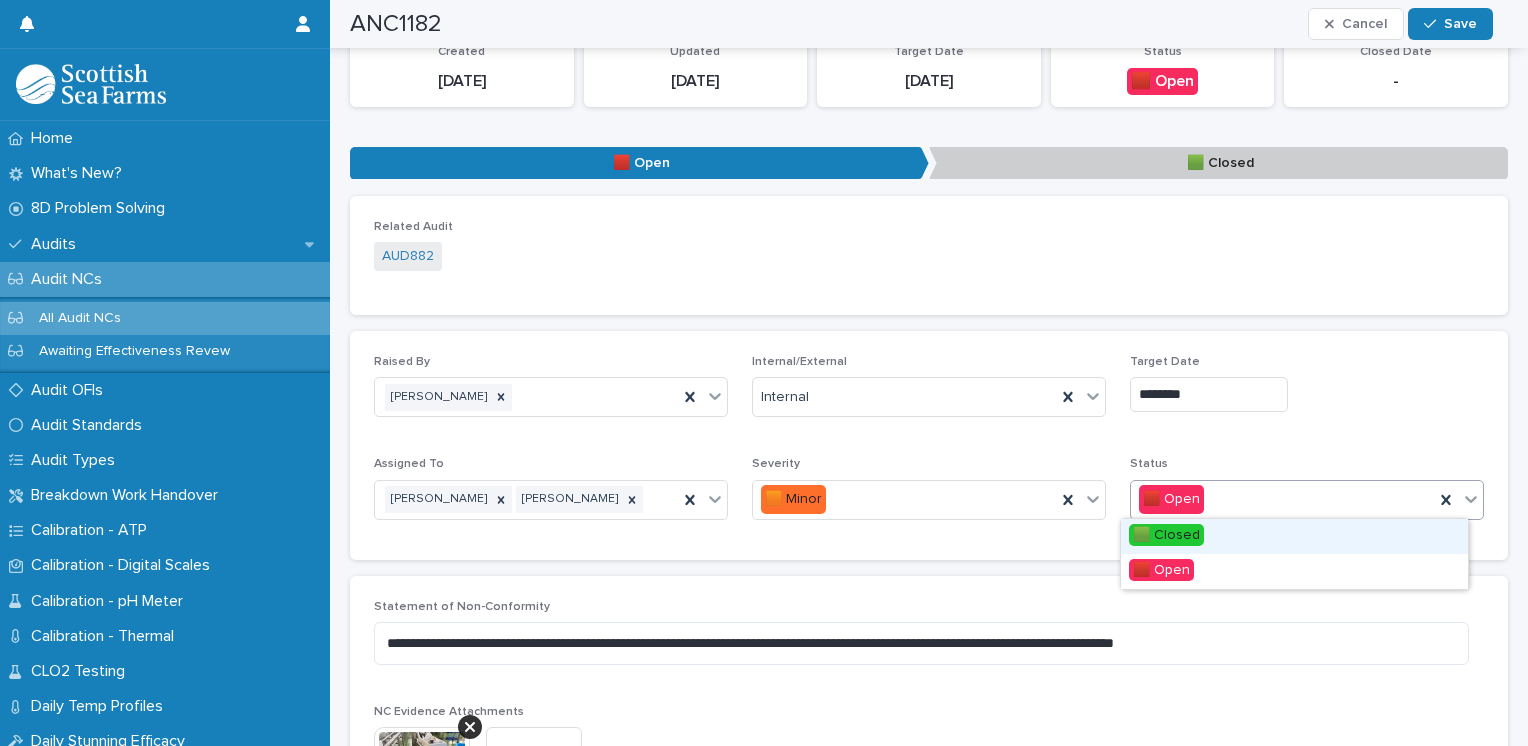 click on "🟩 Closed" at bounding box center [1166, 535] 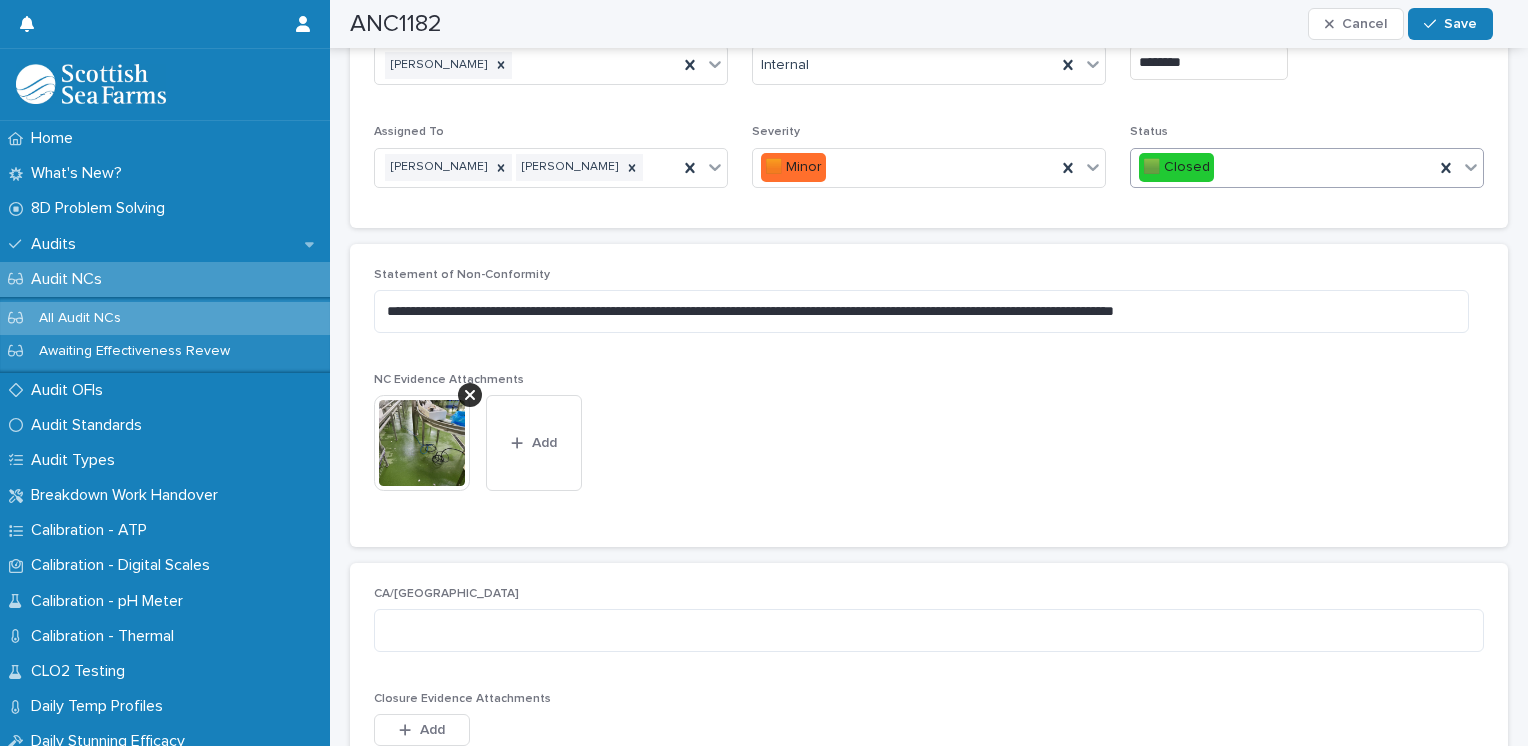scroll, scrollTop: 563, scrollLeft: 0, axis: vertical 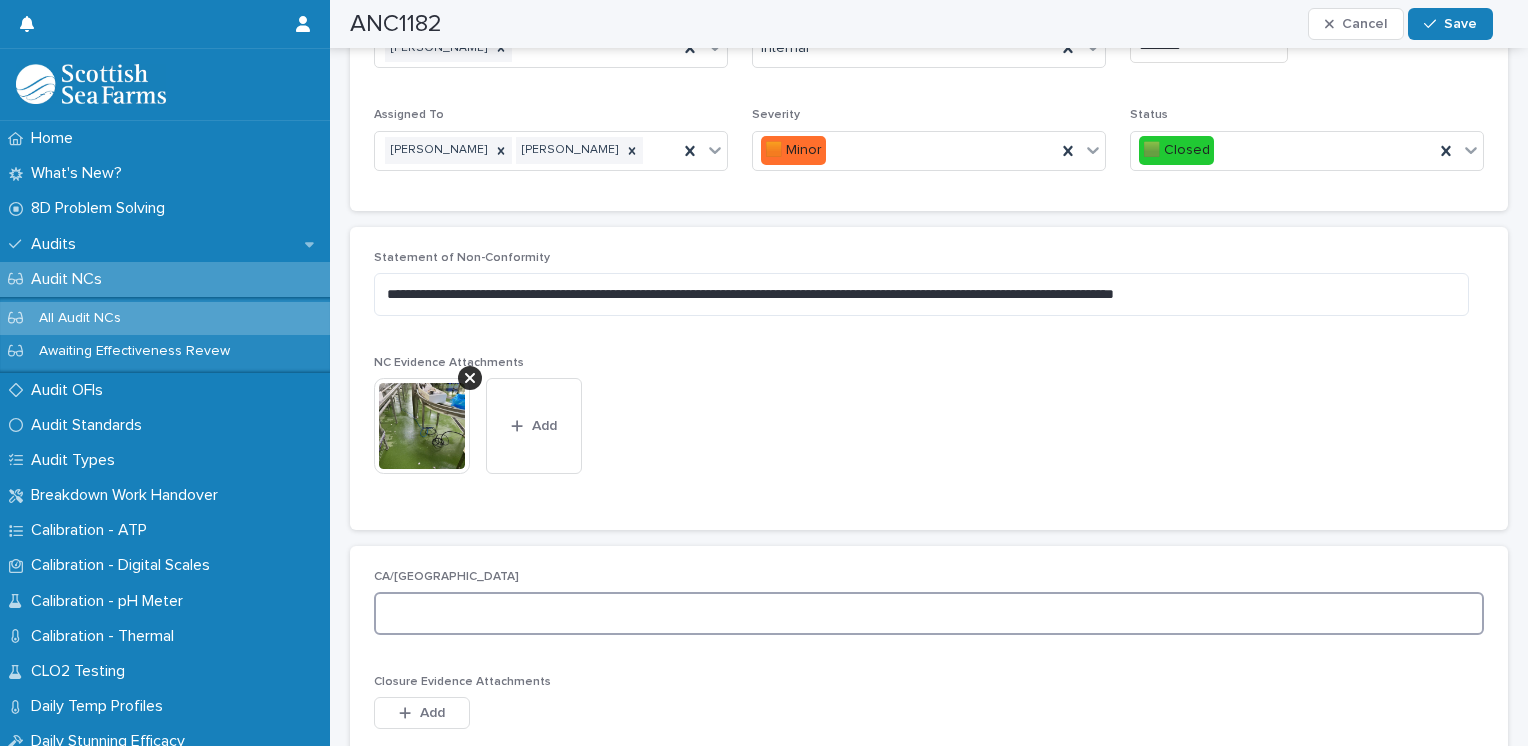 click at bounding box center (929, 613) 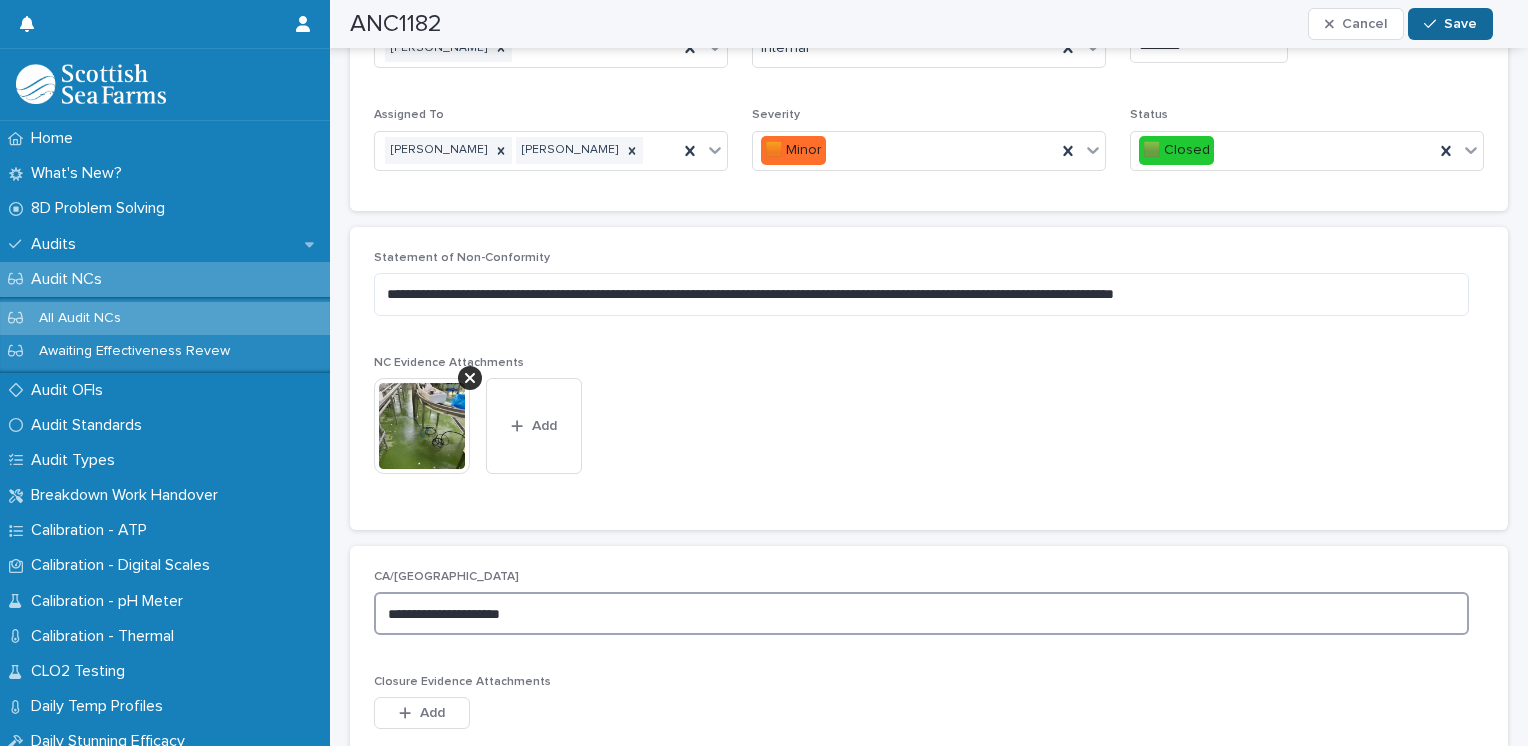 type on "**********" 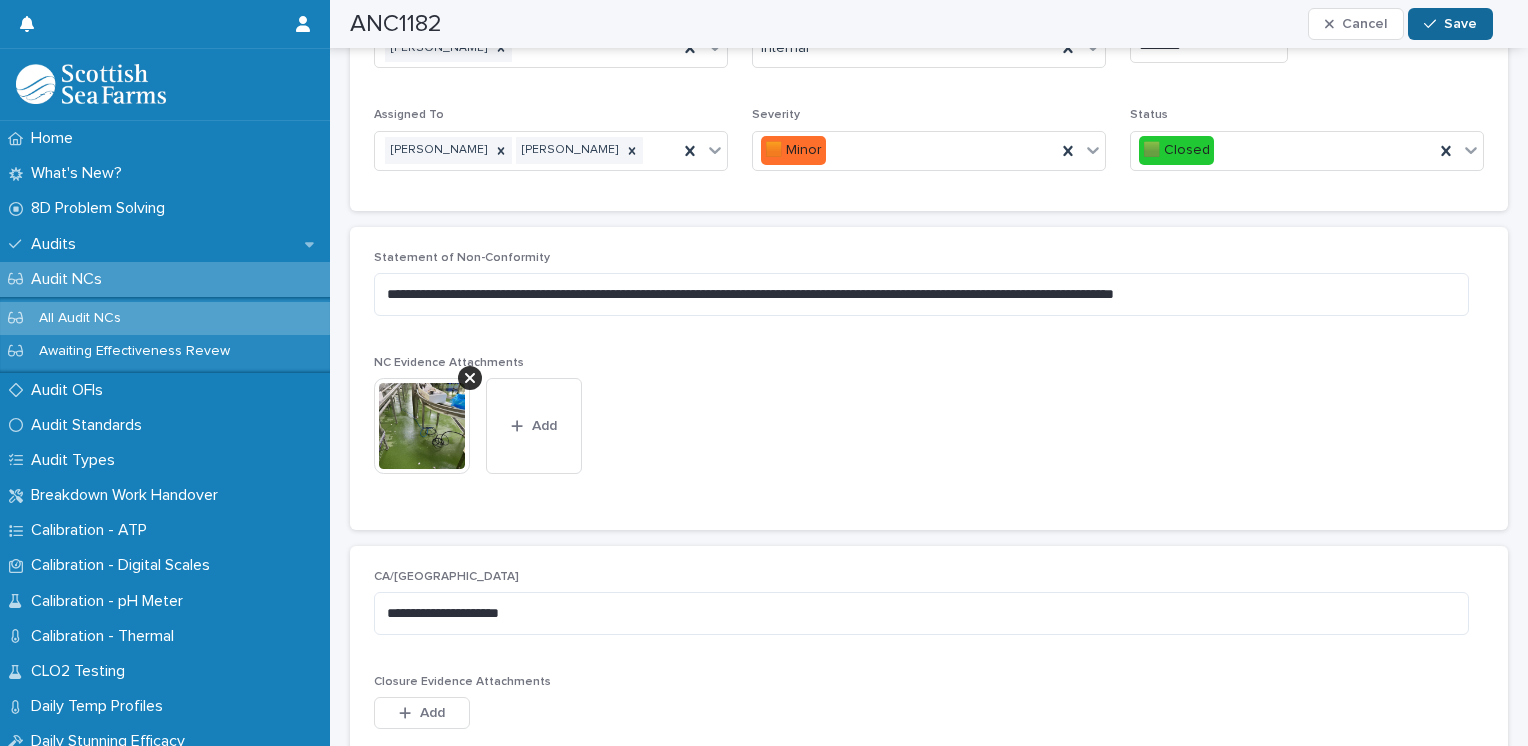 click on "Save" at bounding box center (1460, 24) 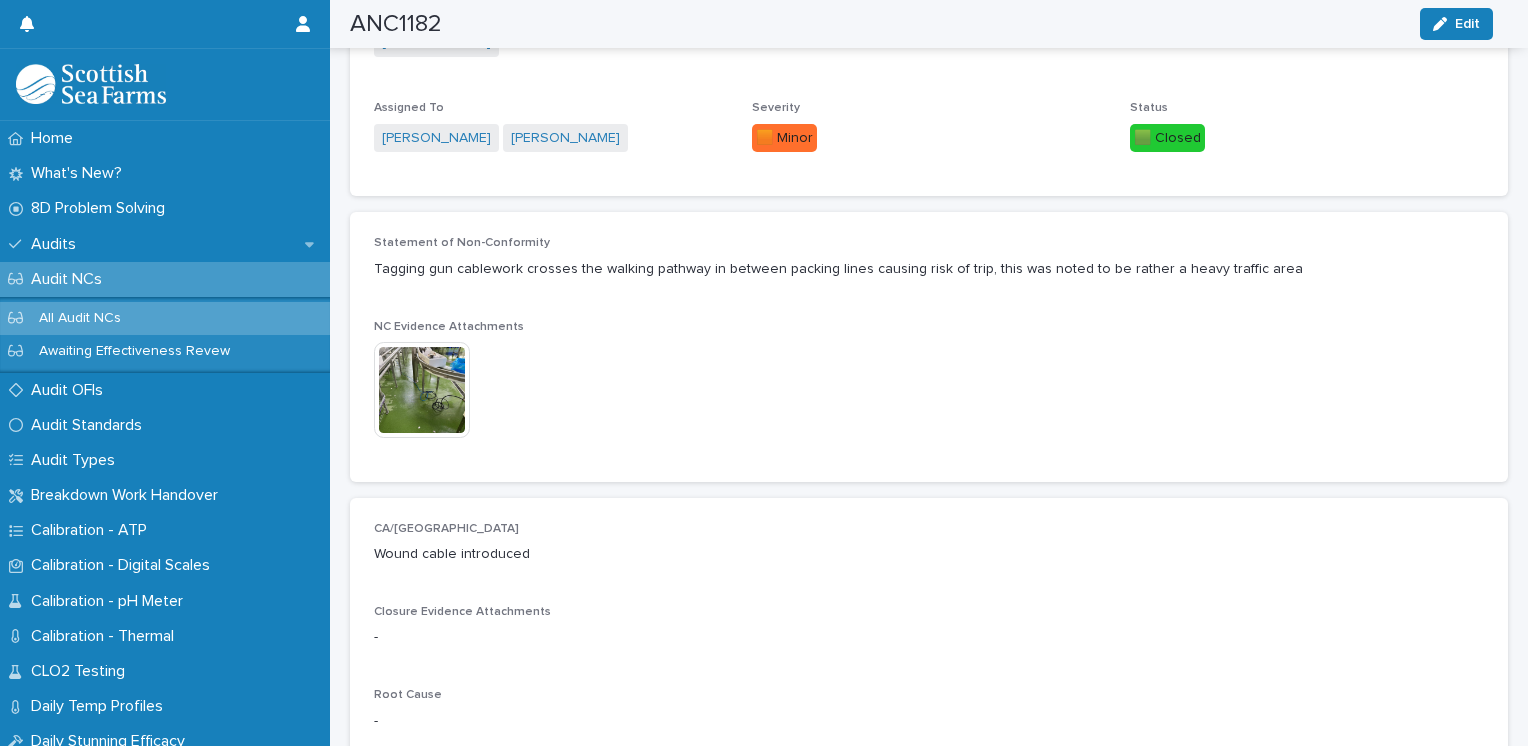 scroll, scrollTop: 478, scrollLeft: 0, axis: vertical 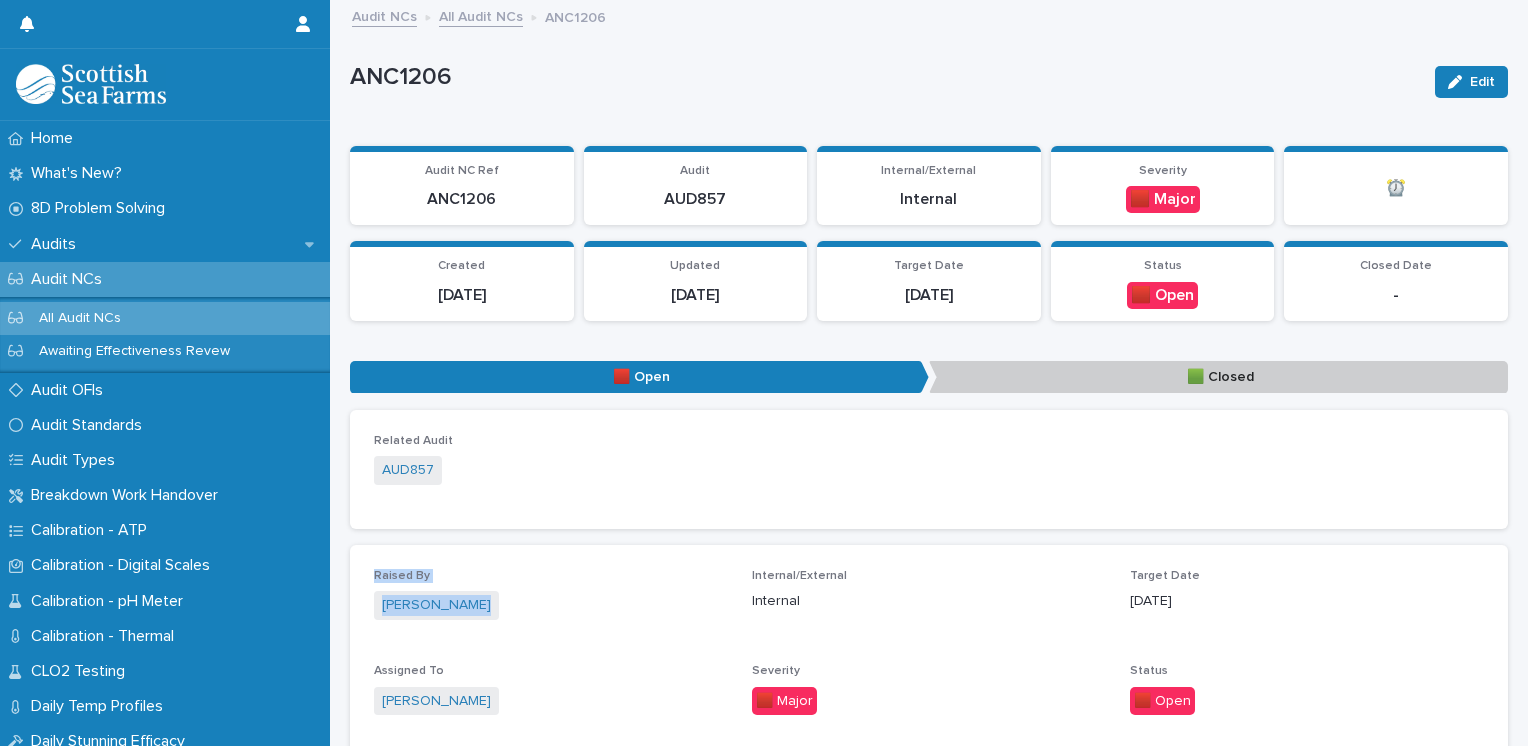 drag, startPoint x: 448, startPoint y: 469, endPoint x: 740, endPoint y: 579, distance: 312.03204 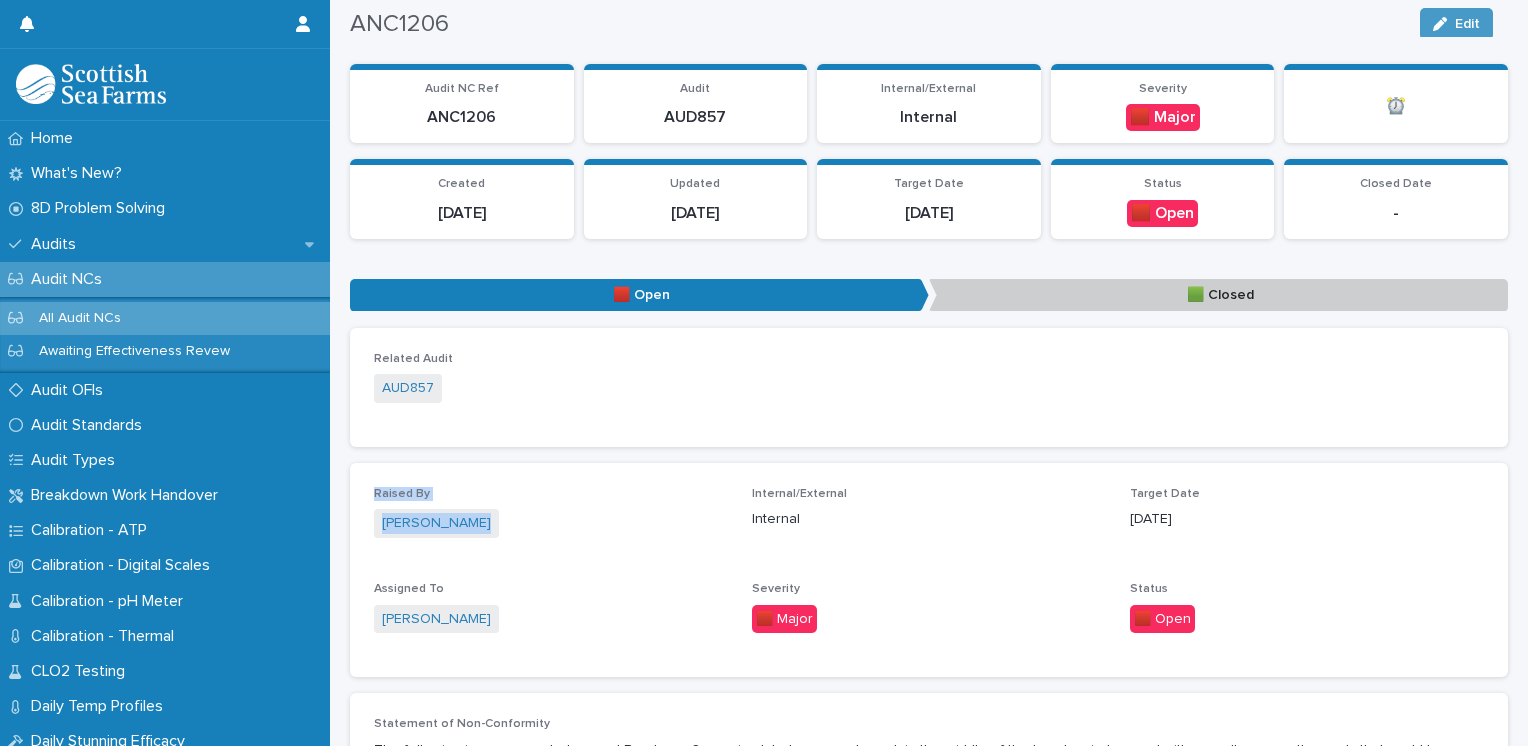 scroll, scrollTop: 0, scrollLeft: 0, axis: both 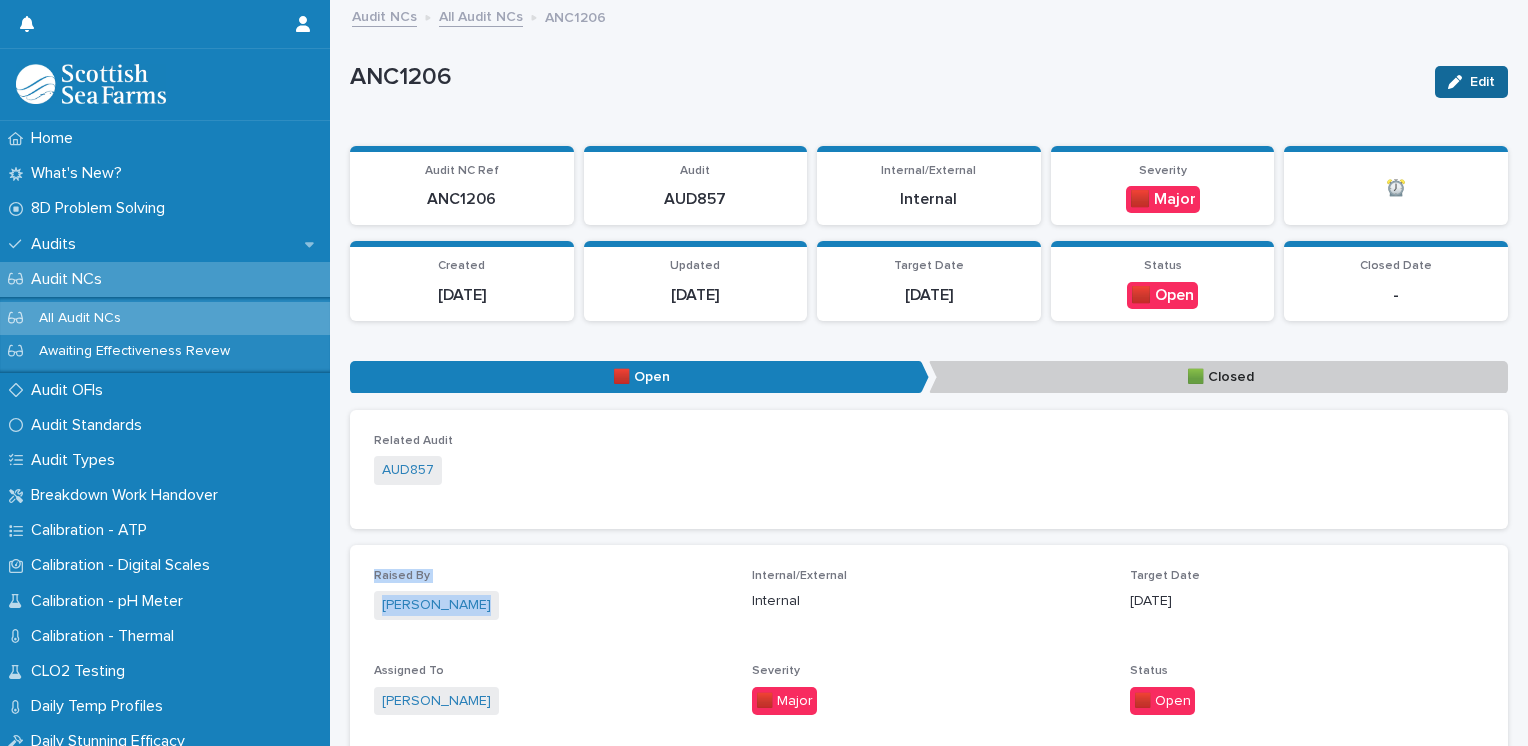 click on "Edit" at bounding box center [1482, 82] 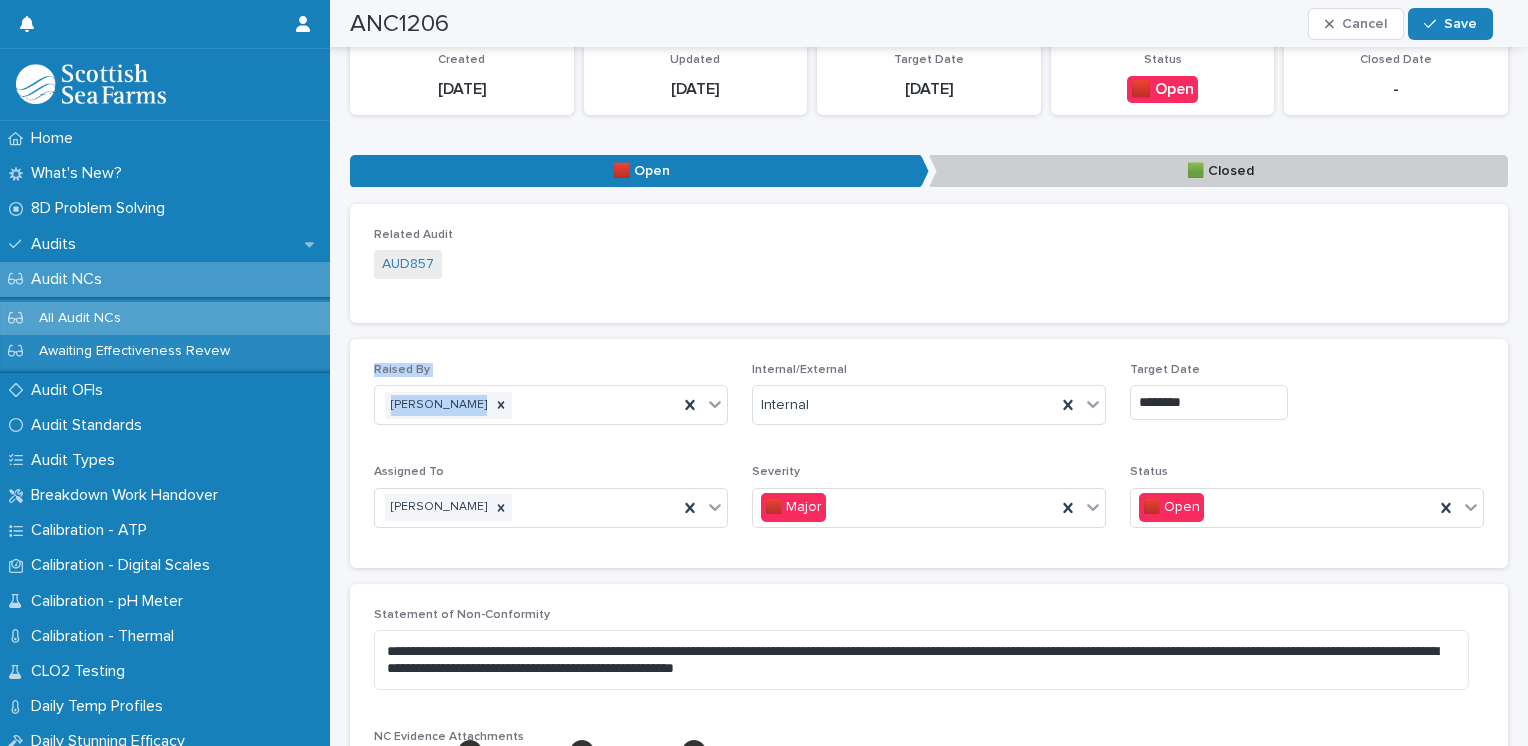 scroll, scrollTop: 207, scrollLeft: 0, axis: vertical 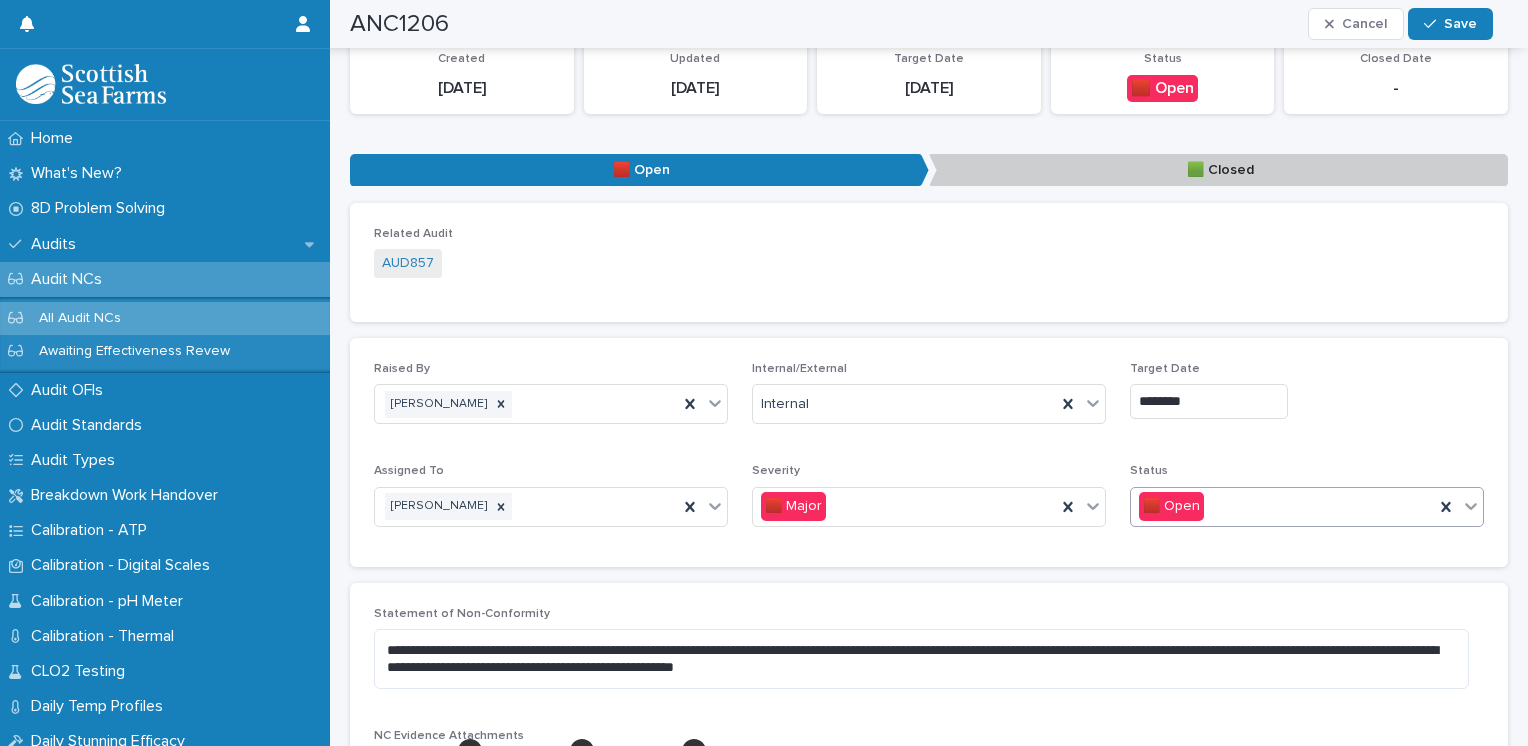 click 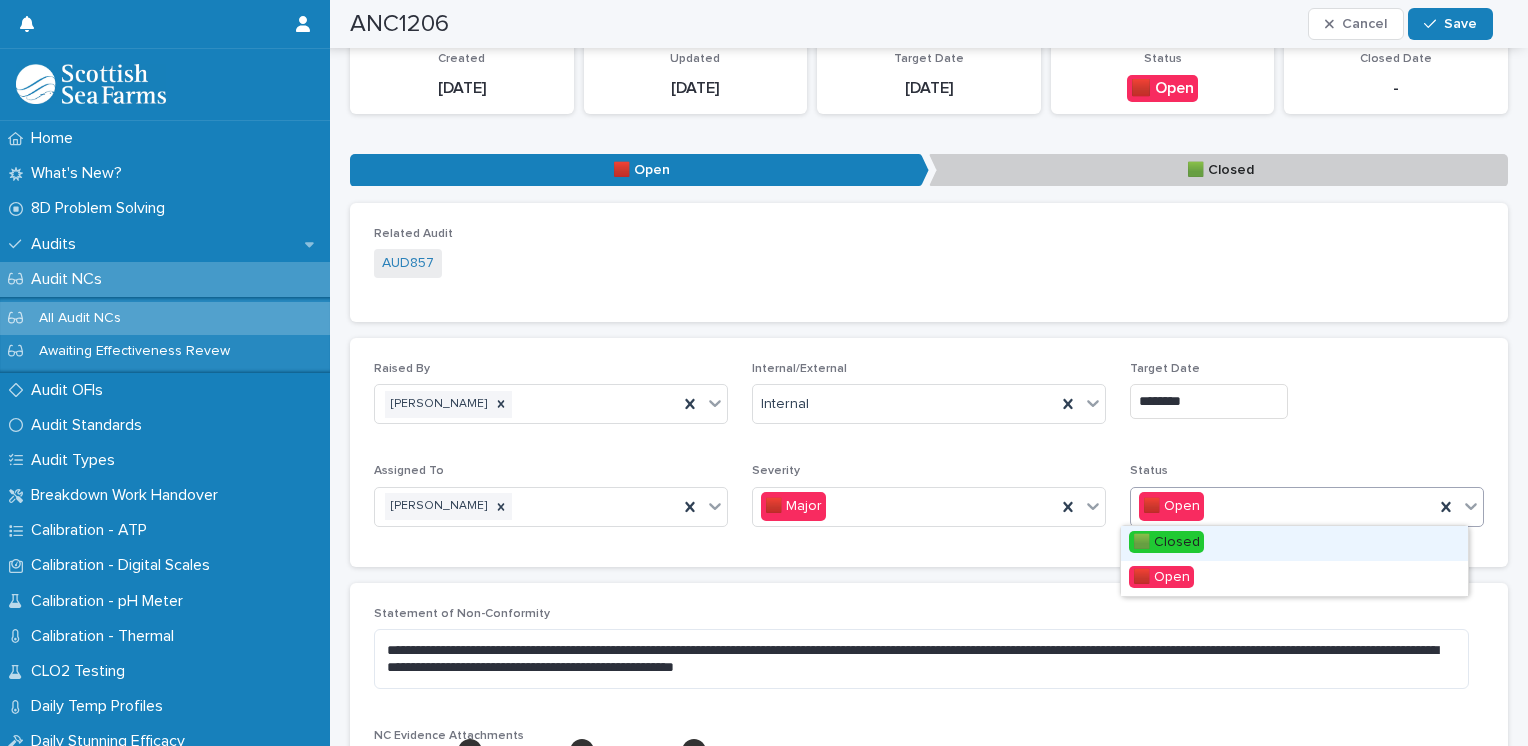 click on "🟩 Closed" at bounding box center (1166, 542) 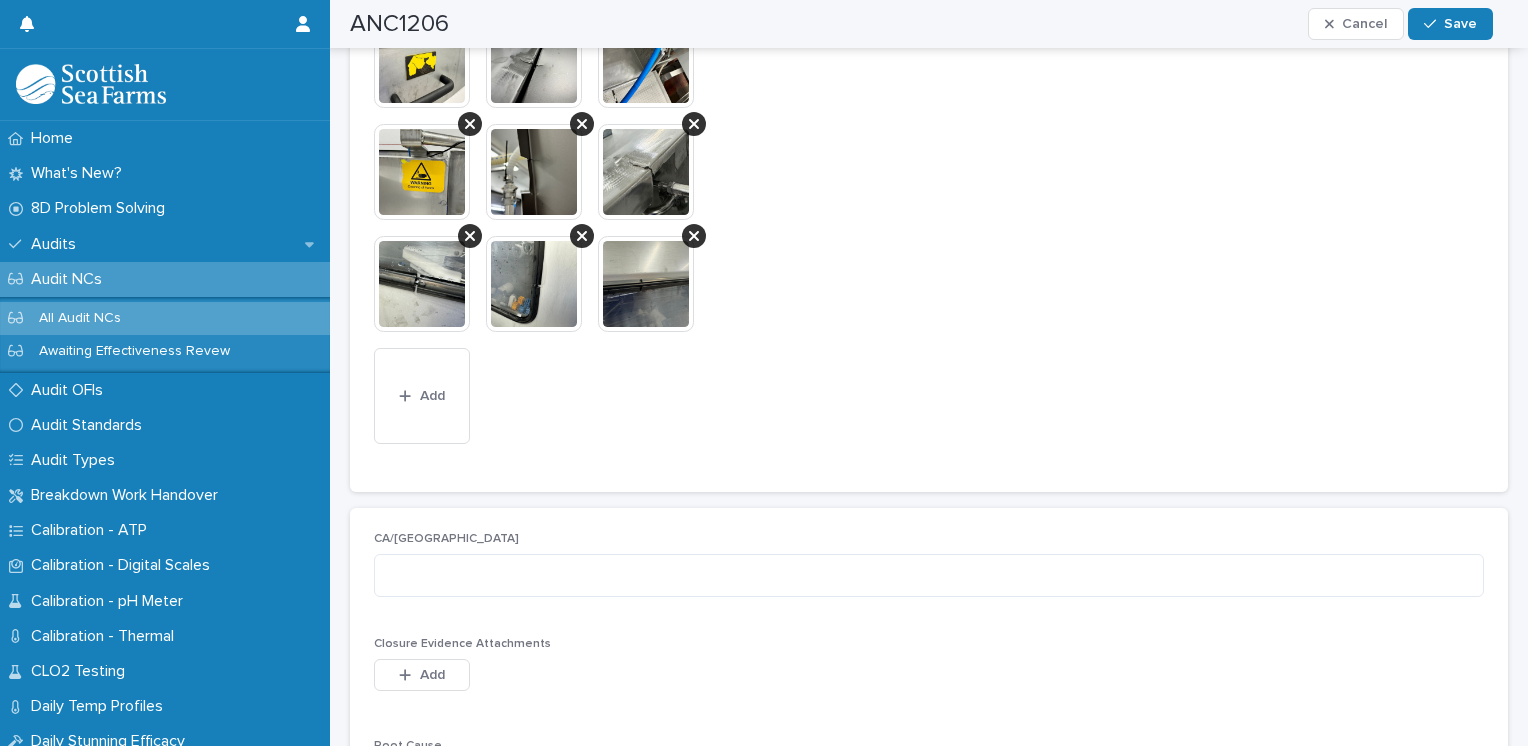 scroll, scrollTop: 947, scrollLeft: 0, axis: vertical 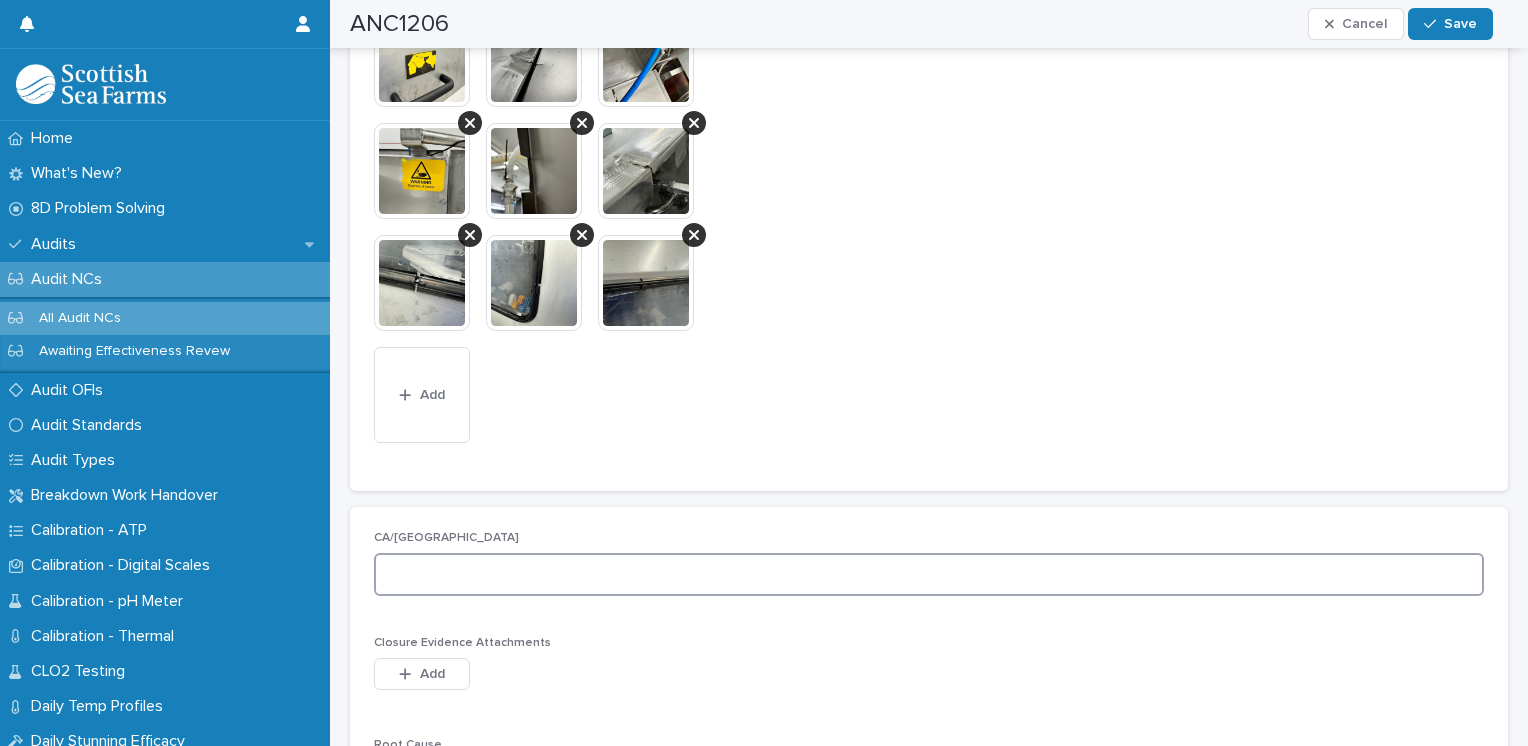 click at bounding box center (929, 574) 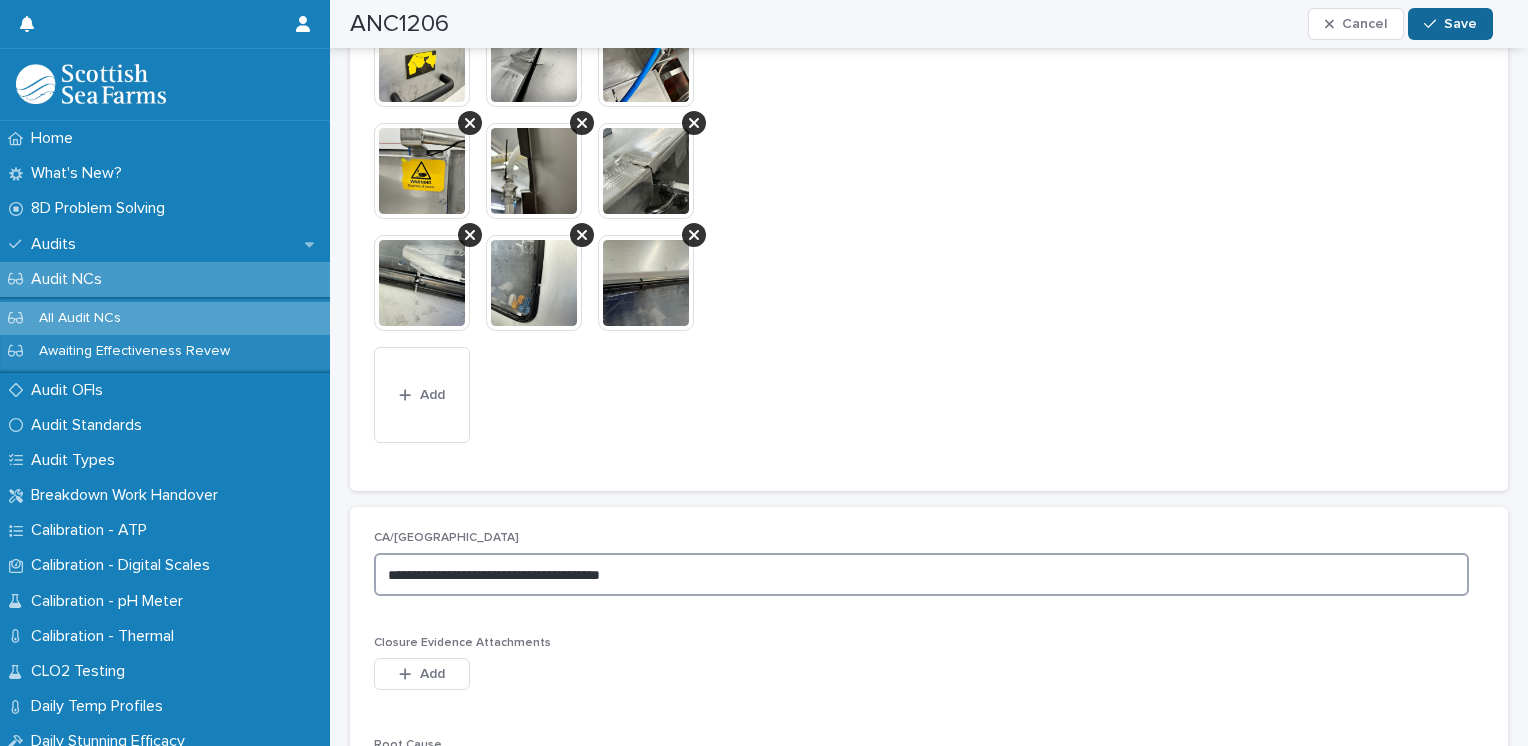 type on "**********" 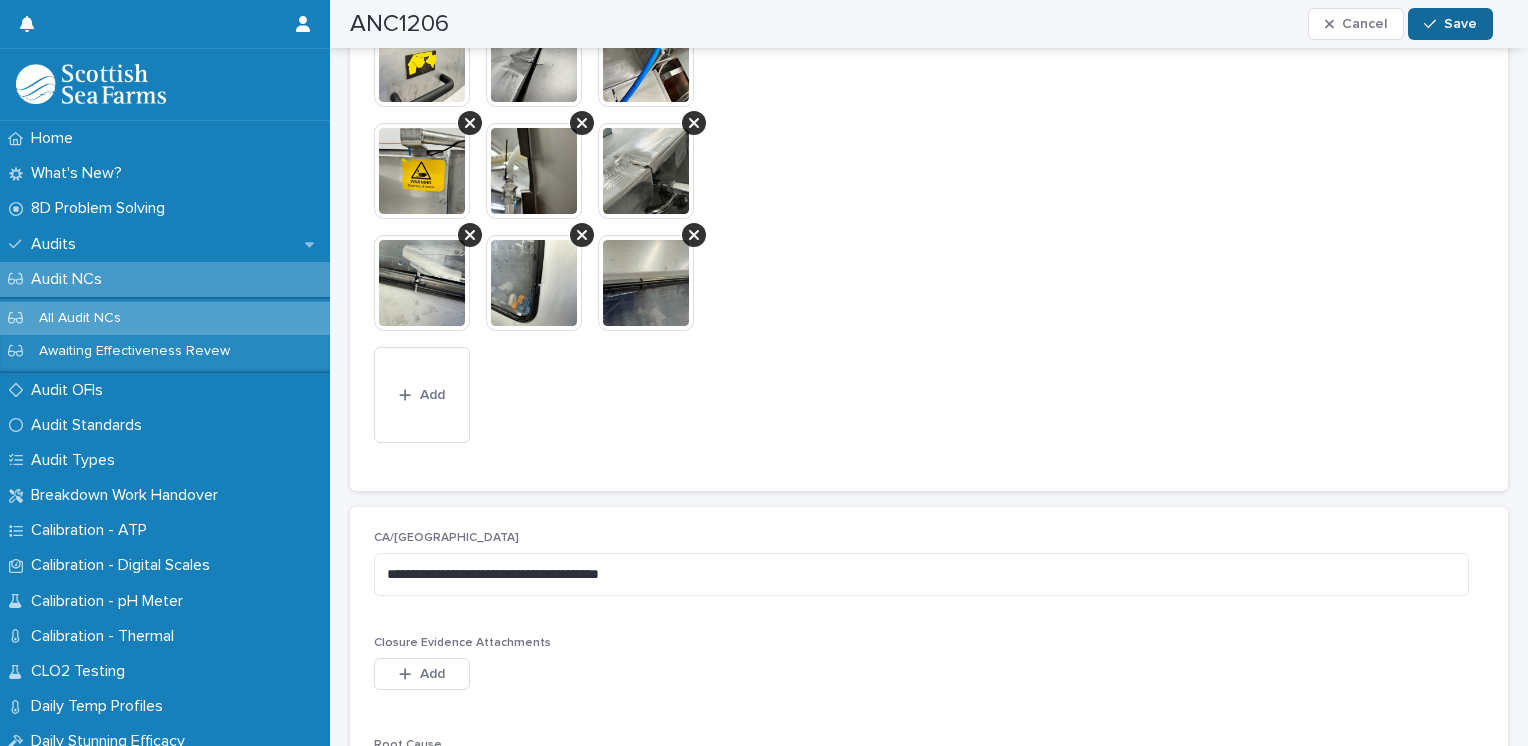 click on "Save" at bounding box center (1460, 24) 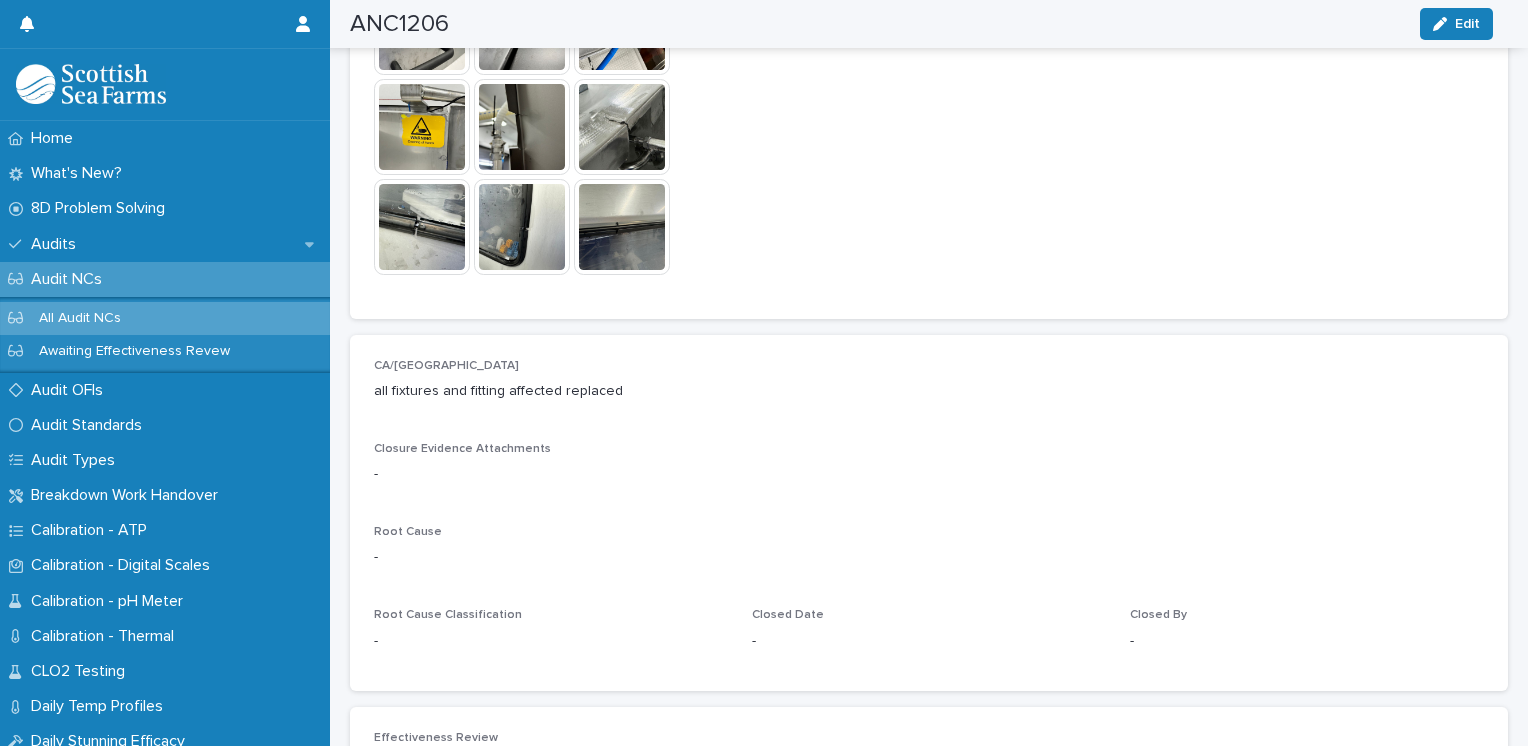 scroll, scrollTop: 800, scrollLeft: 0, axis: vertical 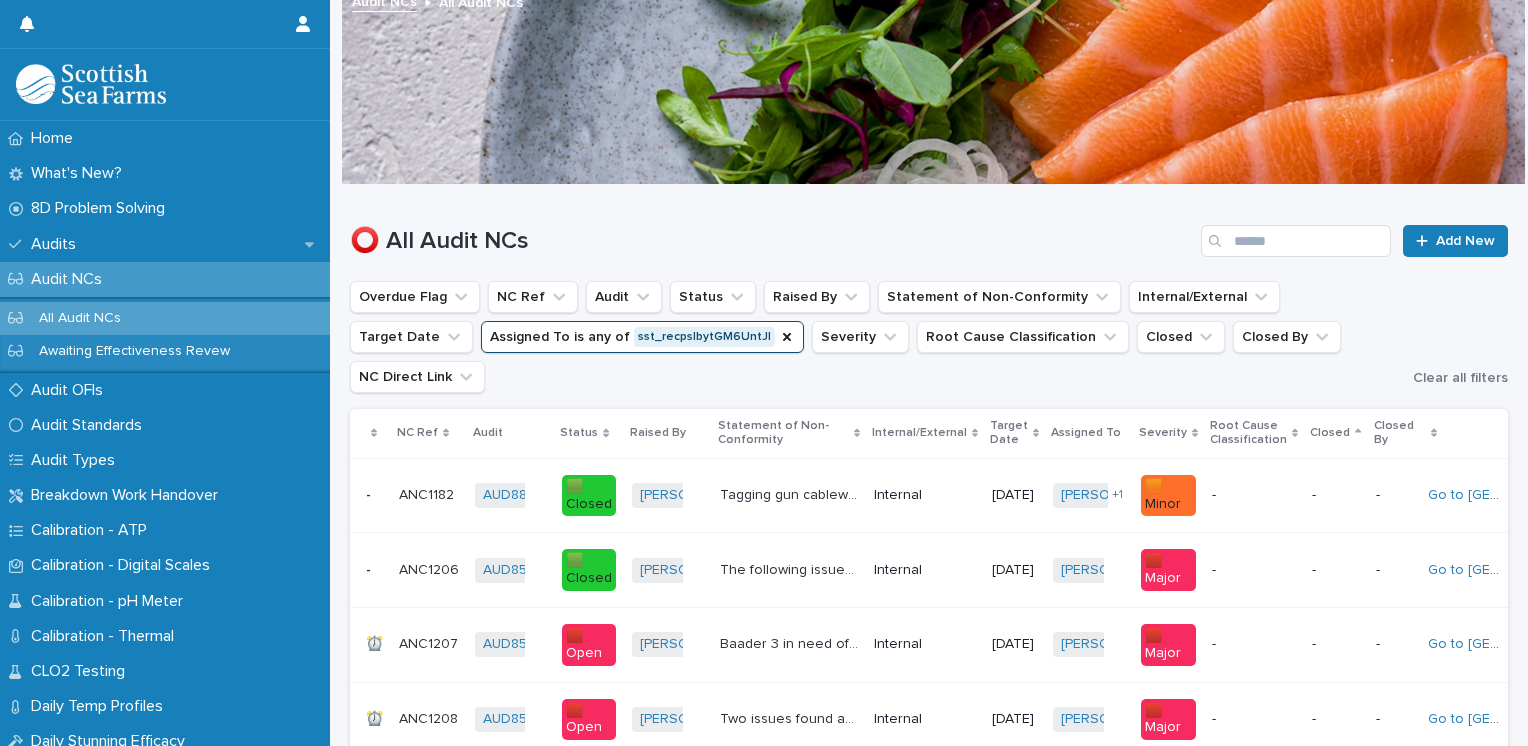 click on "ANC1207" at bounding box center (430, 642) 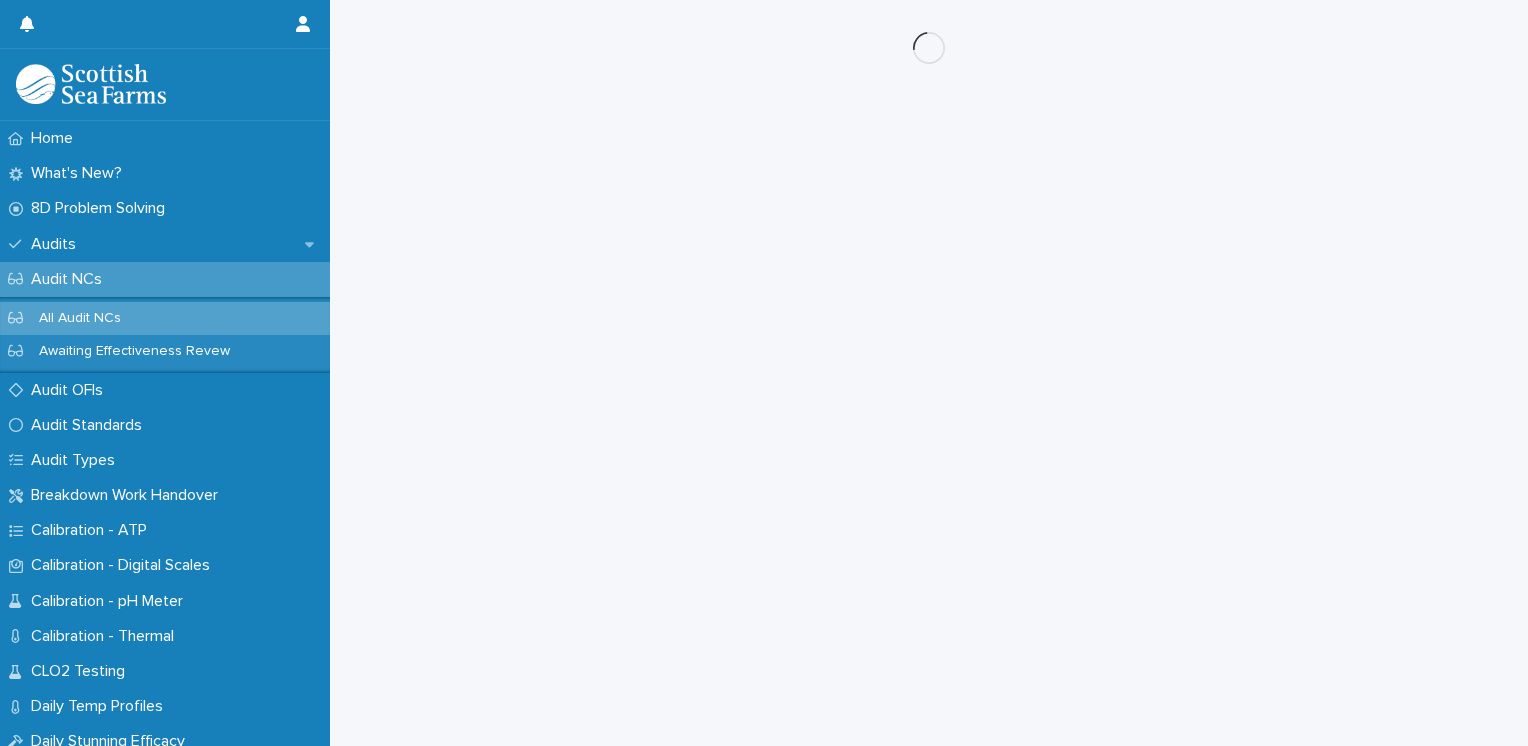 scroll, scrollTop: 0, scrollLeft: 0, axis: both 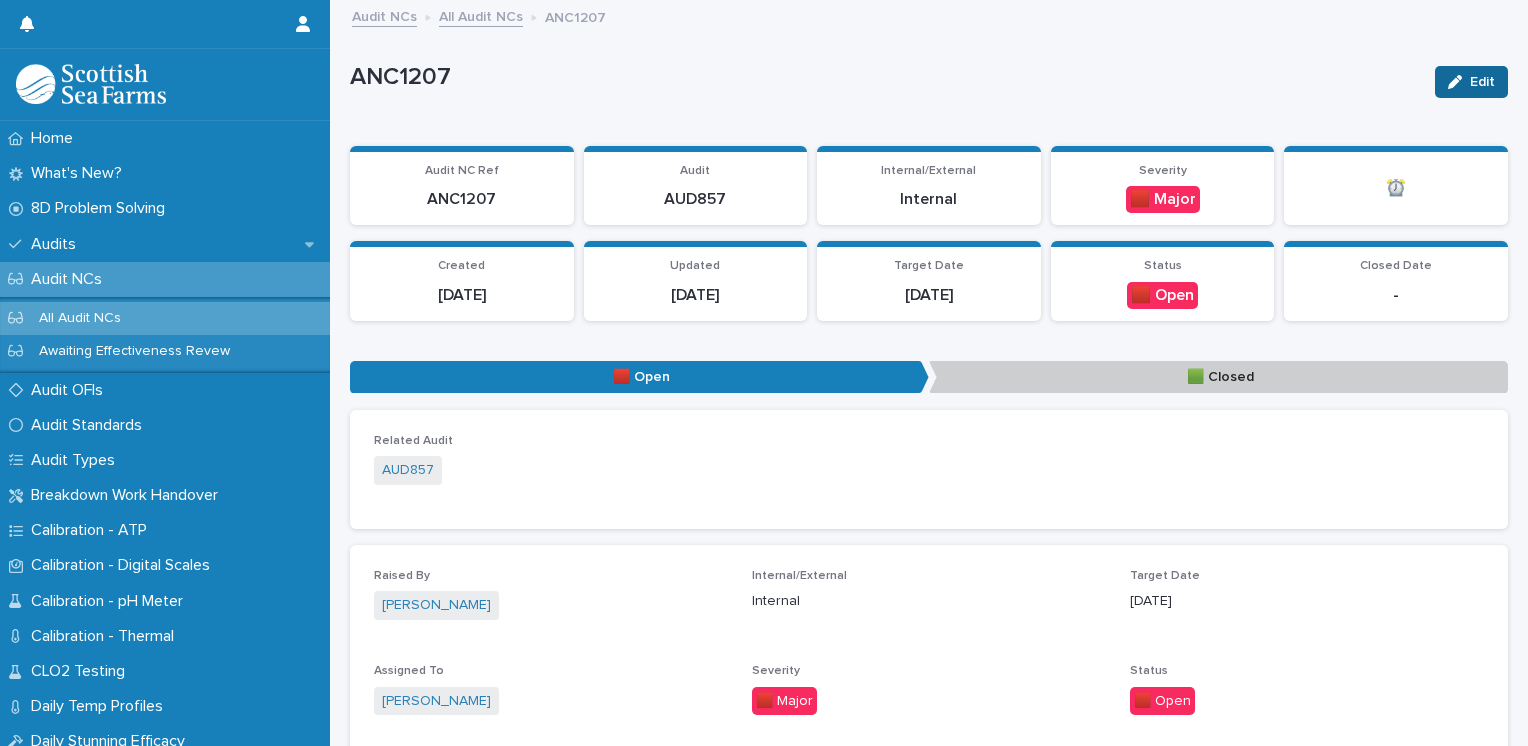 click on "Edit" at bounding box center [1482, 82] 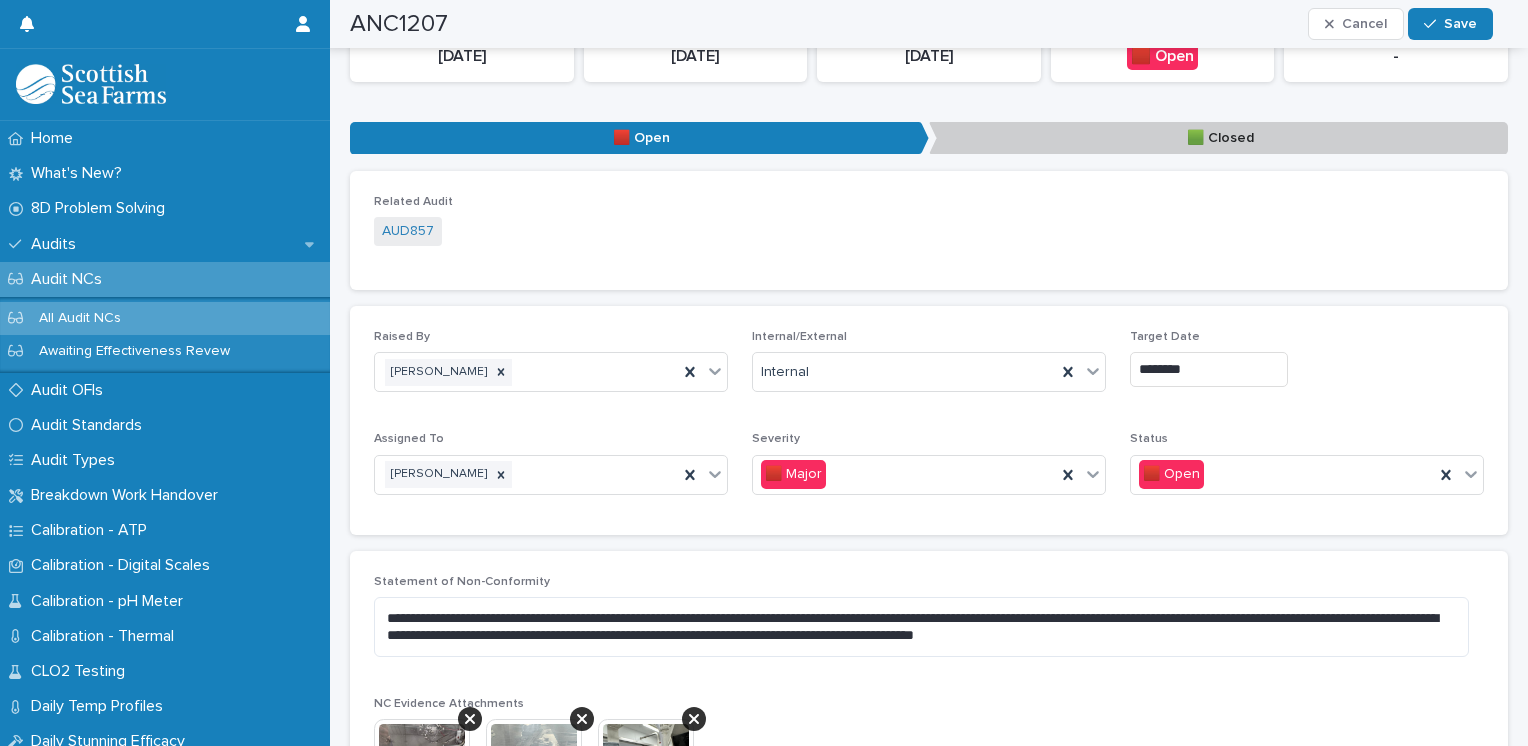 scroll, scrollTop: 248, scrollLeft: 0, axis: vertical 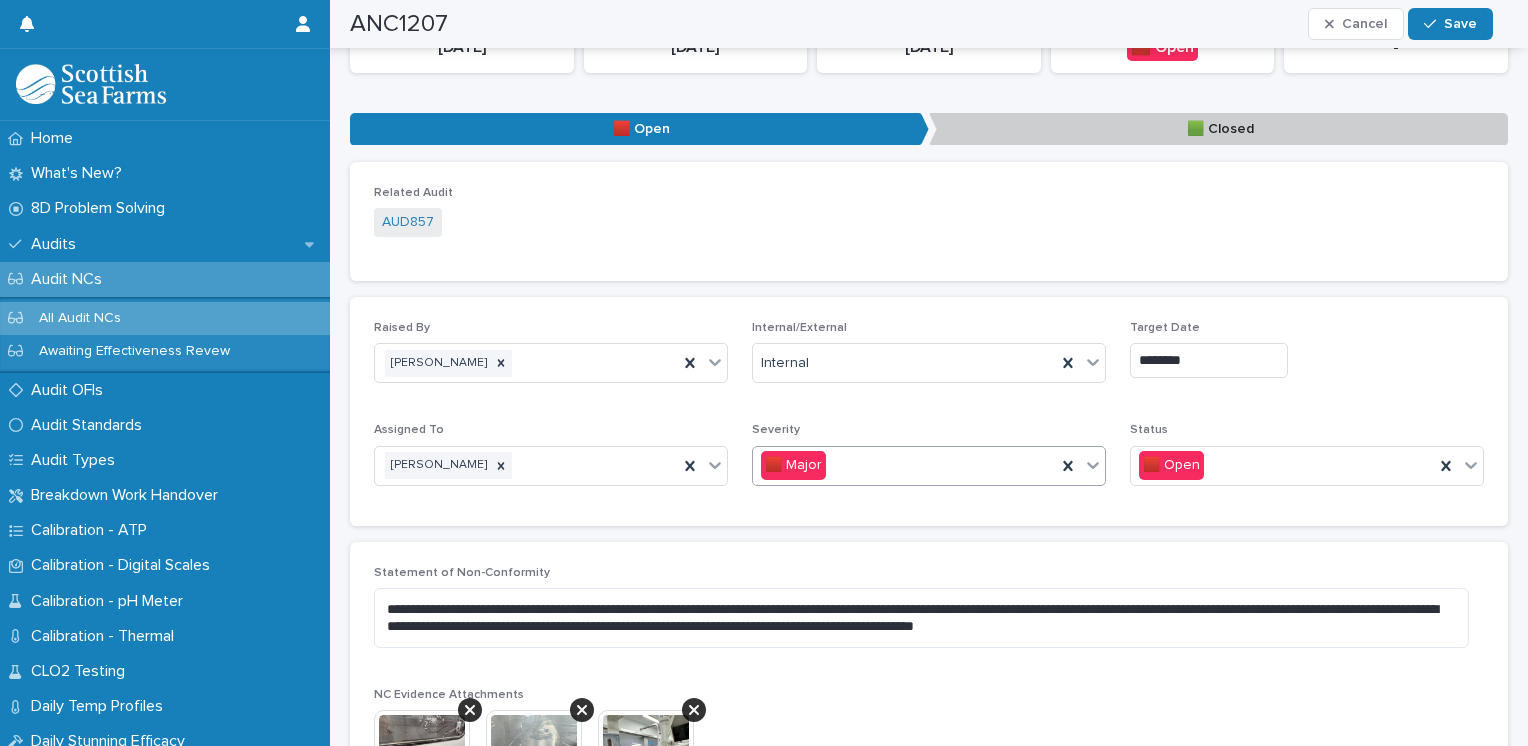 click 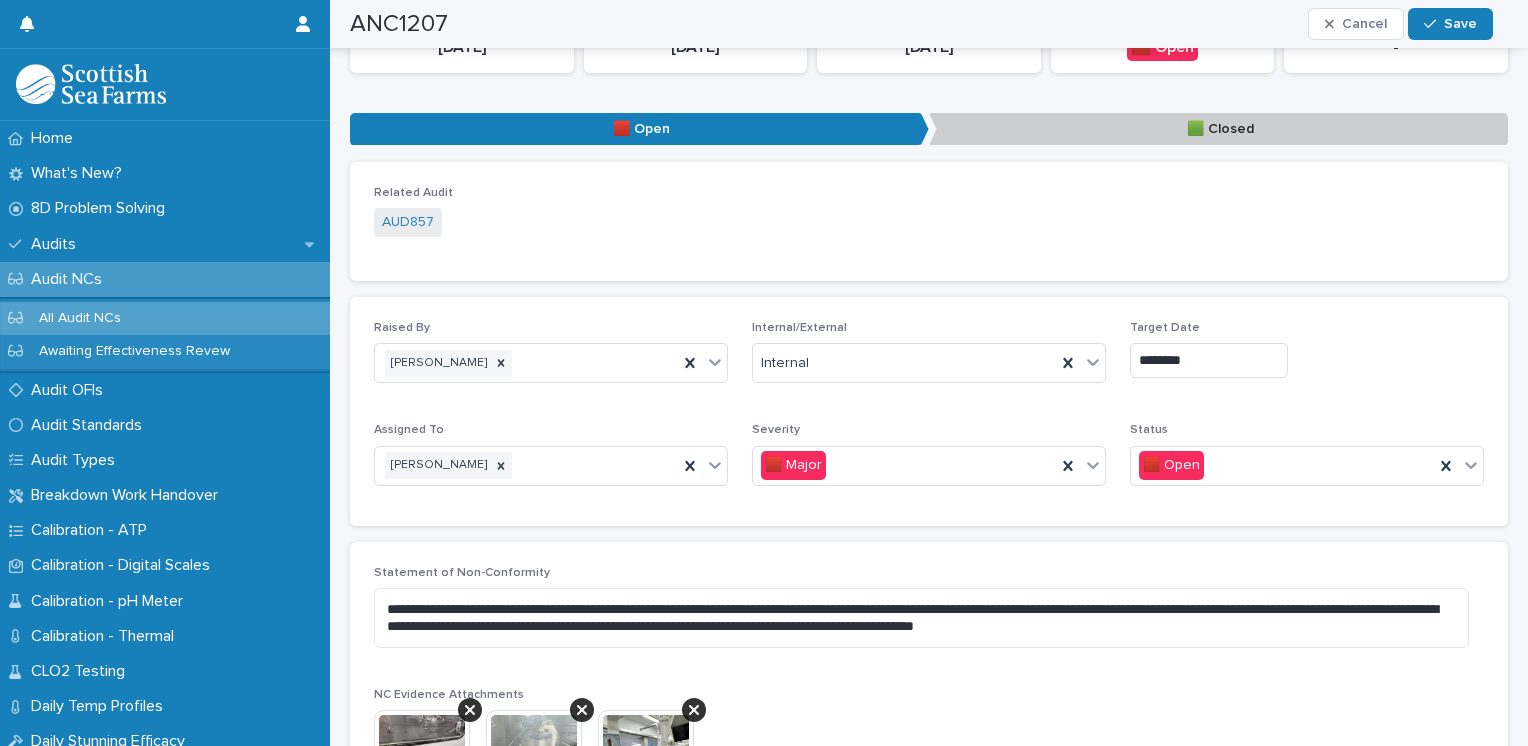 click on "Internal/External Internal" at bounding box center (929, 360) 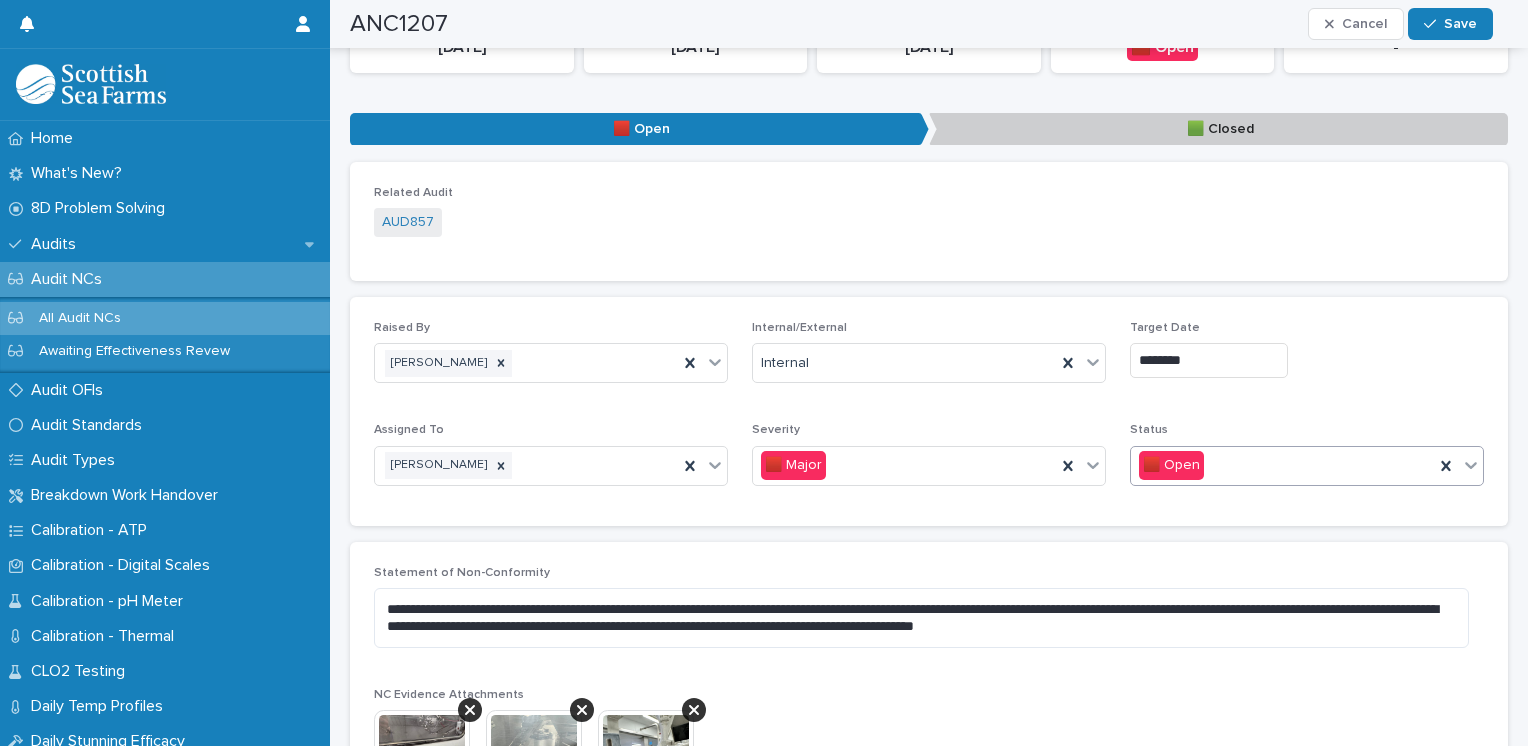 click 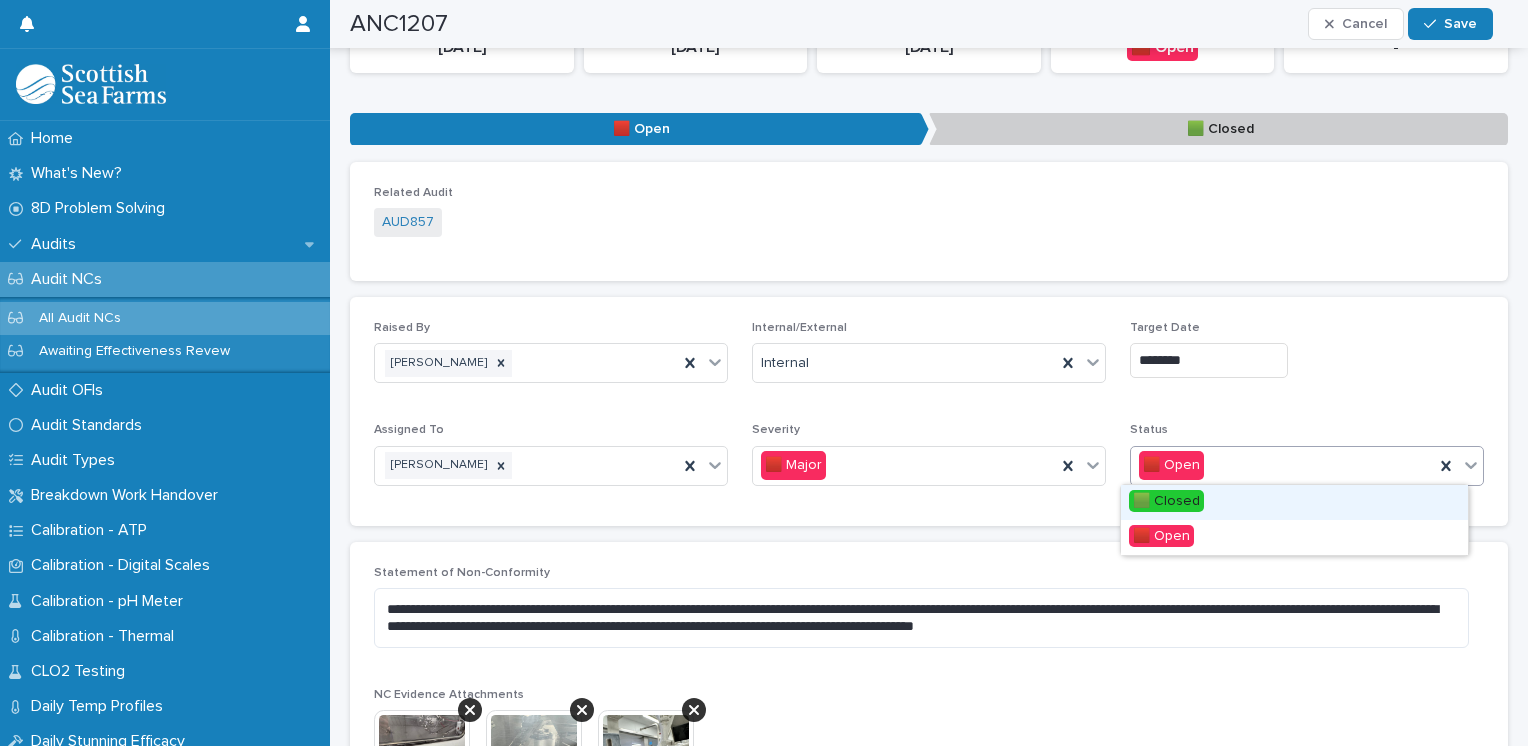 click on "🟩 Closed" at bounding box center [1294, 502] 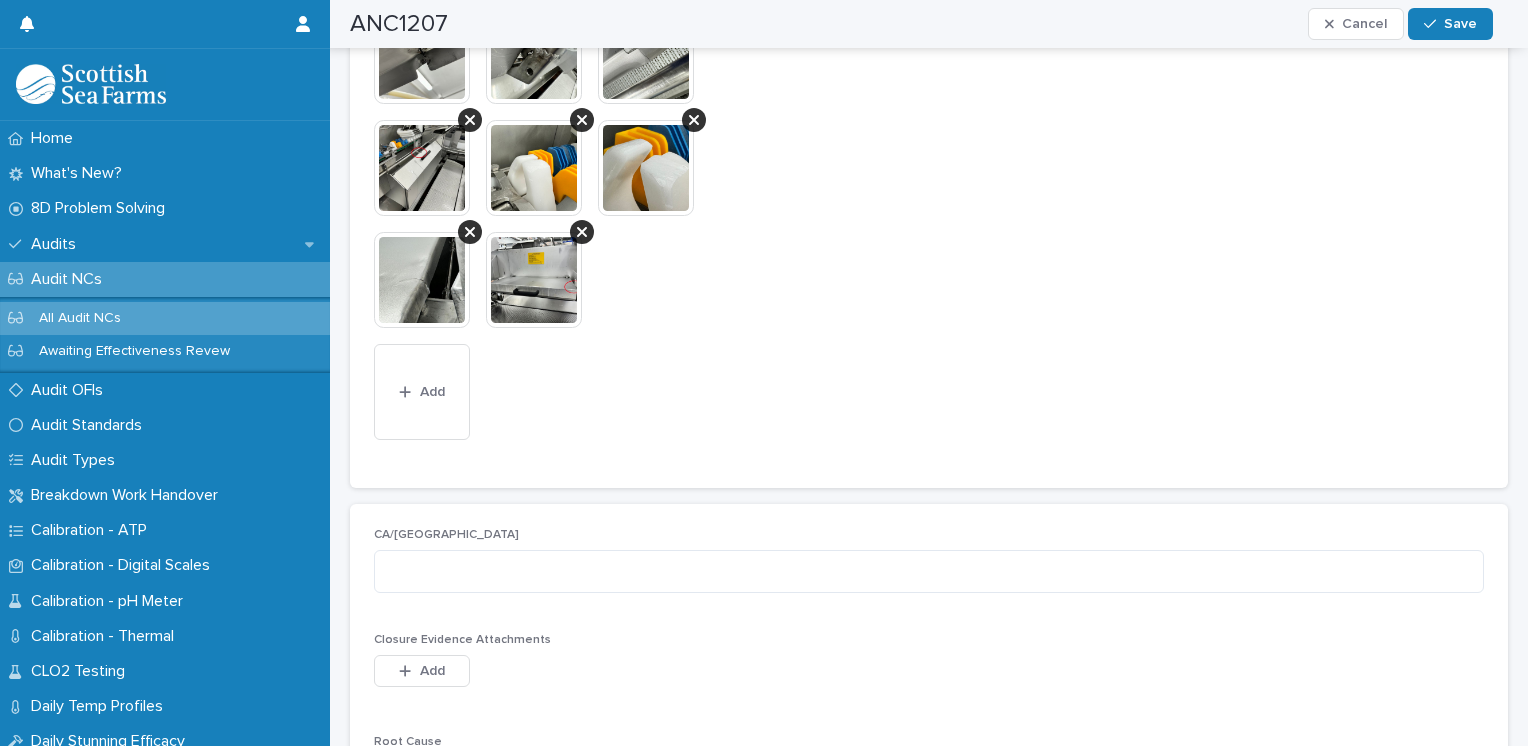 scroll, scrollTop: 1175, scrollLeft: 0, axis: vertical 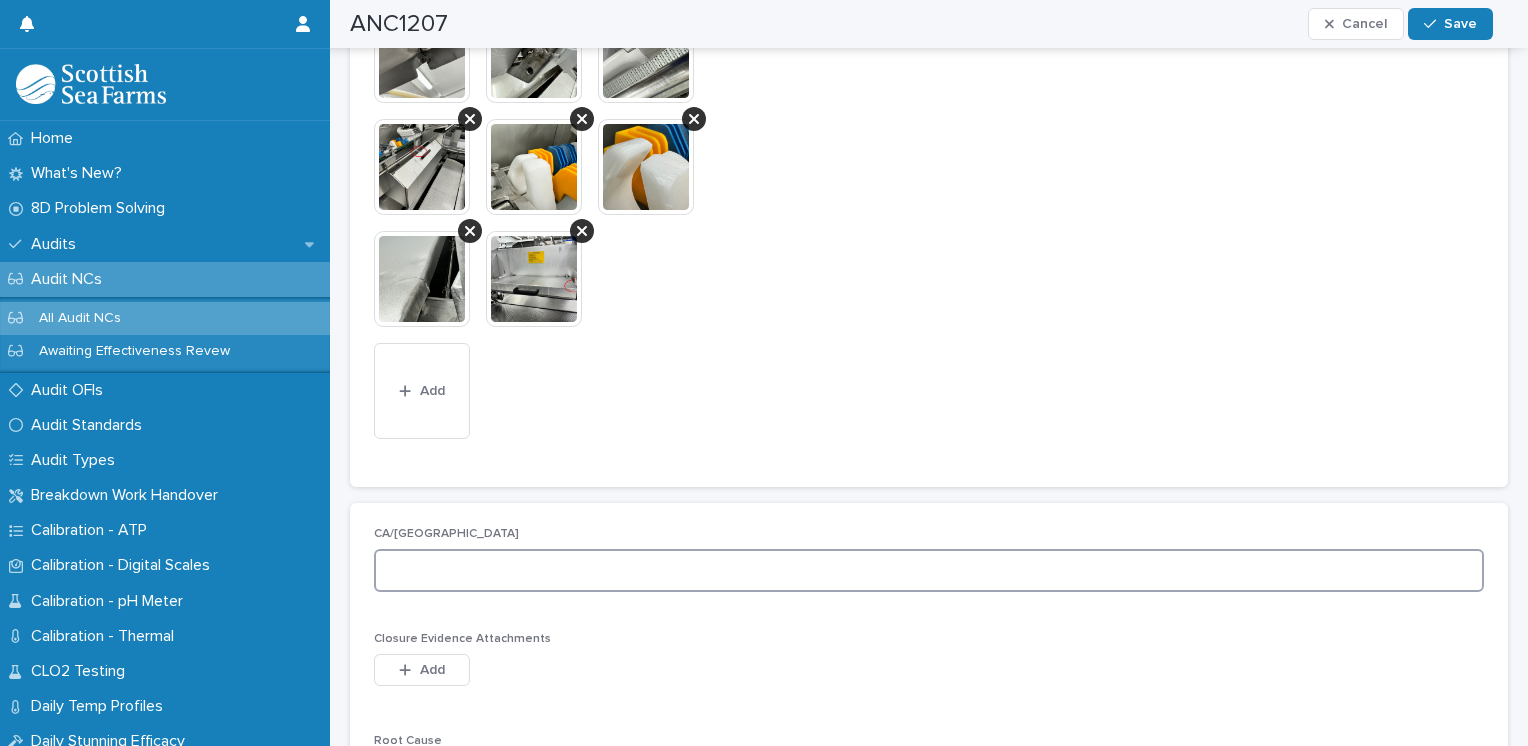 click at bounding box center (929, 570) 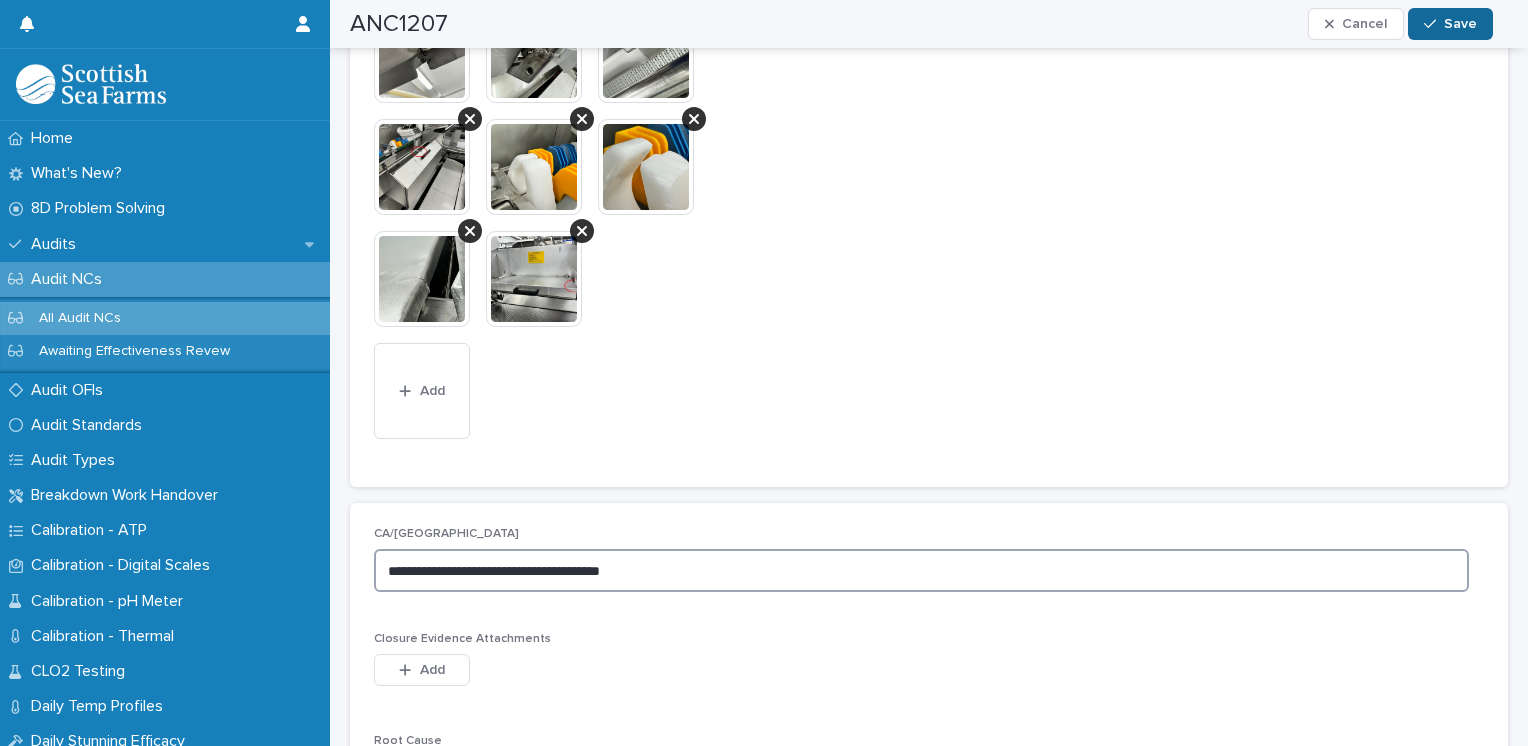 type on "**********" 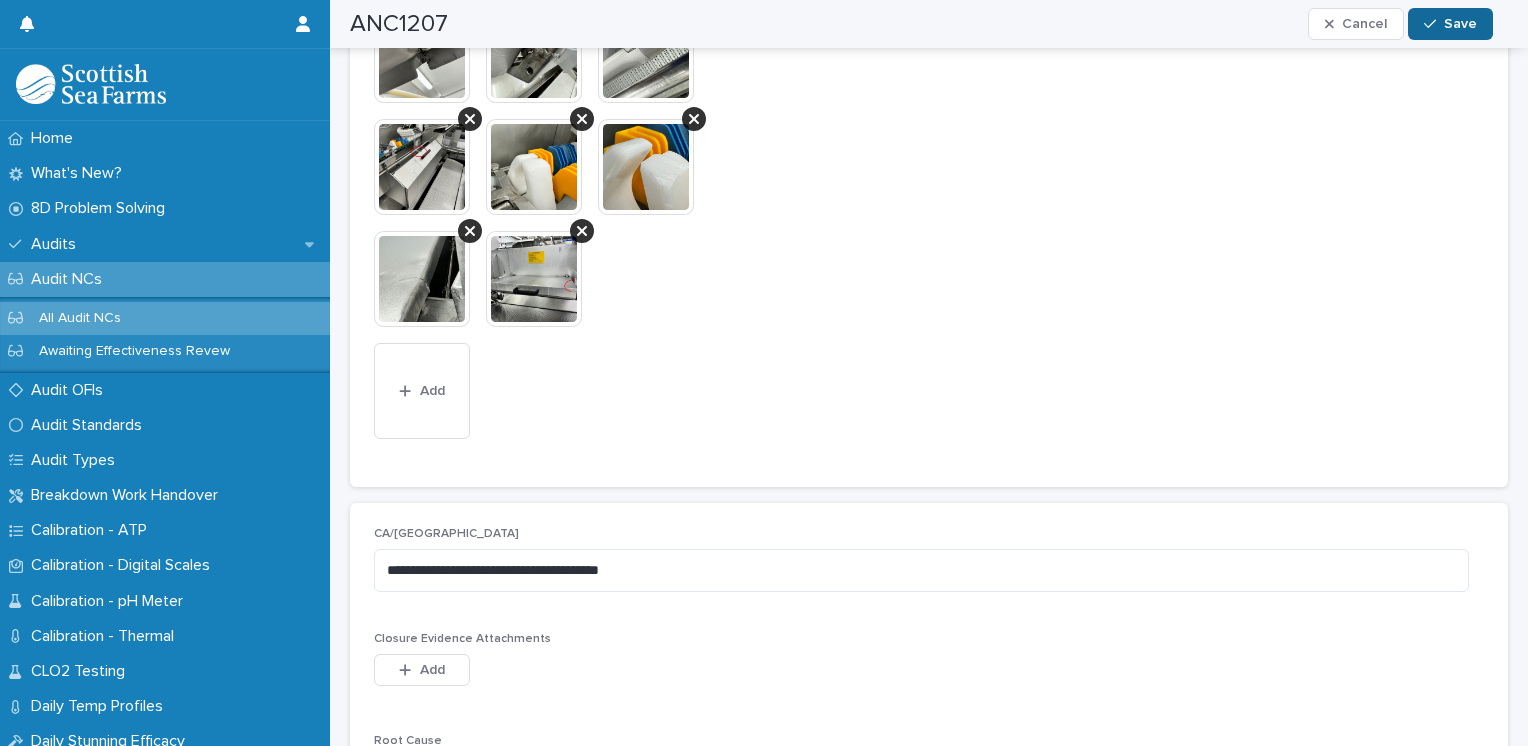 click on "Save" at bounding box center (1460, 24) 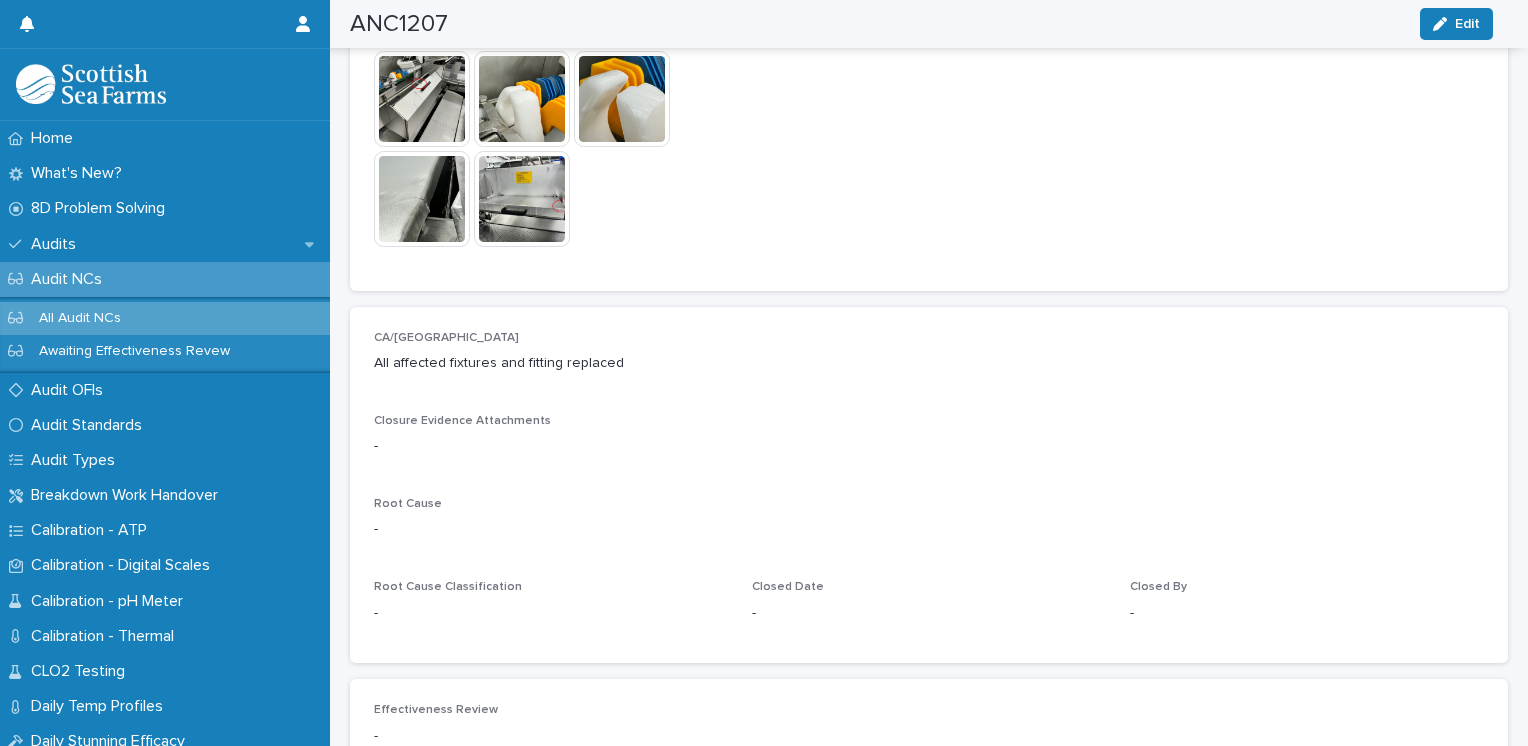 scroll, scrollTop: 1016, scrollLeft: 0, axis: vertical 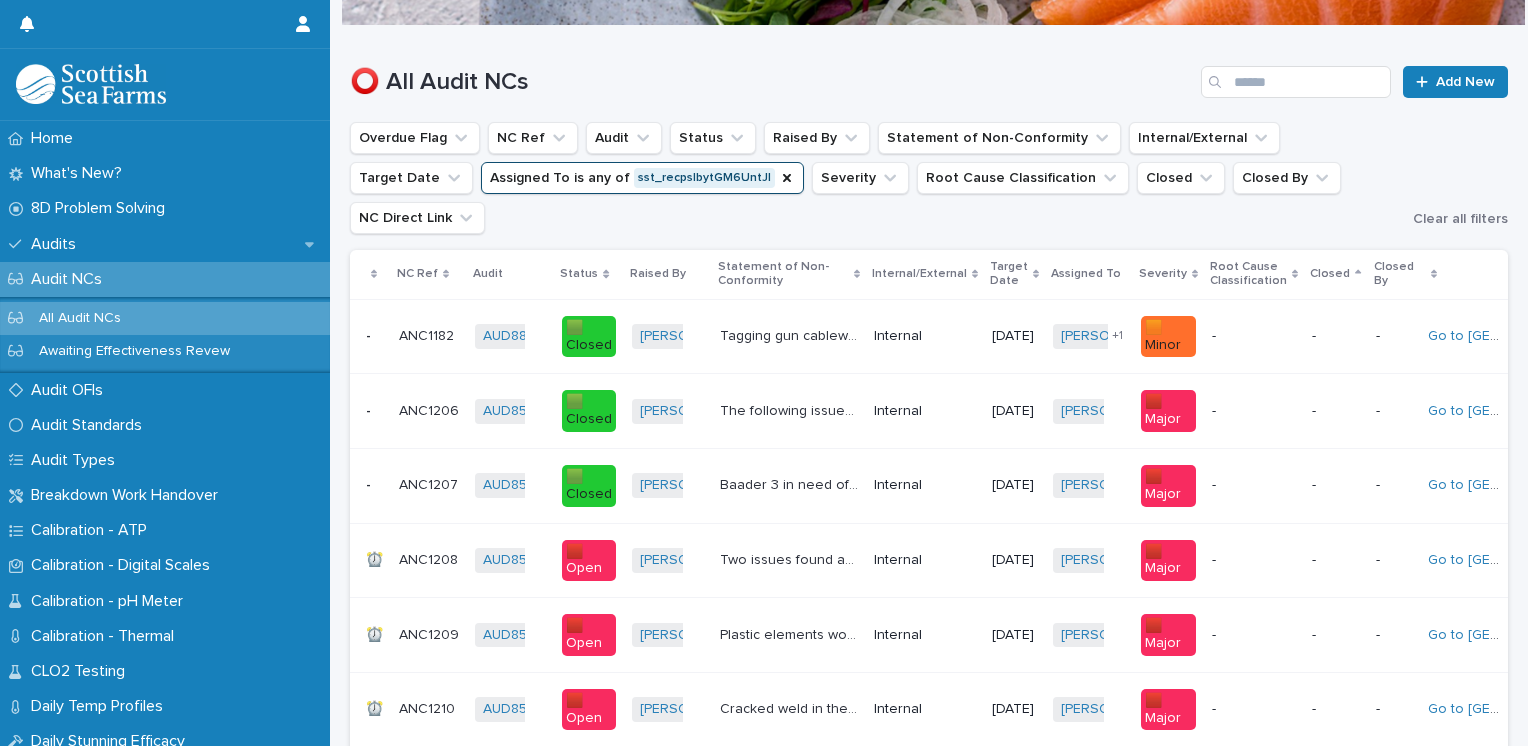 click on "ANC1208" at bounding box center (430, 558) 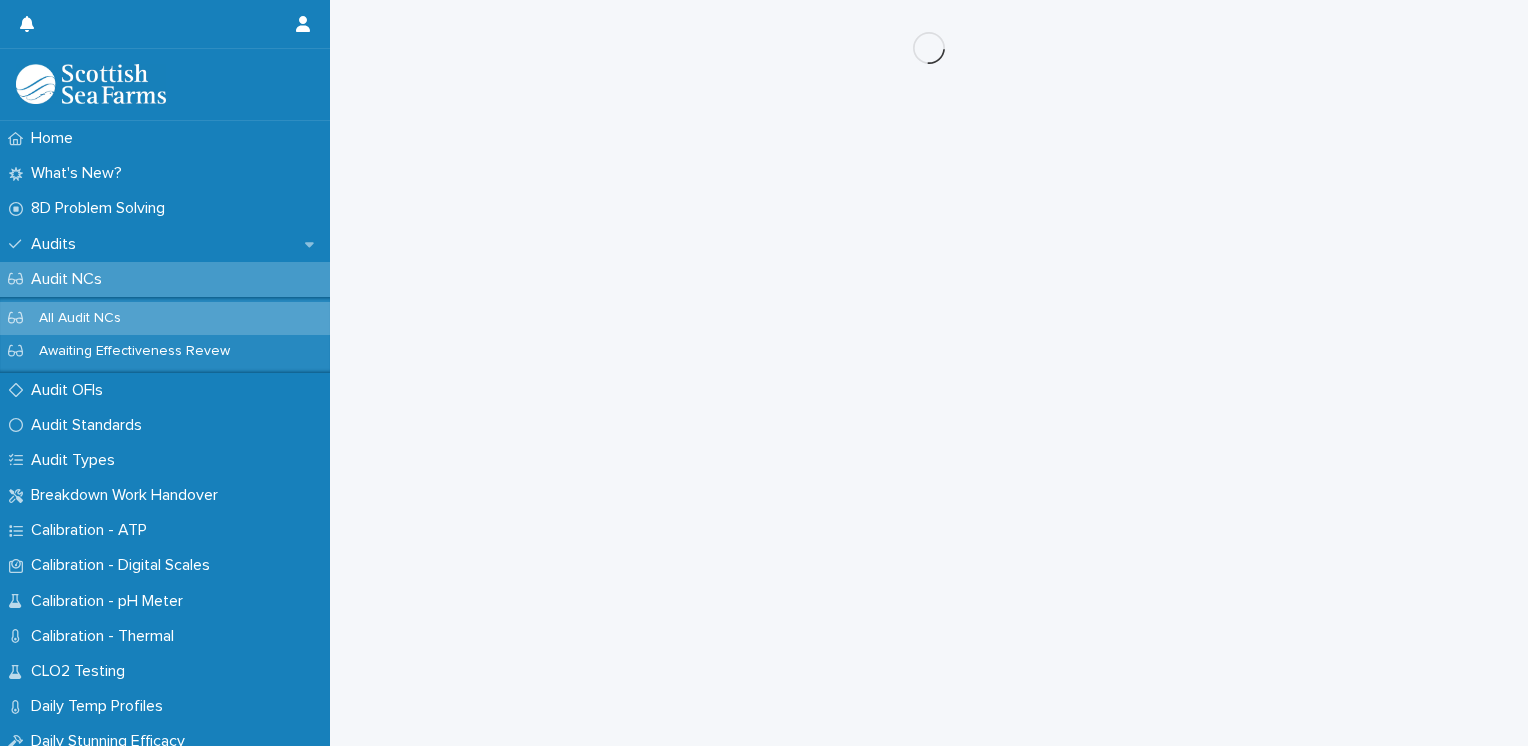 scroll, scrollTop: 0, scrollLeft: 0, axis: both 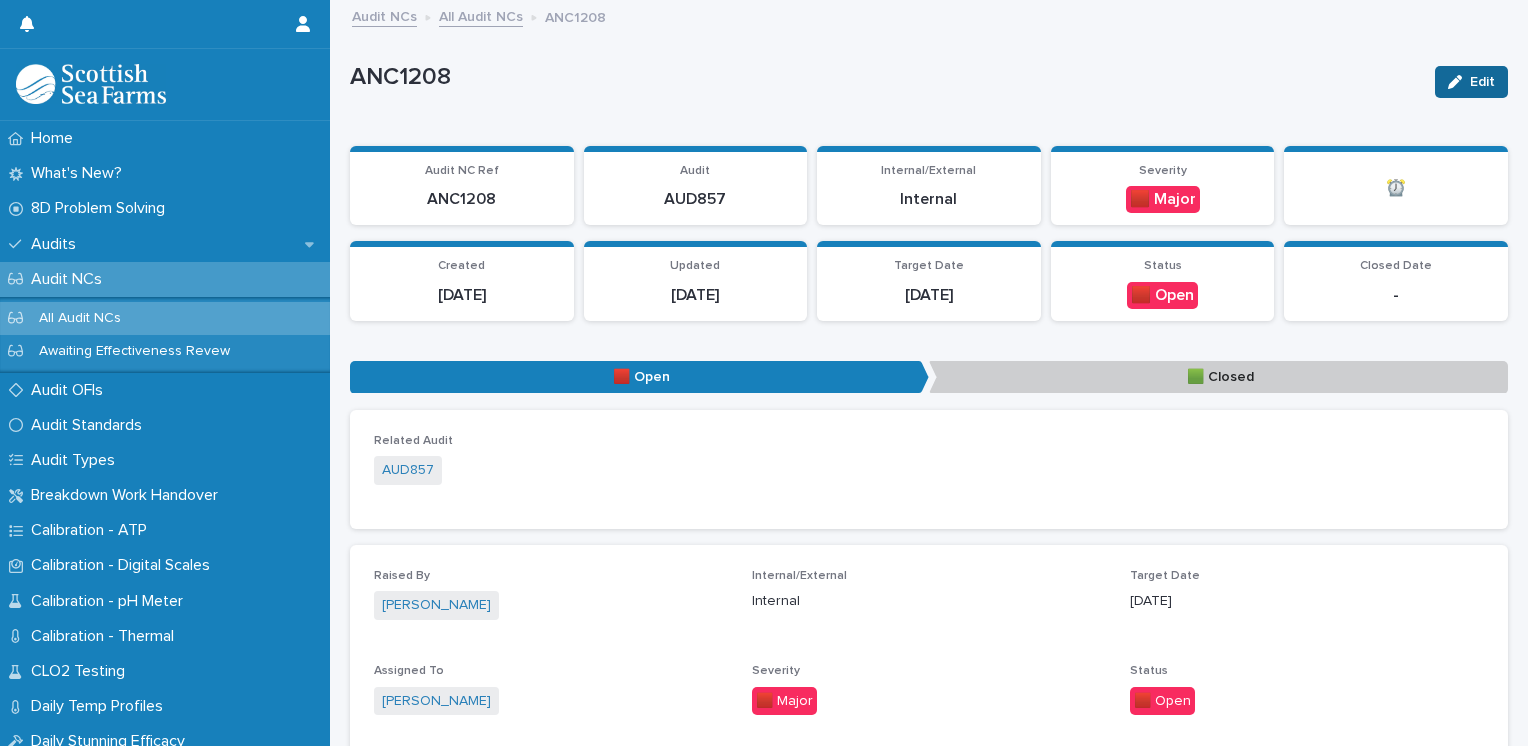 click at bounding box center (1459, 82) 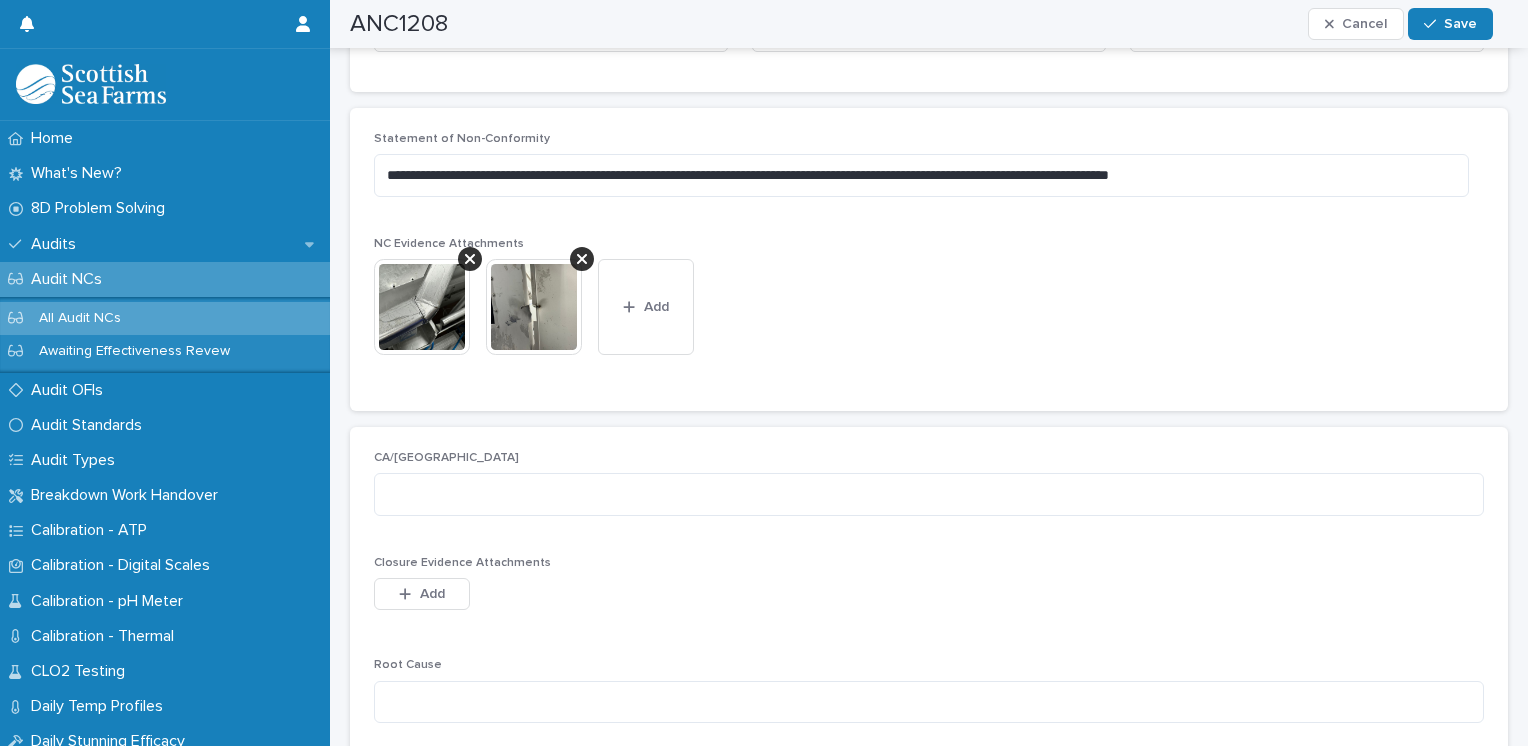 scroll, scrollTop: 683, scrollLeft: 0, axis: vertical 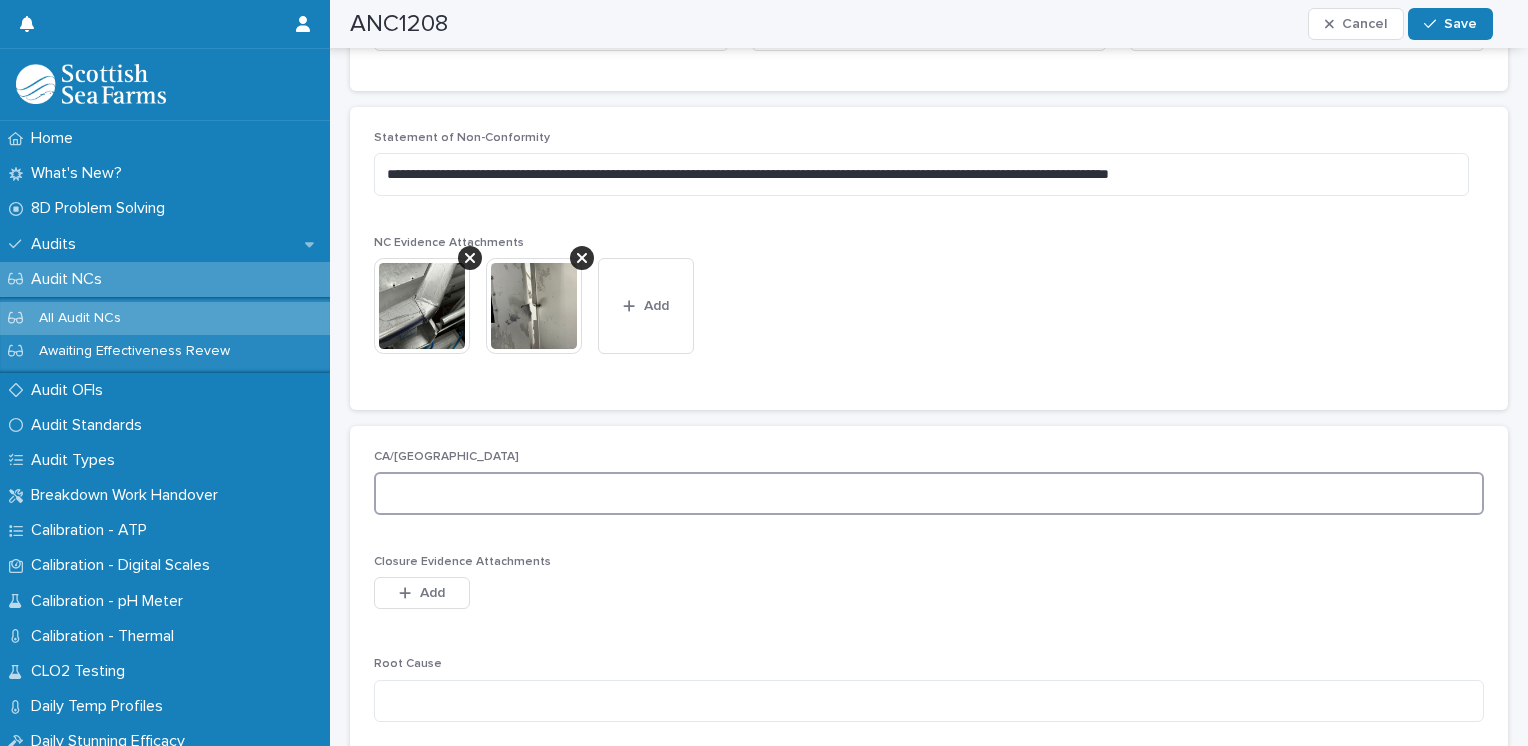 click at bounding box center (929, 493) 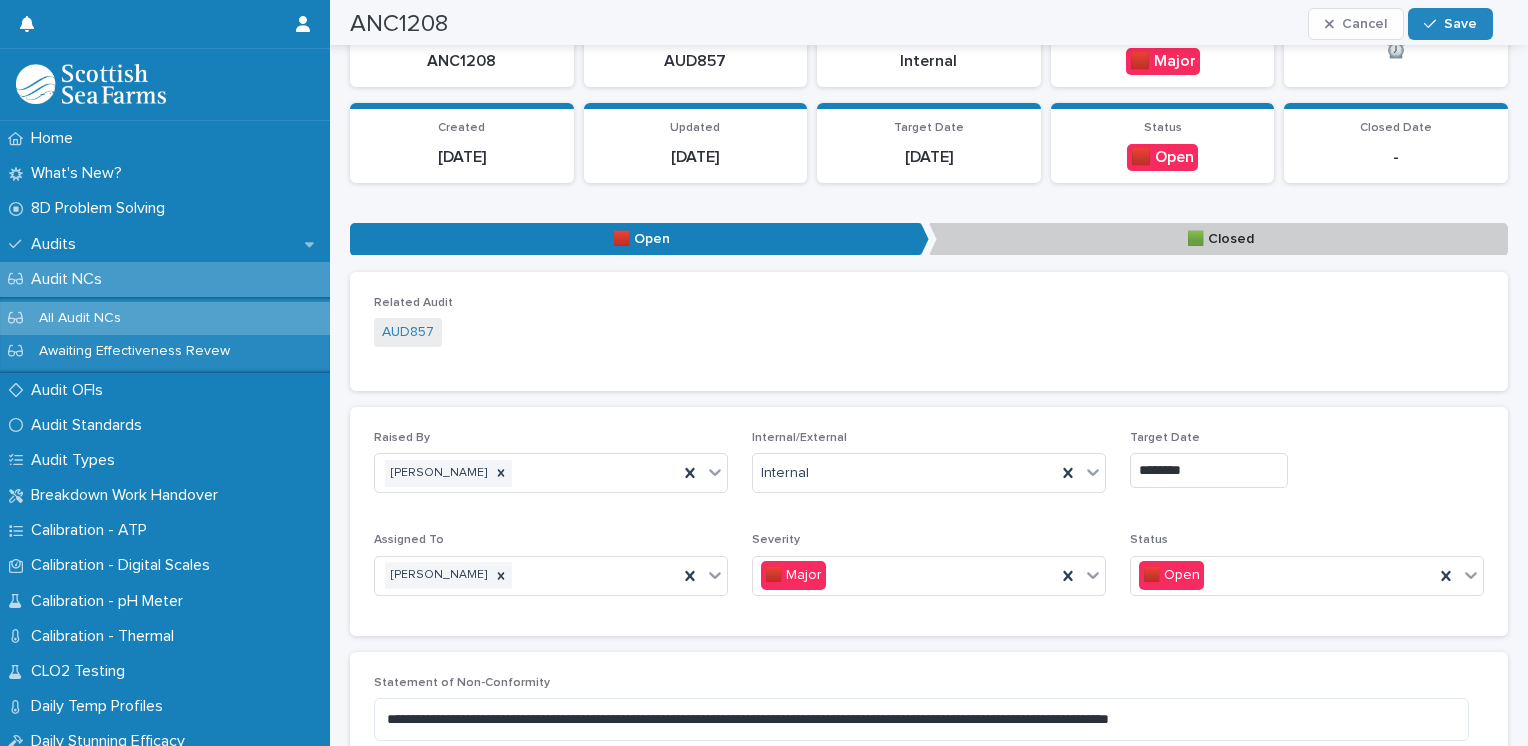 scroll, scrollTop: 138, scrollLeft: 0, axis: vertical 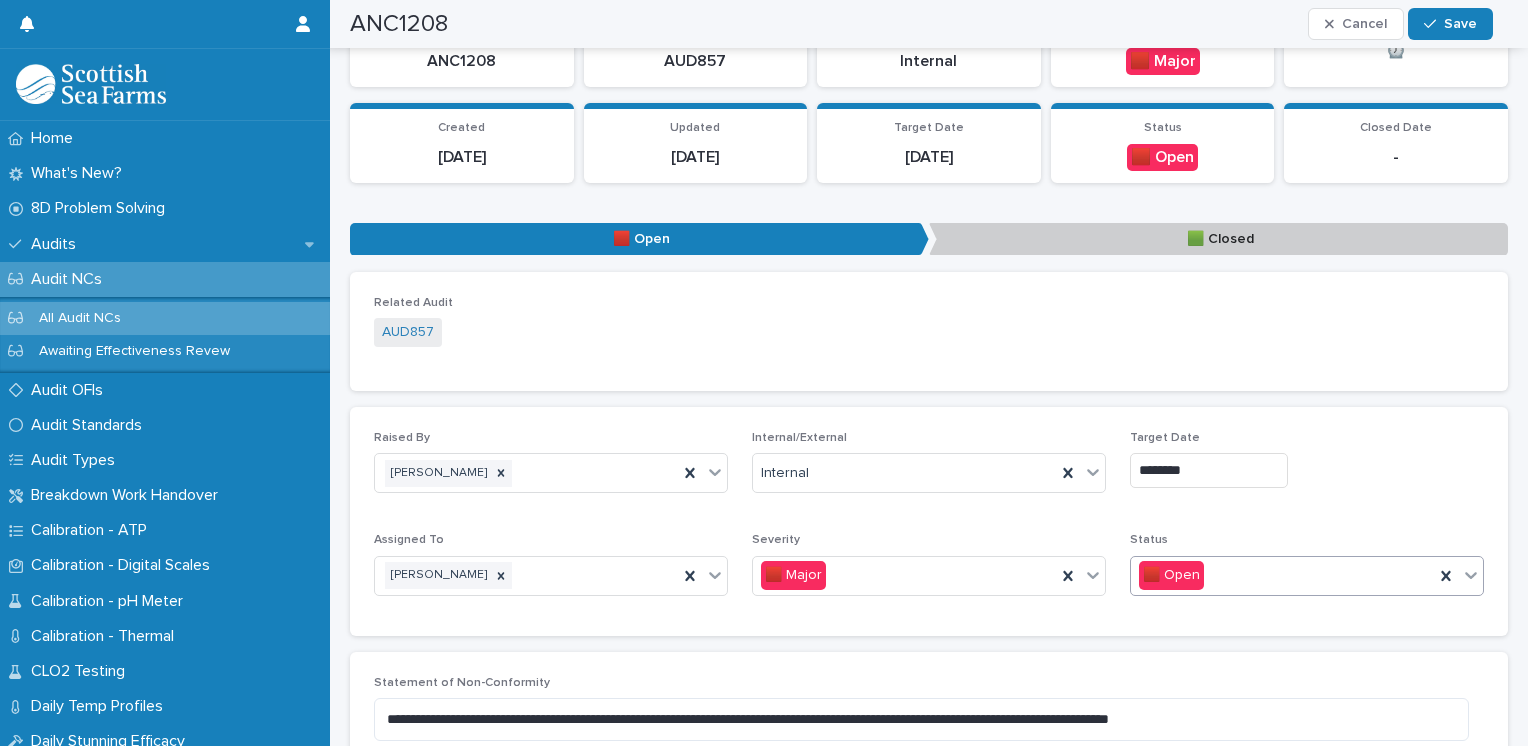 type on "**********" 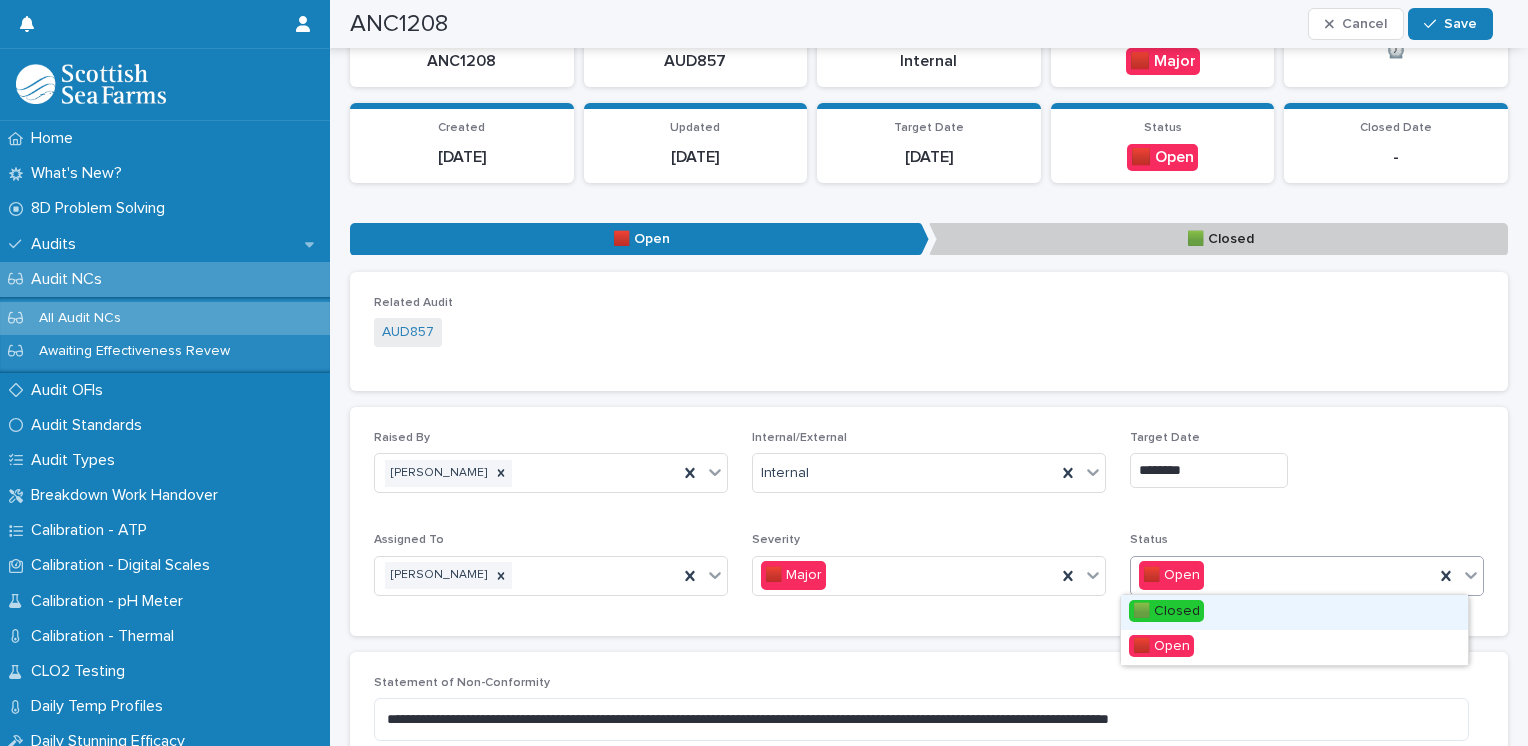click 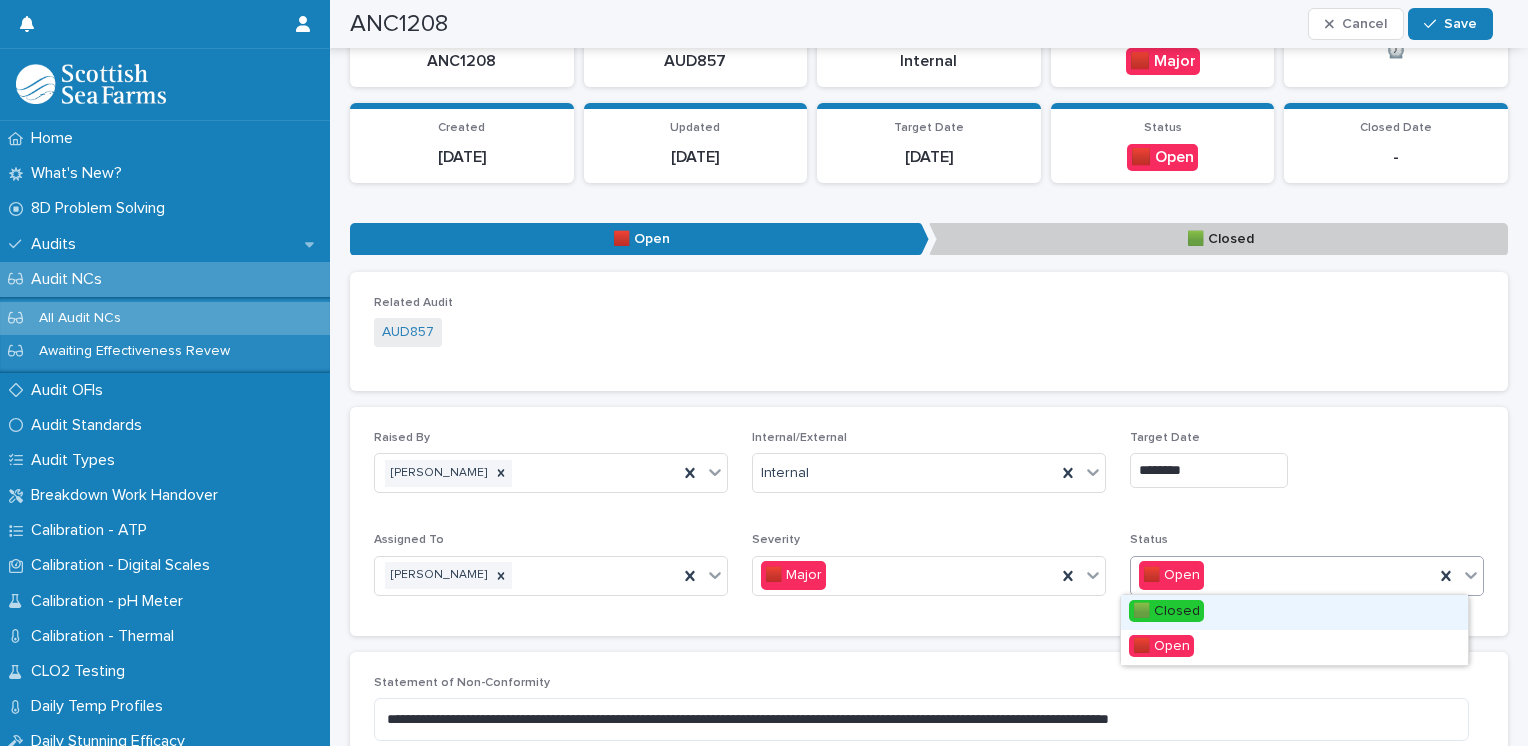 click on "🟩 Closed" at bounding box center (1166, 611) 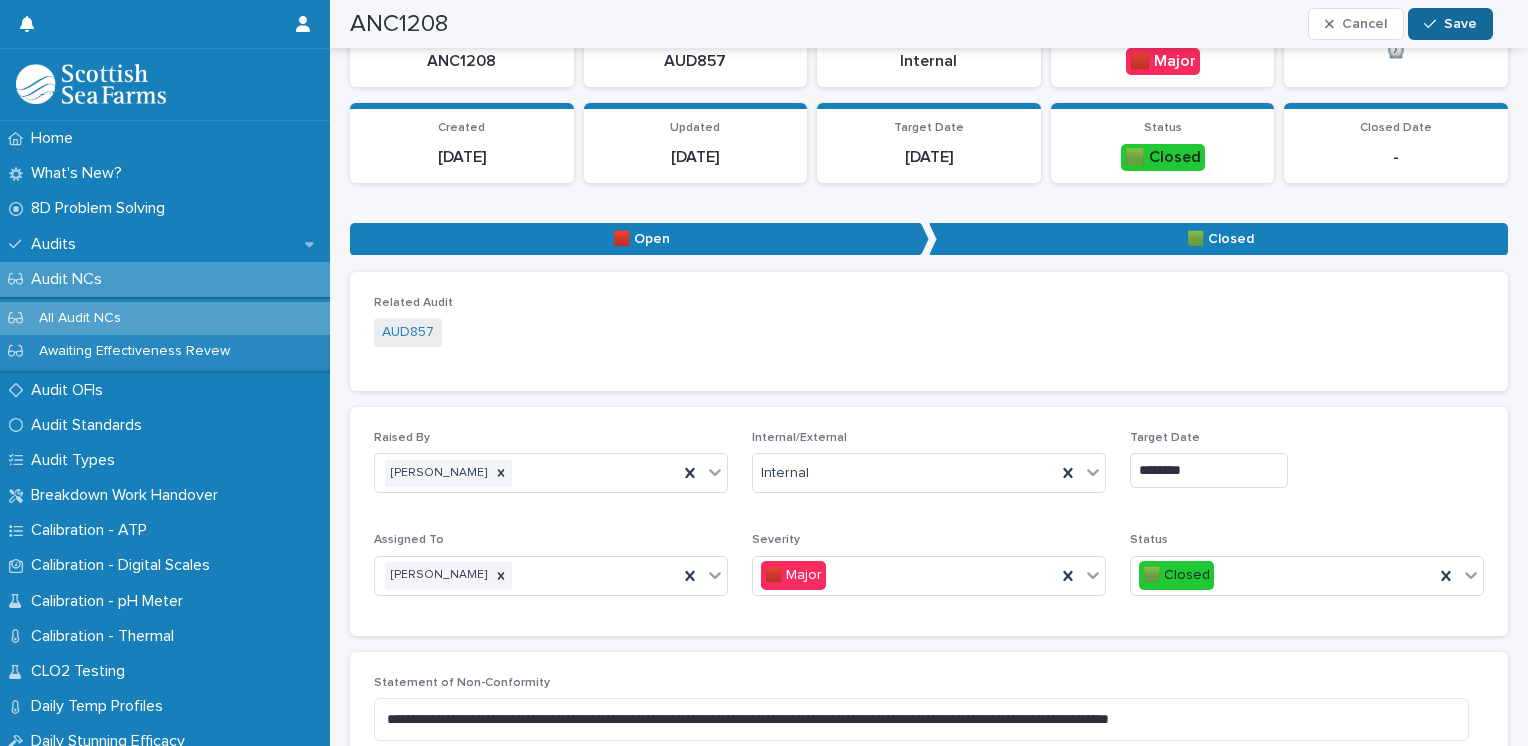 click on "Save" at bounding box center [1460, 24] 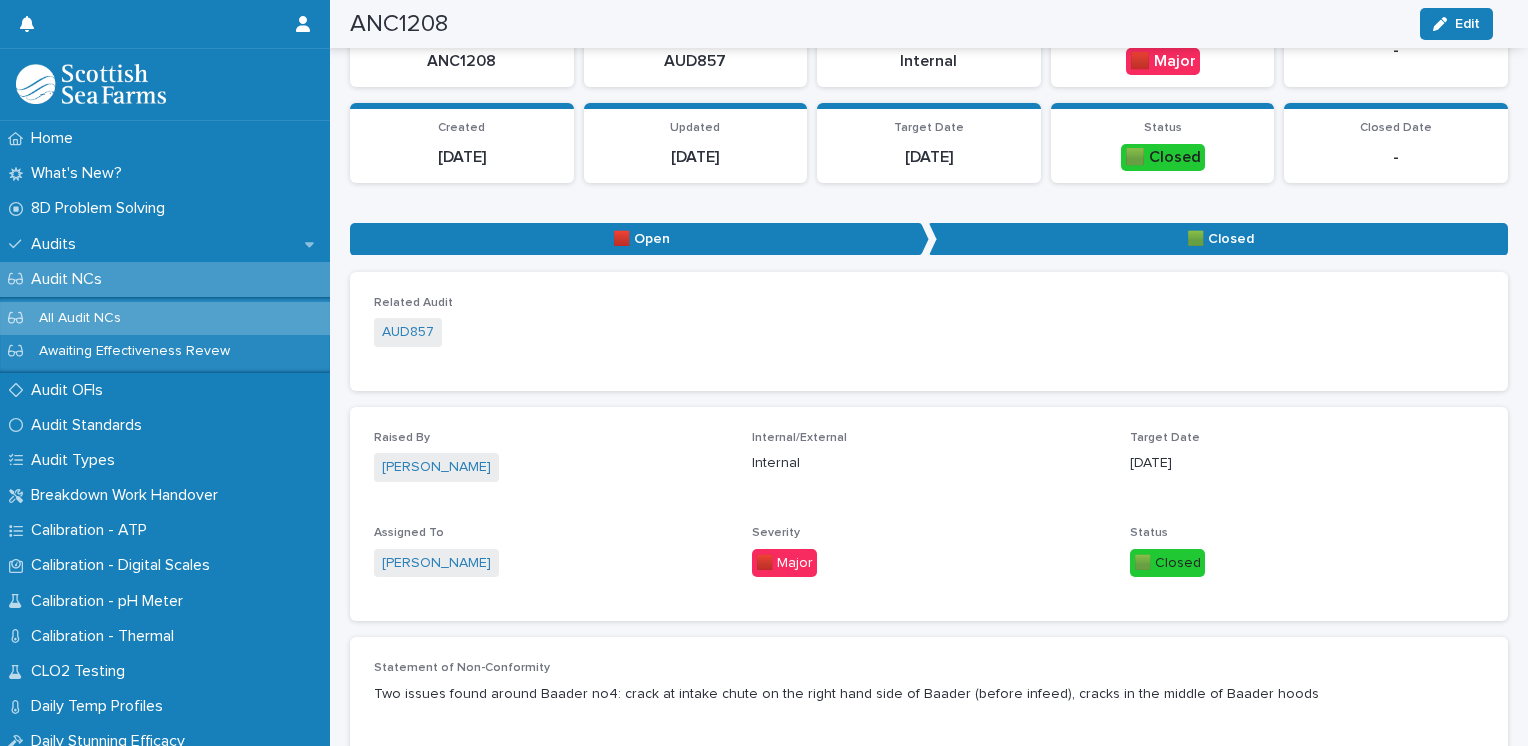 scroll, scrollTop: 0, scrollLeft: 0, axis: both 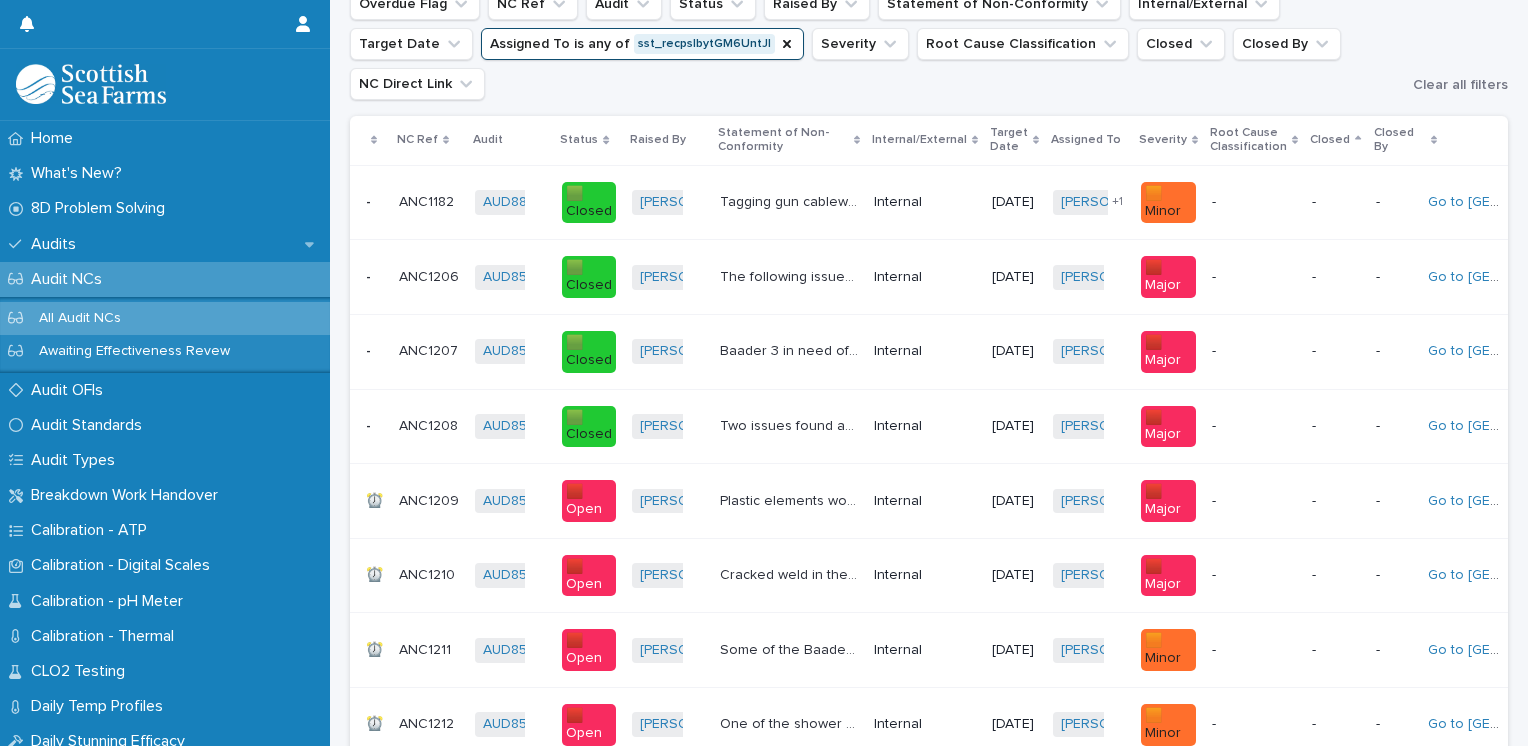 click on "ANC1209" at bounding box center [431, 499] 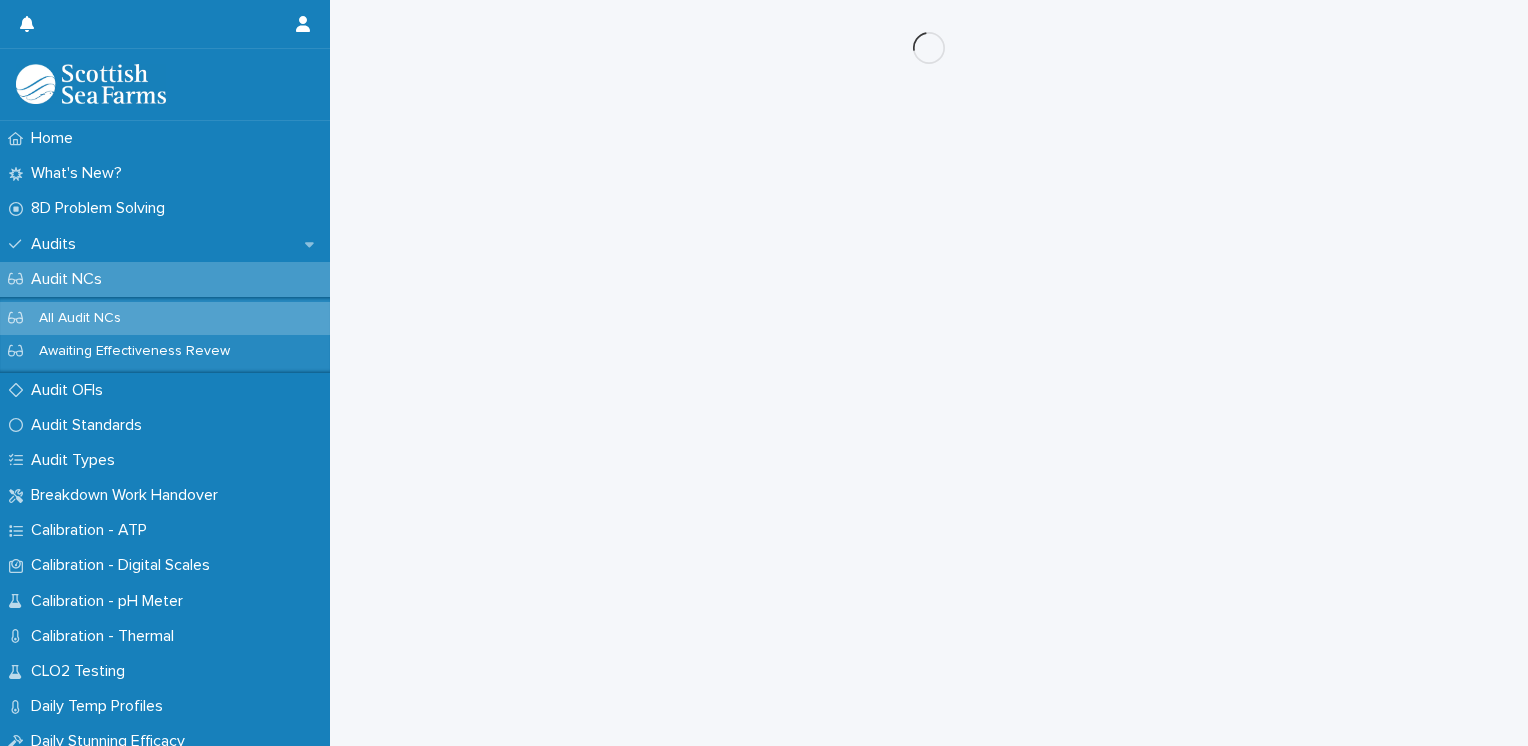 scroll, scrollTop: 0, scrollLeft: 0, axis: both 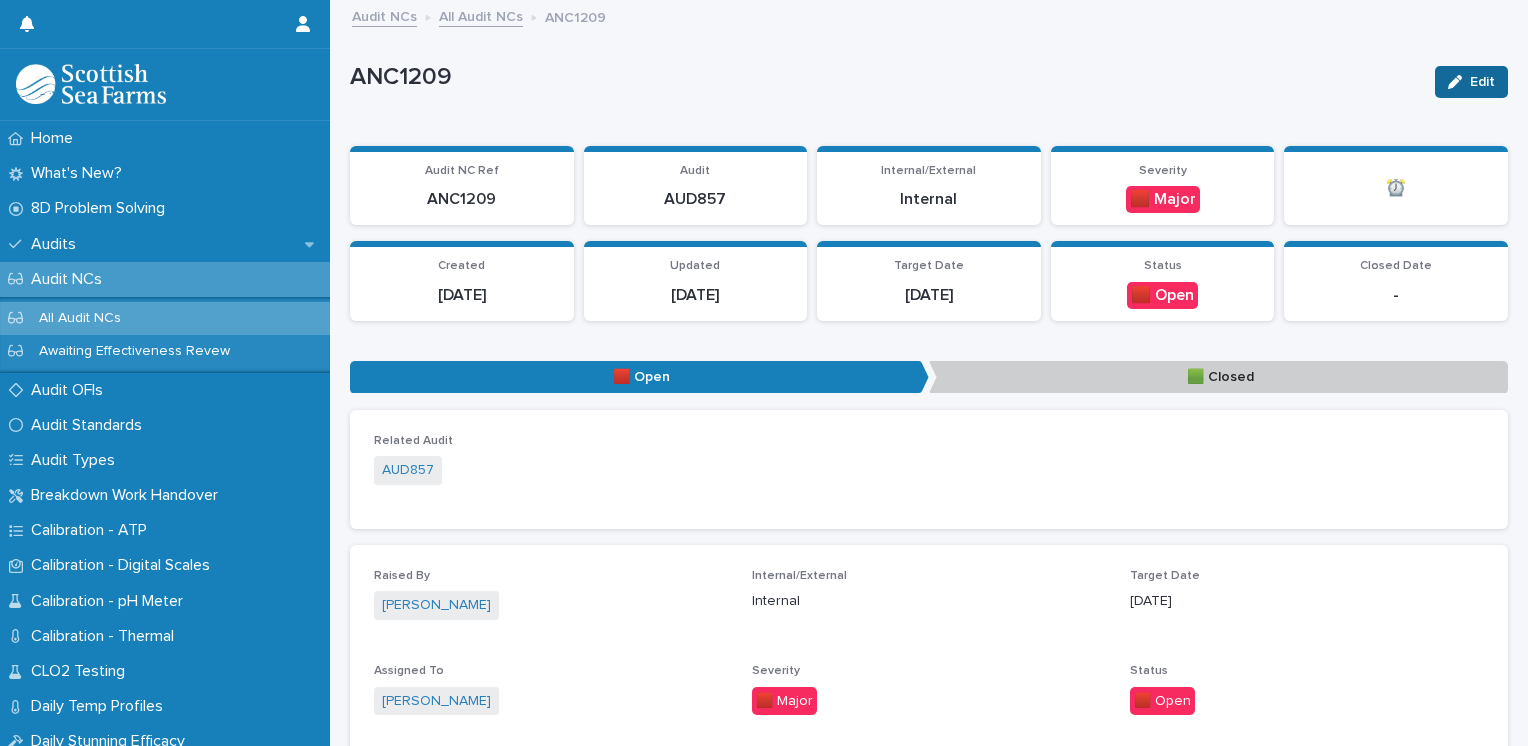 click on "Edit" at bounding box center (1471, 82) 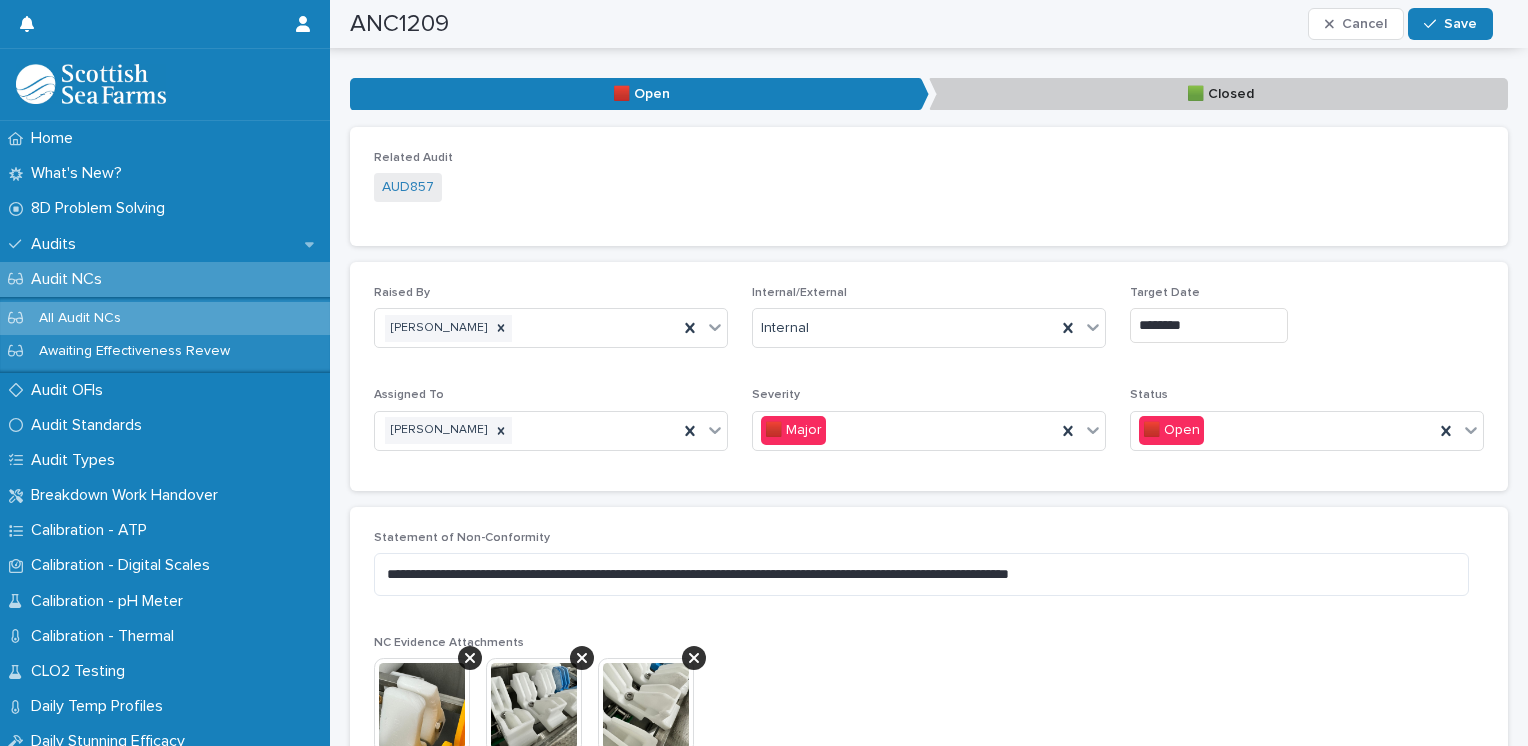 scroll, scrollTop: 284, scrollLeft: 0, axis: vertical 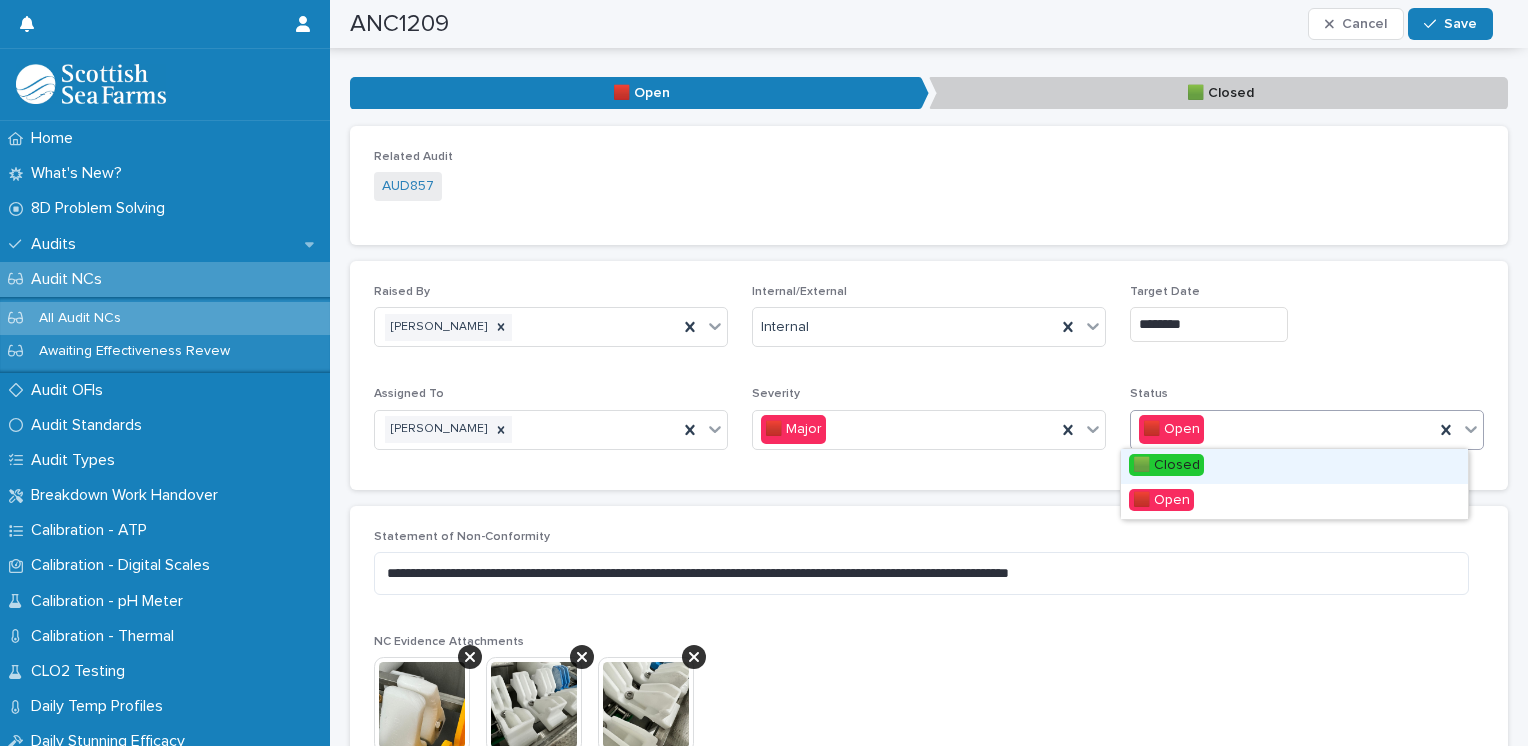 click 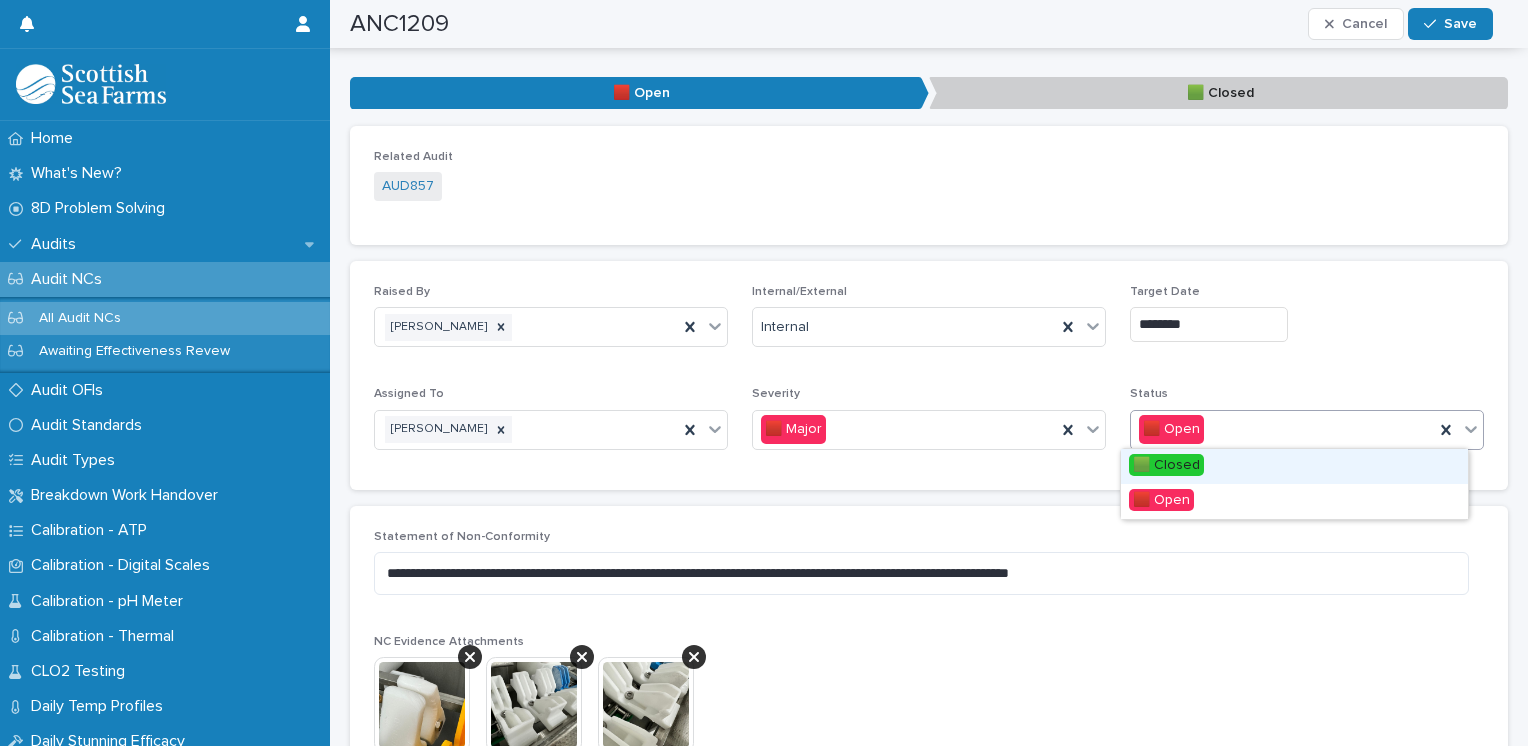 click on "🟩 Closed" at bounding box center (1166, 465) 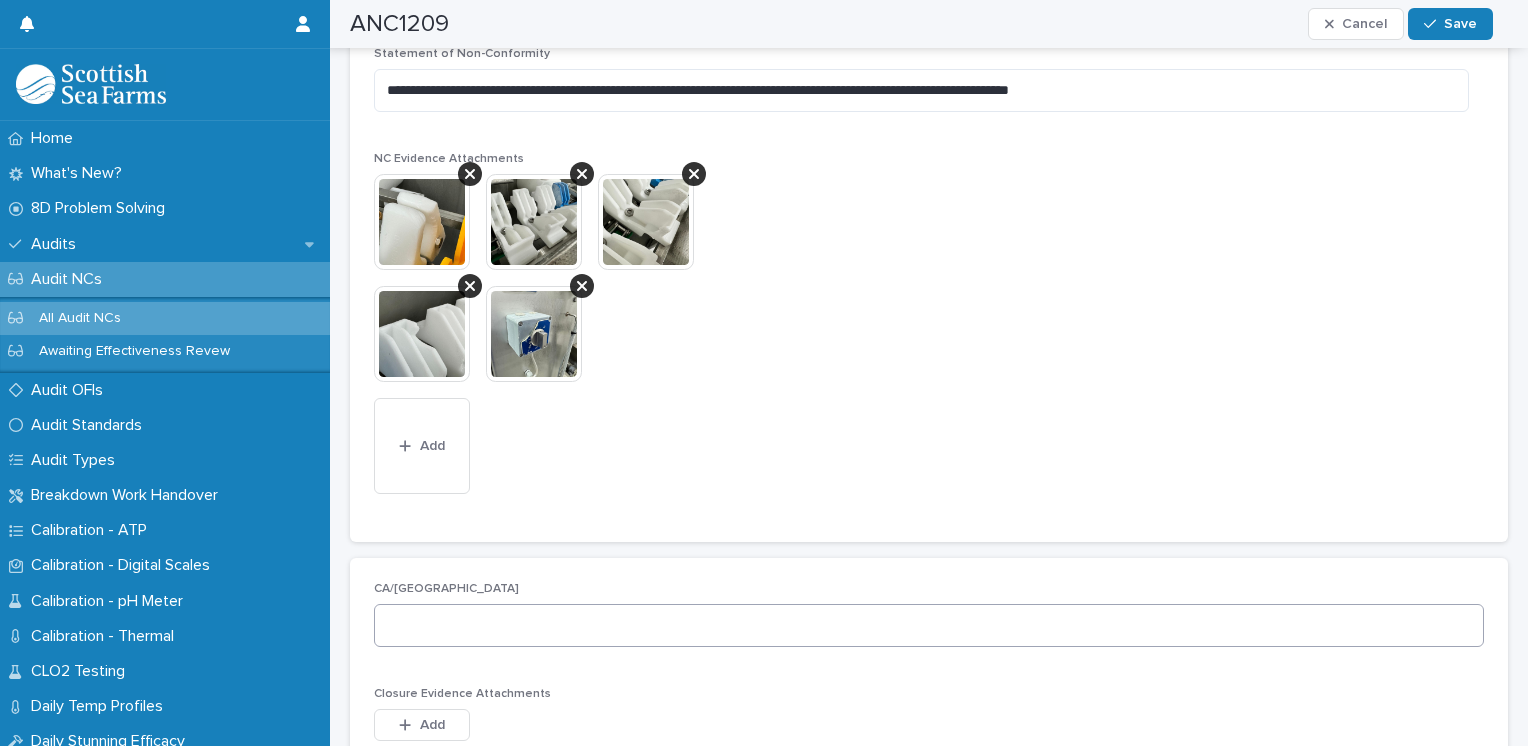 scroll, scrollTop: 768, scrollLeft: 0, axis: vertical 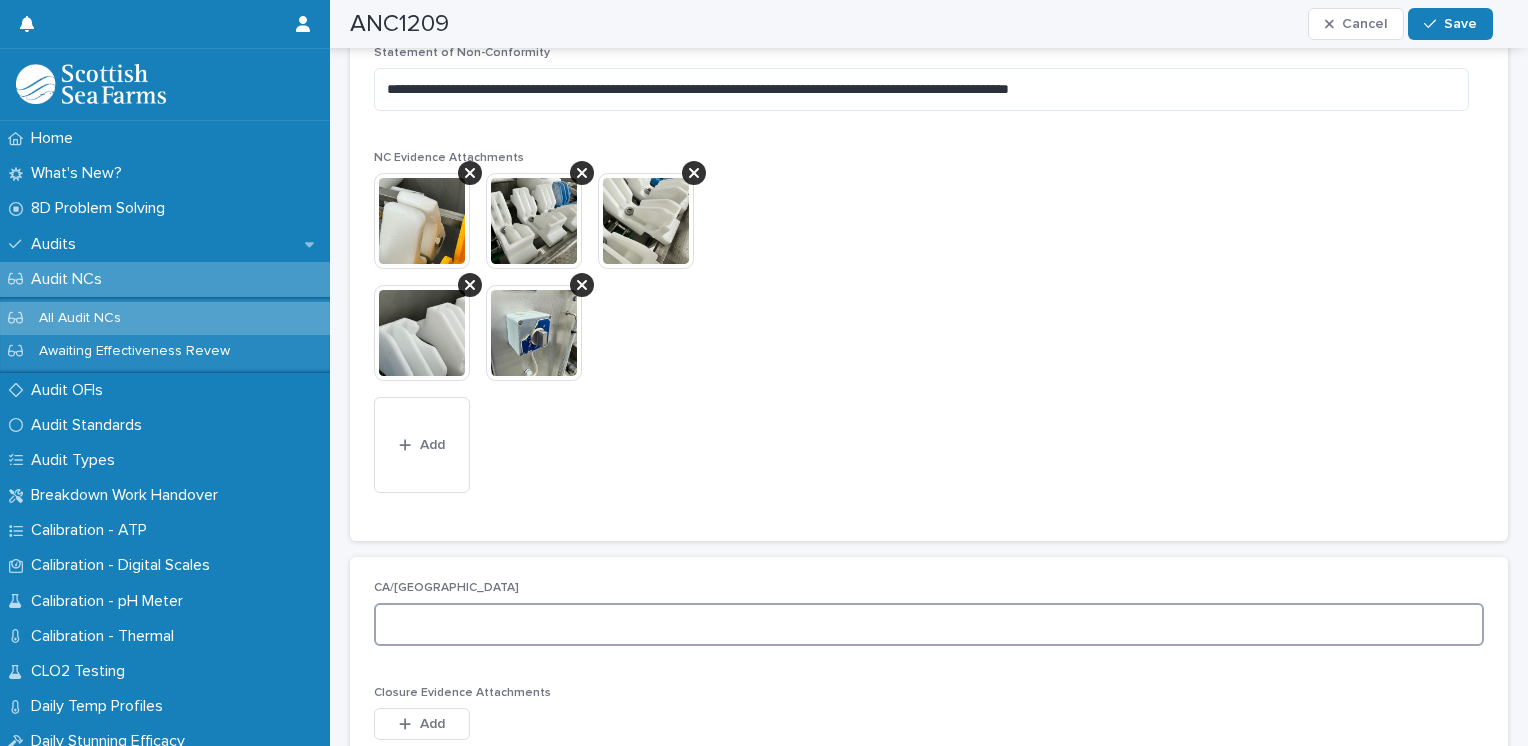click at bounding box center (929, 624) 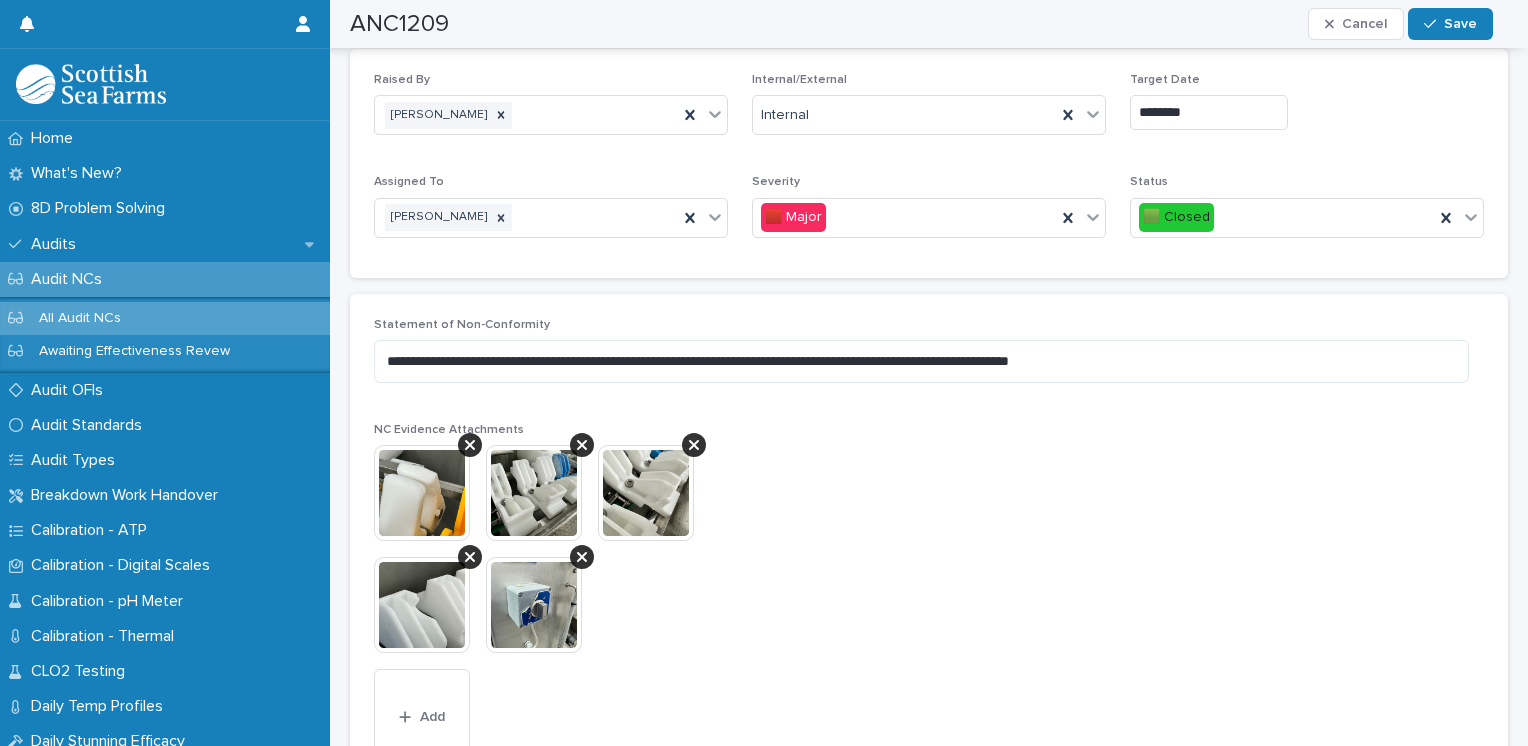 scroll, scrollTop: 488, scrollLeft: 0, axis: vertical 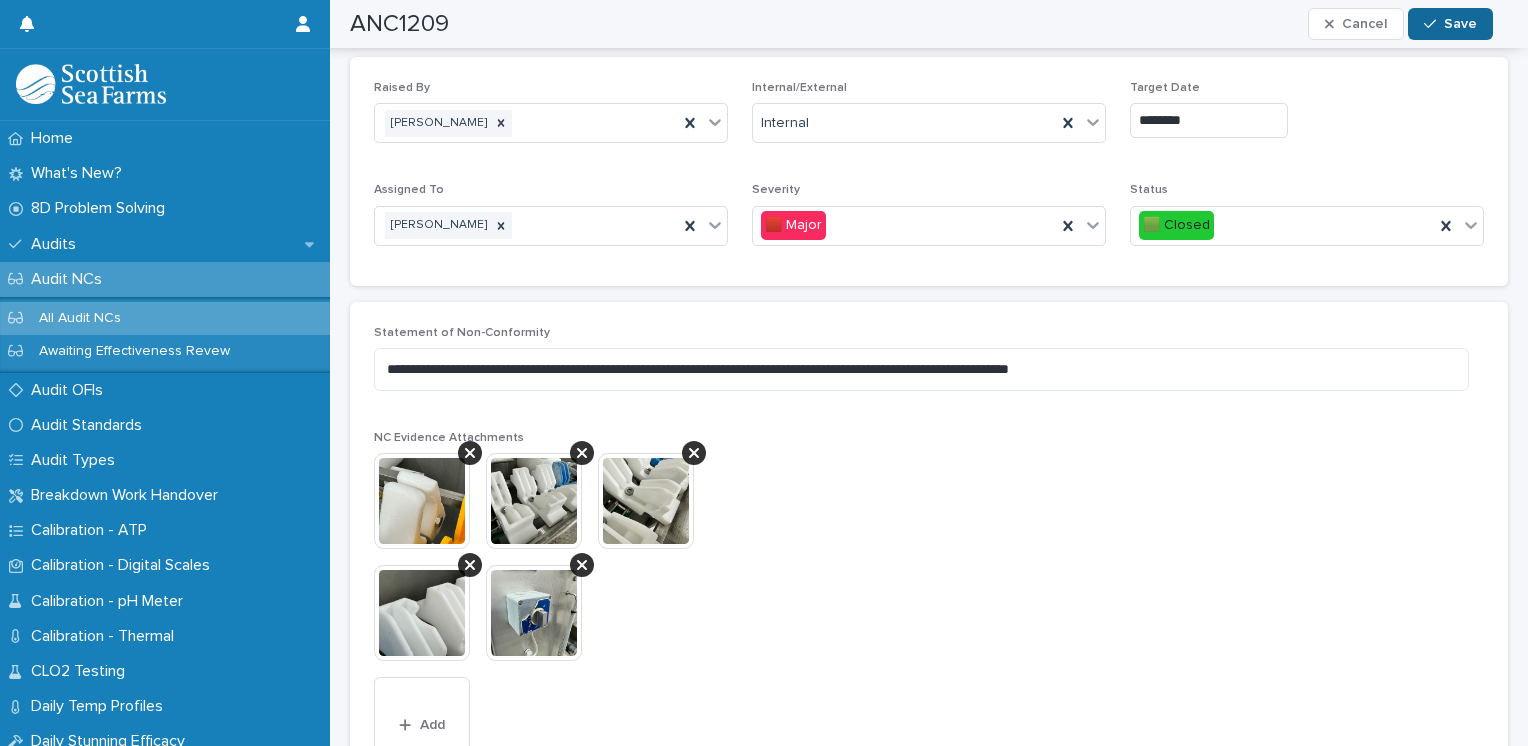 type on "**********" 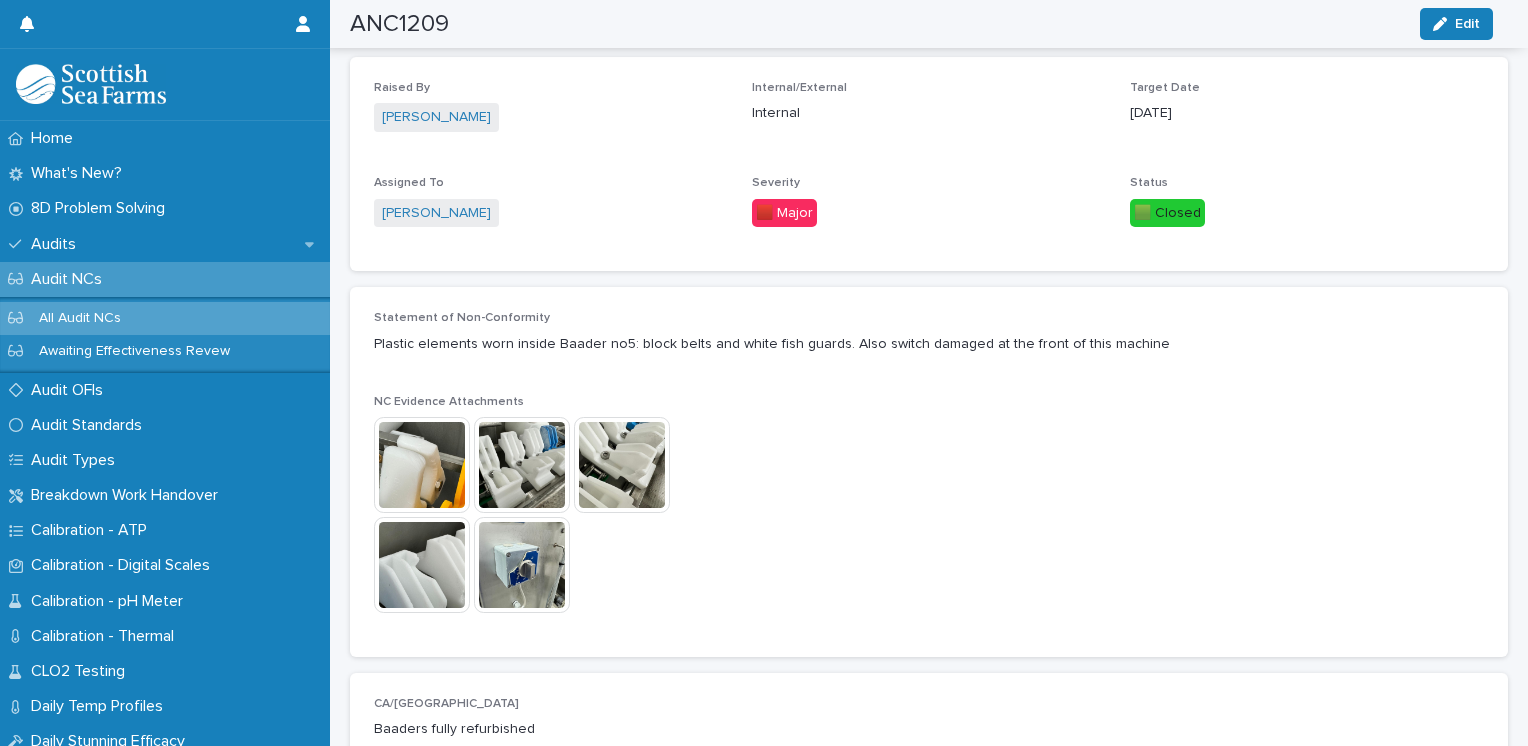 scroll, scrollTop: 346, scrollLeft: 0, axis: vertical 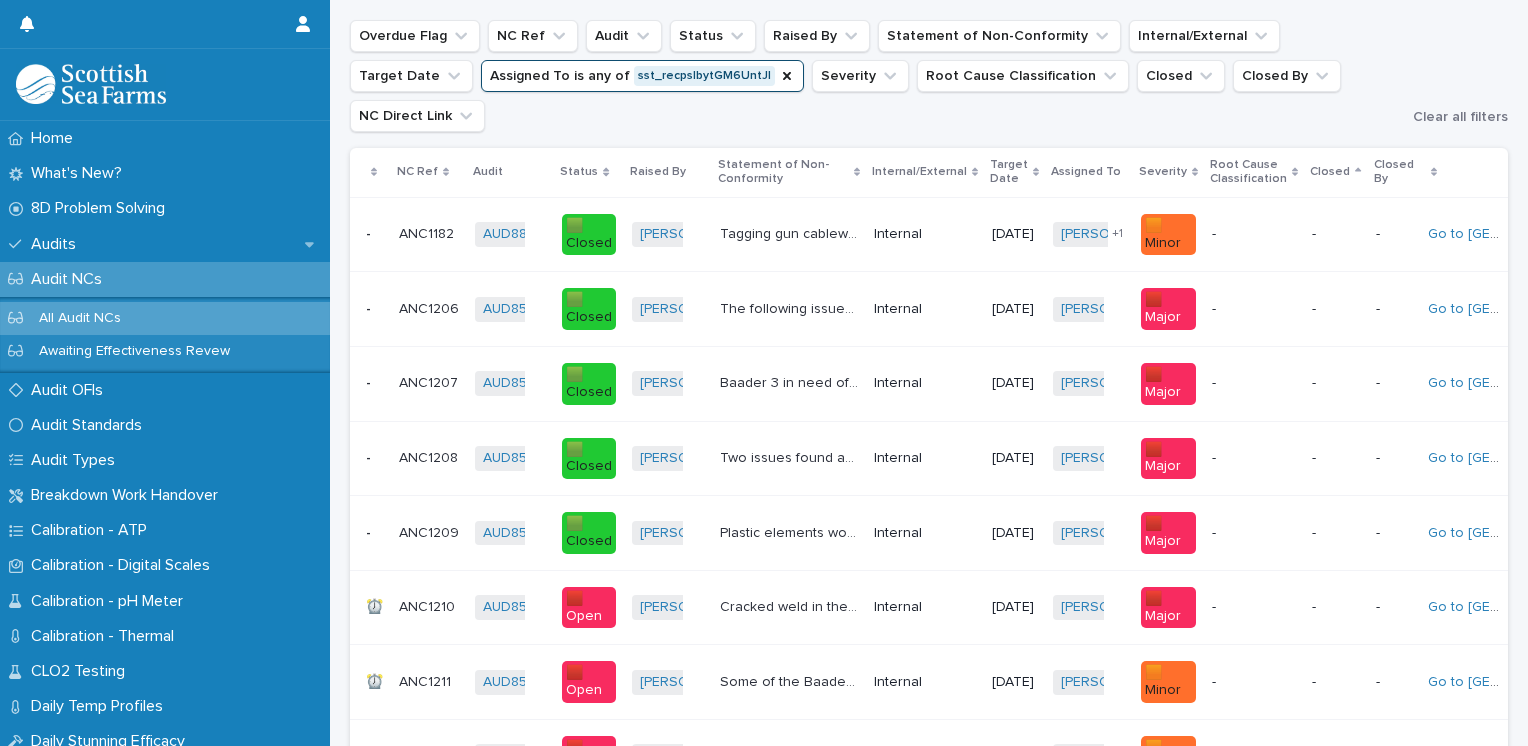 click on "ANC1210" at bounding box center [429, 605] 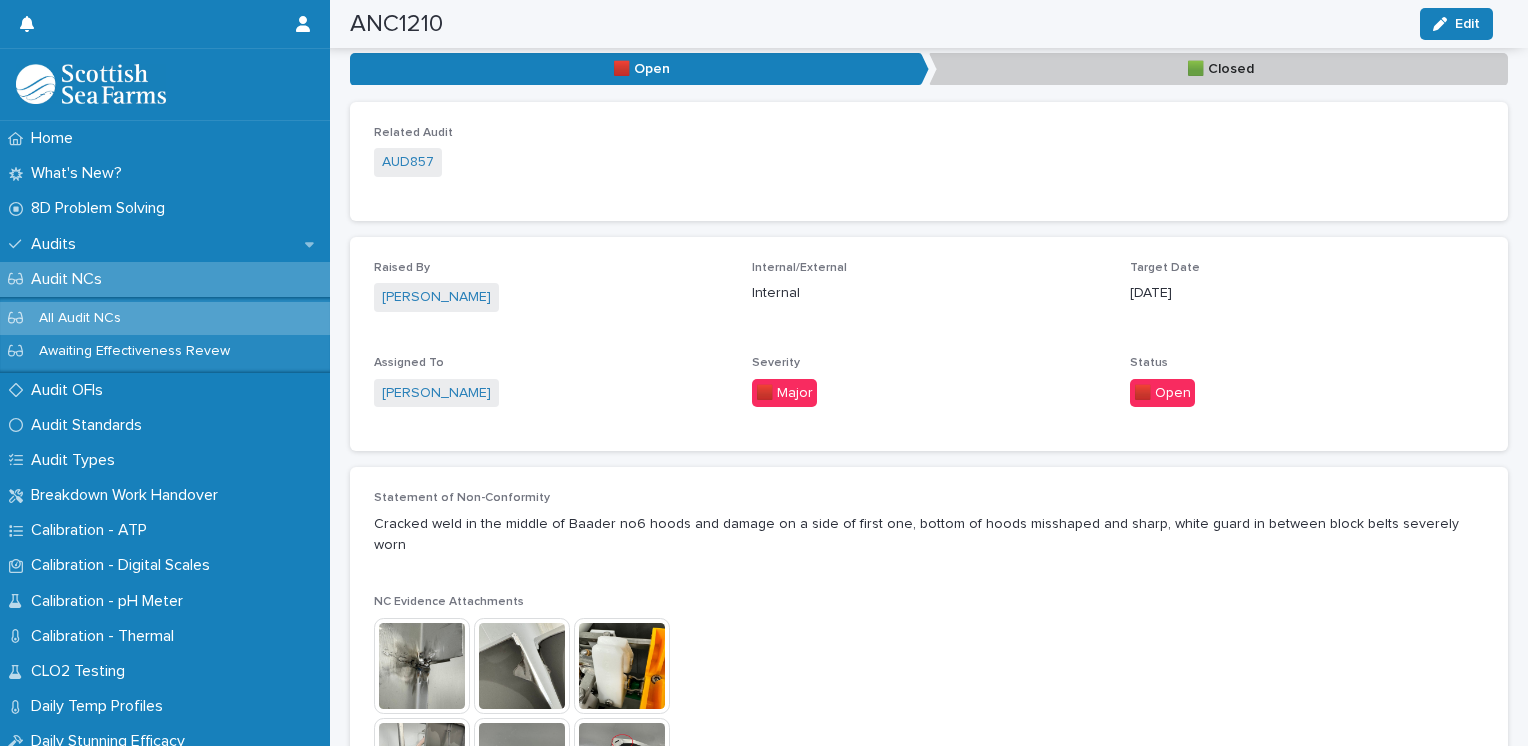 scroll, scrollTop: 307, scrollLeft: 0, axis: vertical 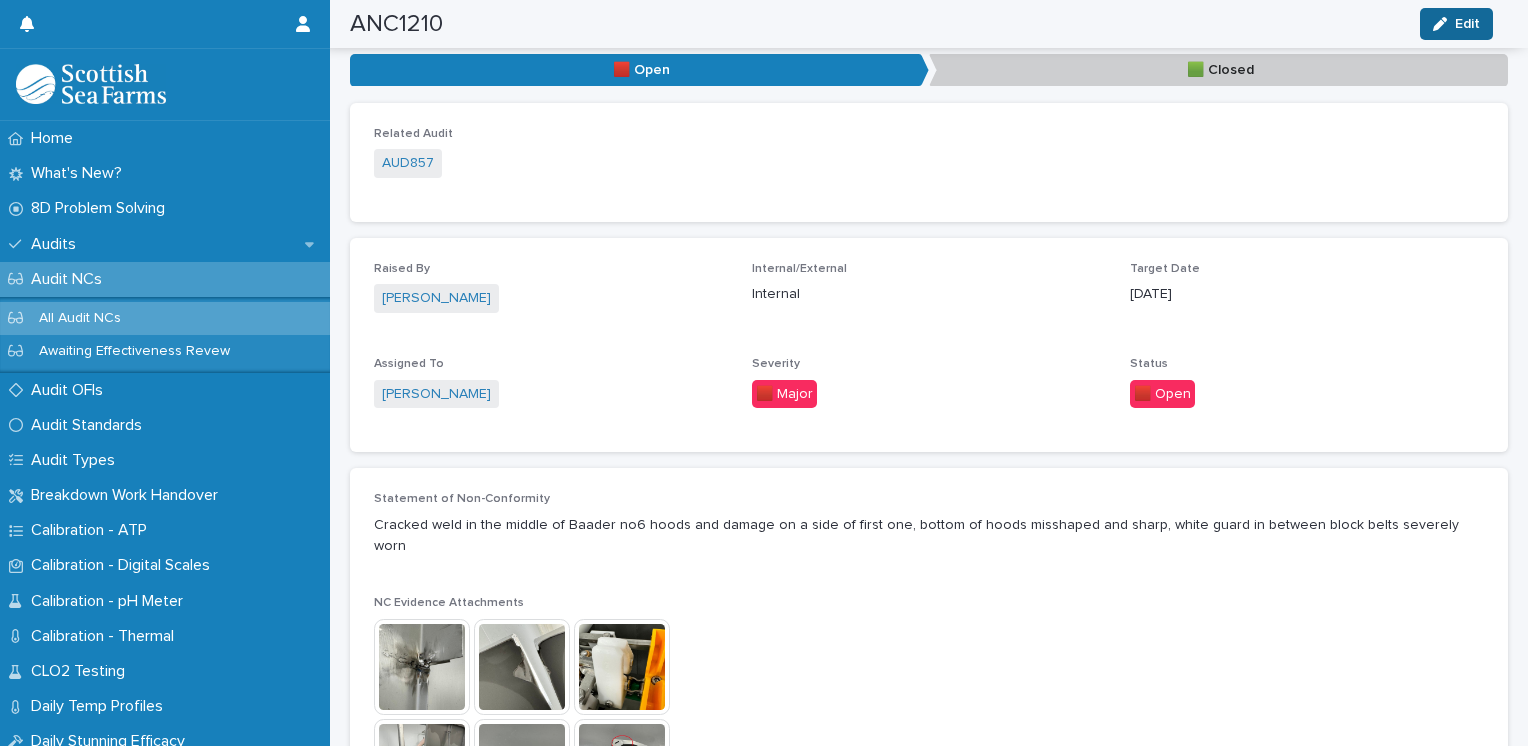 click 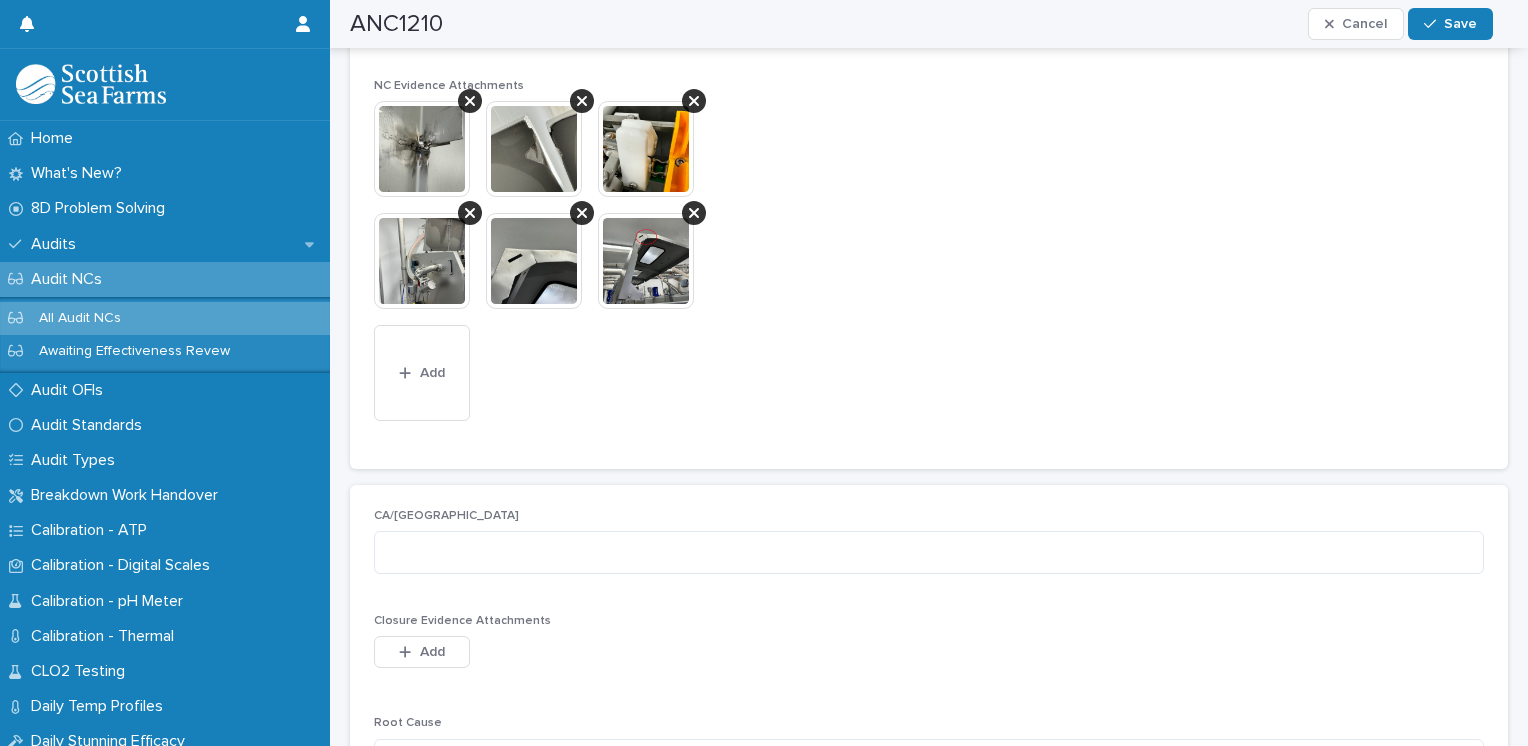 scroll, scrollTop: 842, scrollLeft: 0, axis: vertical 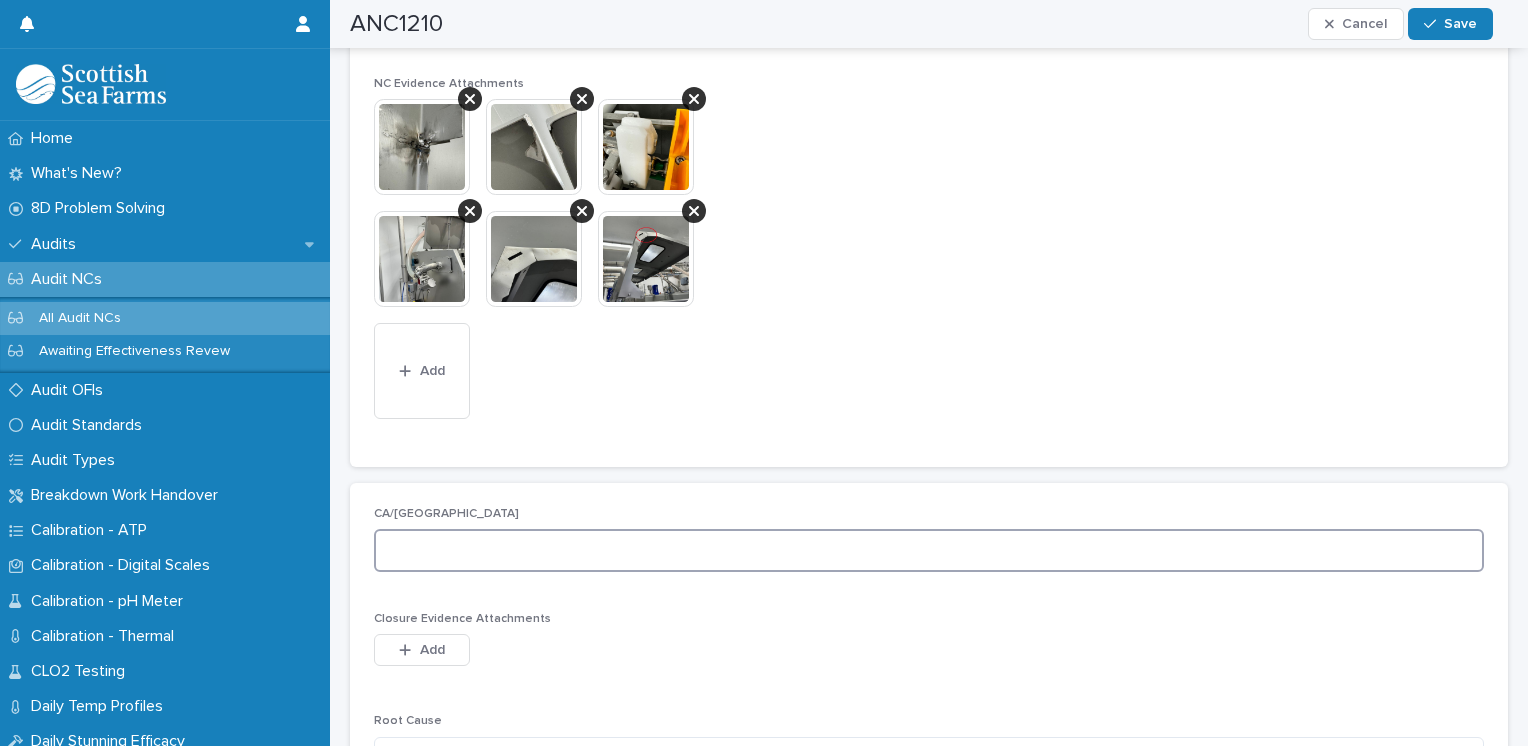 click at bounding box center (929, 550) 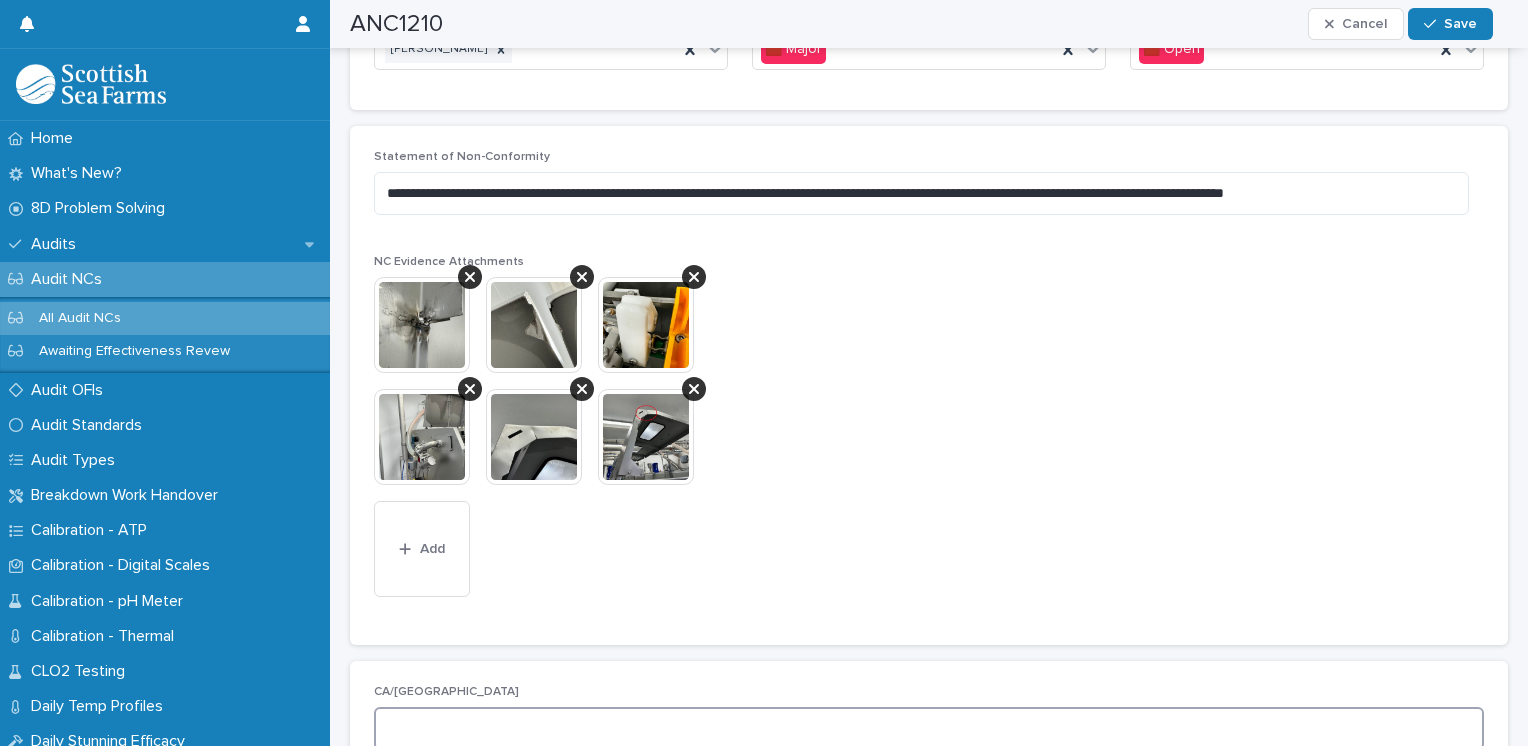 scroll, scrollTop: 656, scrollLeft: 0, axis: vertical 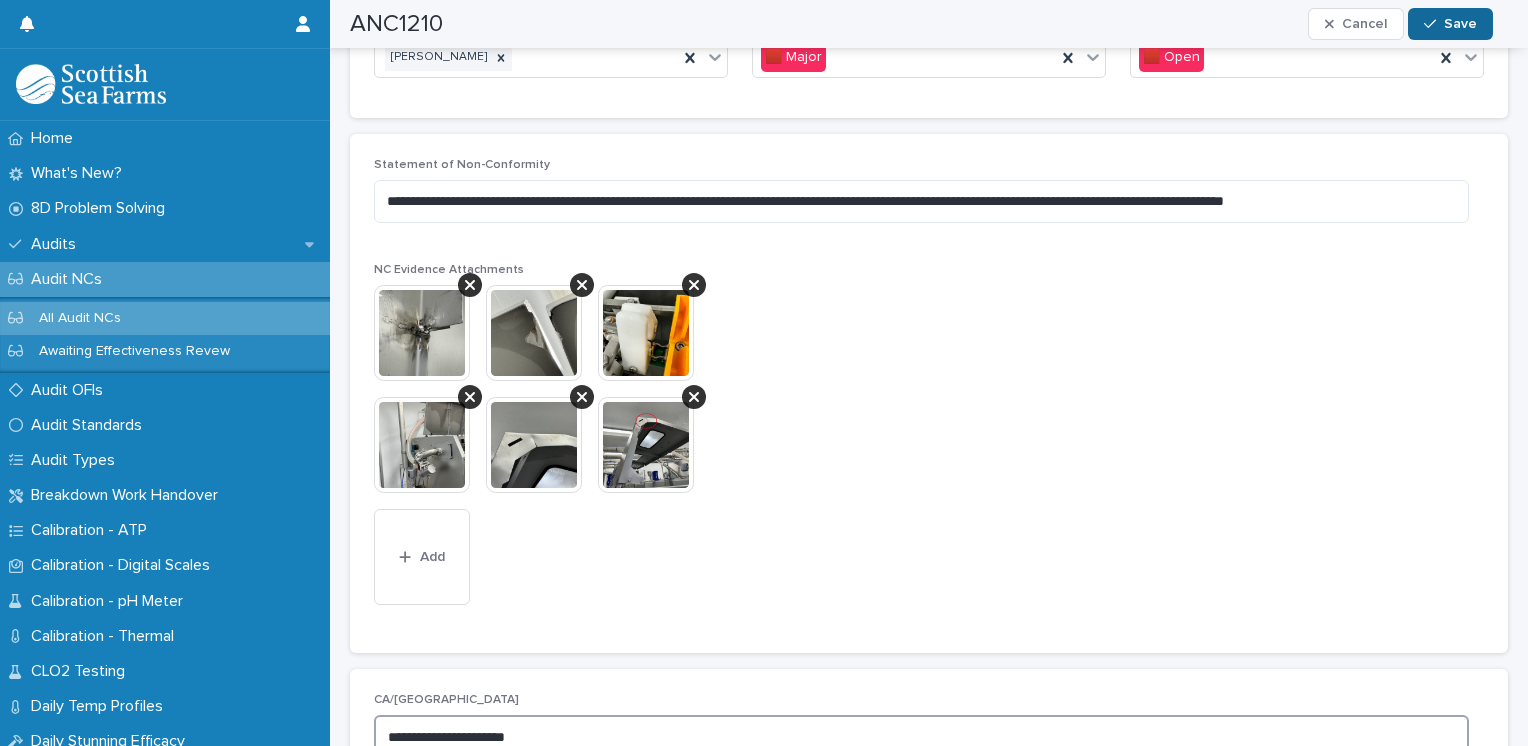 type on "**********" 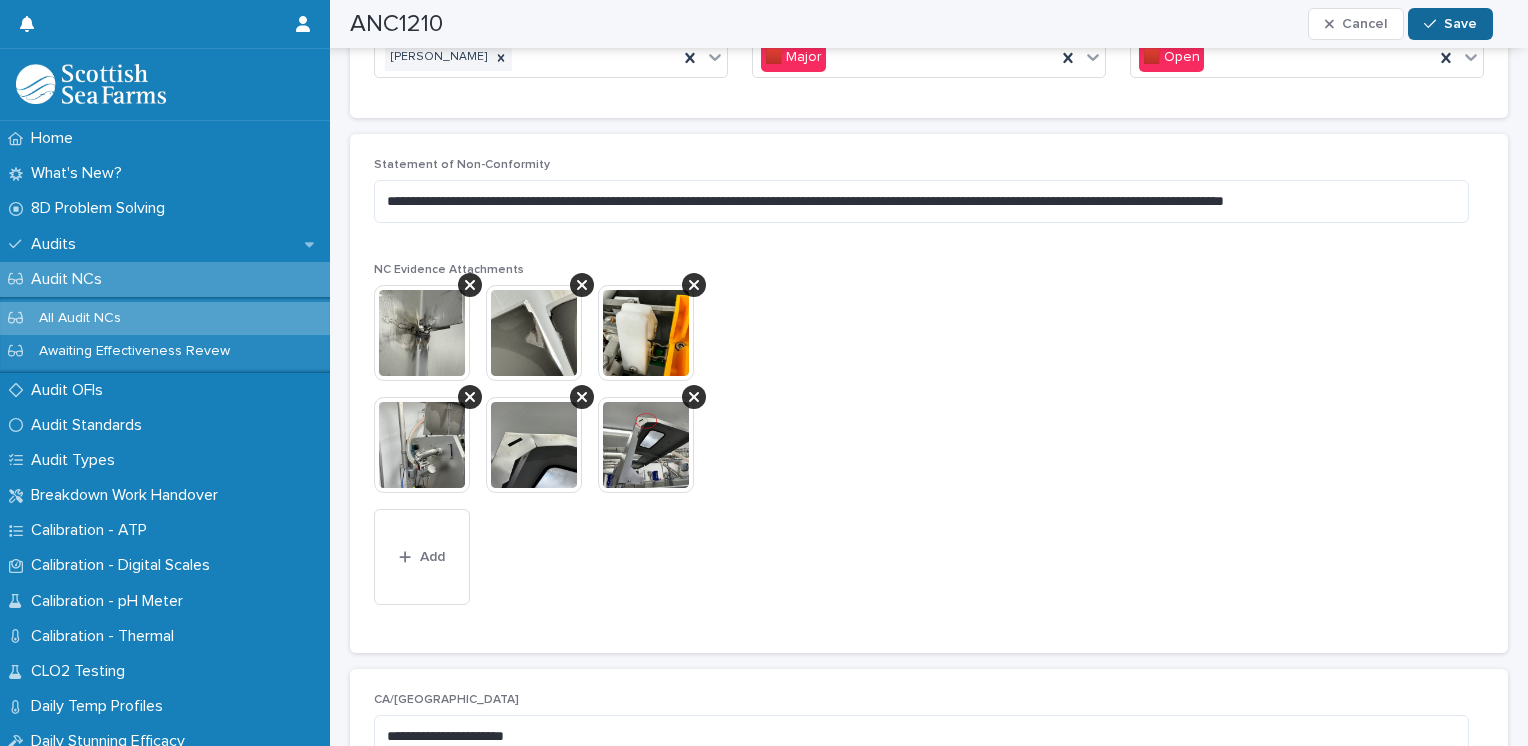 click on "Save" at bounding box center (1460, 24) 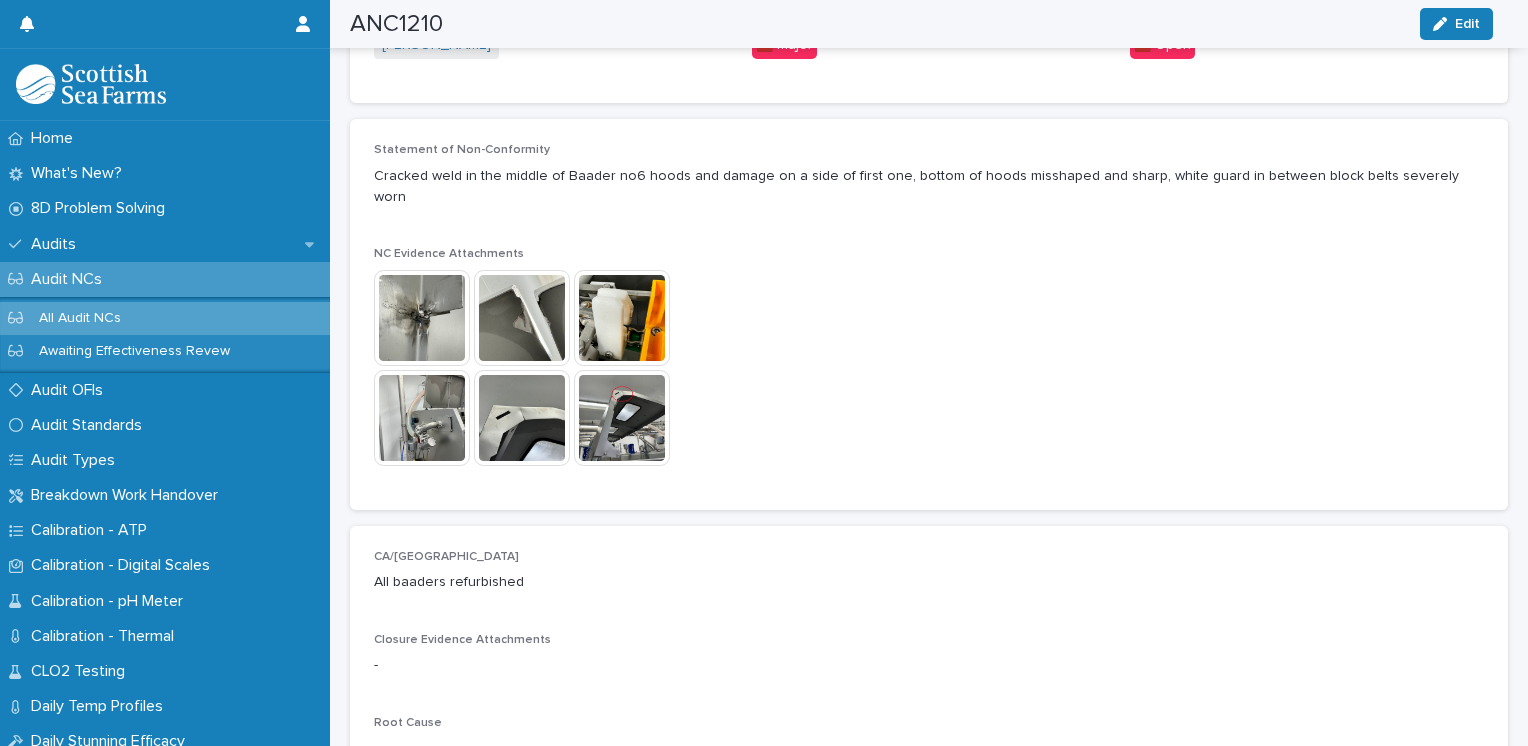 scroll, scrollTop: 514, scrollLeft: 0, axis: vertical 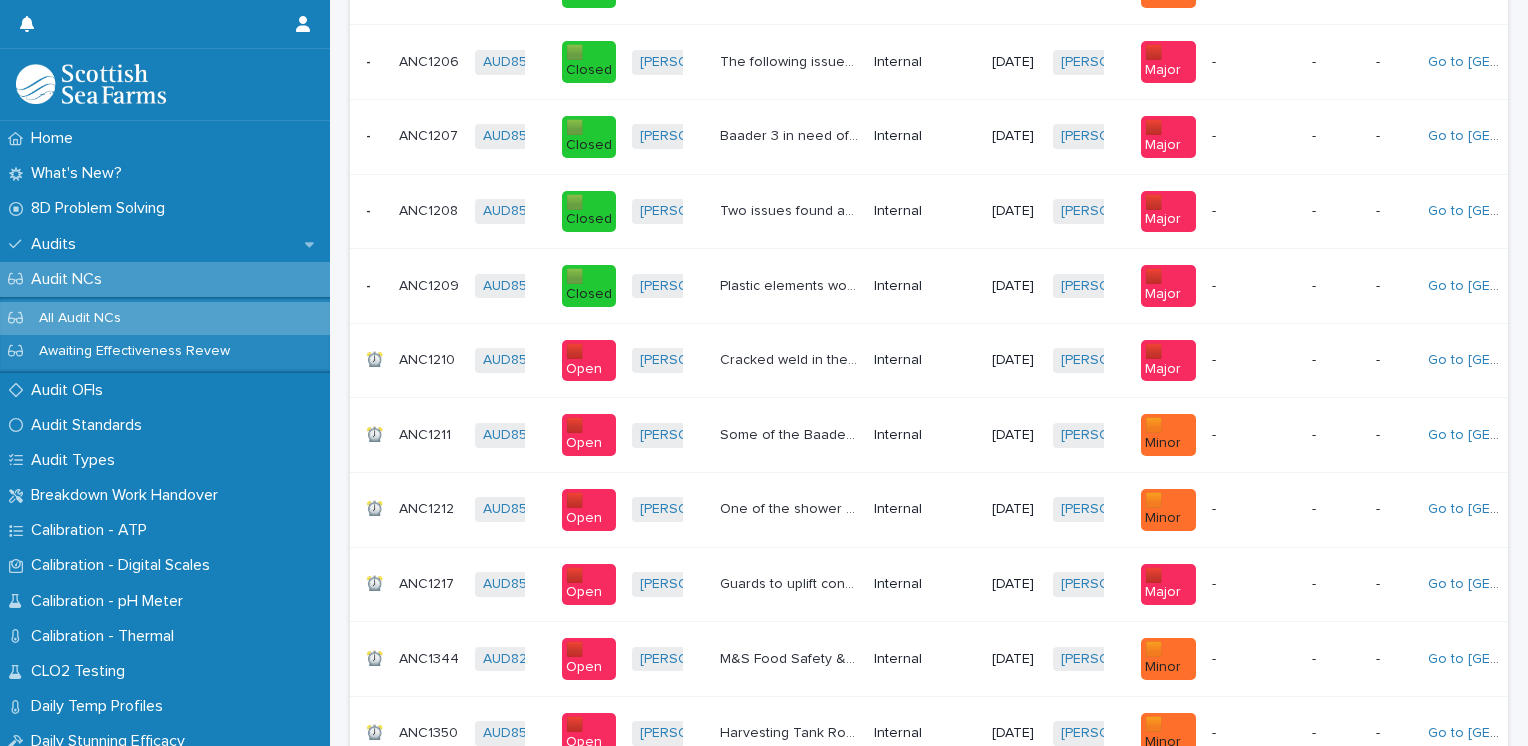 click on "Some of the Baader screen covers damaged and ripped, should be monitored, and replaced on regular basis" at bounding box center (791, 433) 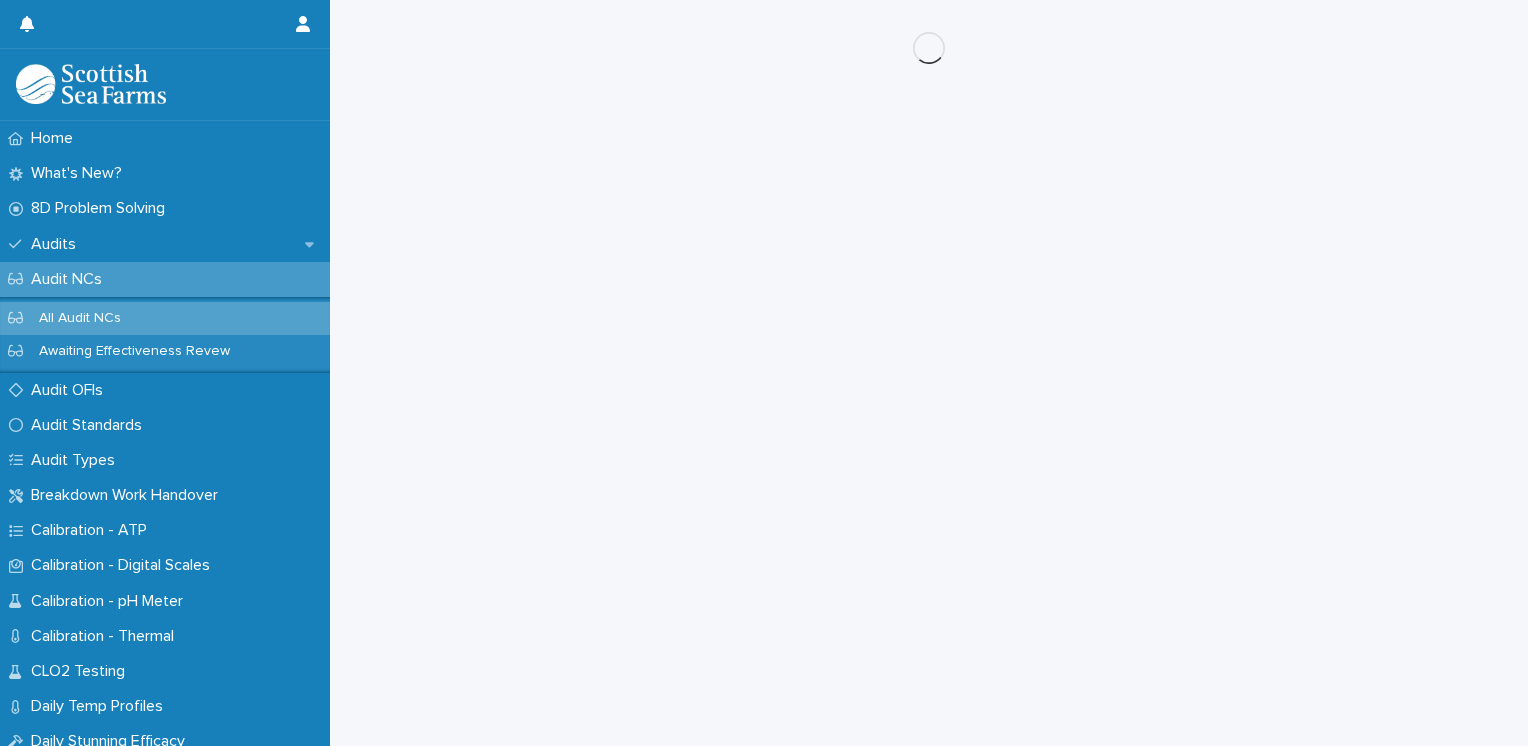 scroll, scrollTop: 0, scrollLeft: 0, axis: both 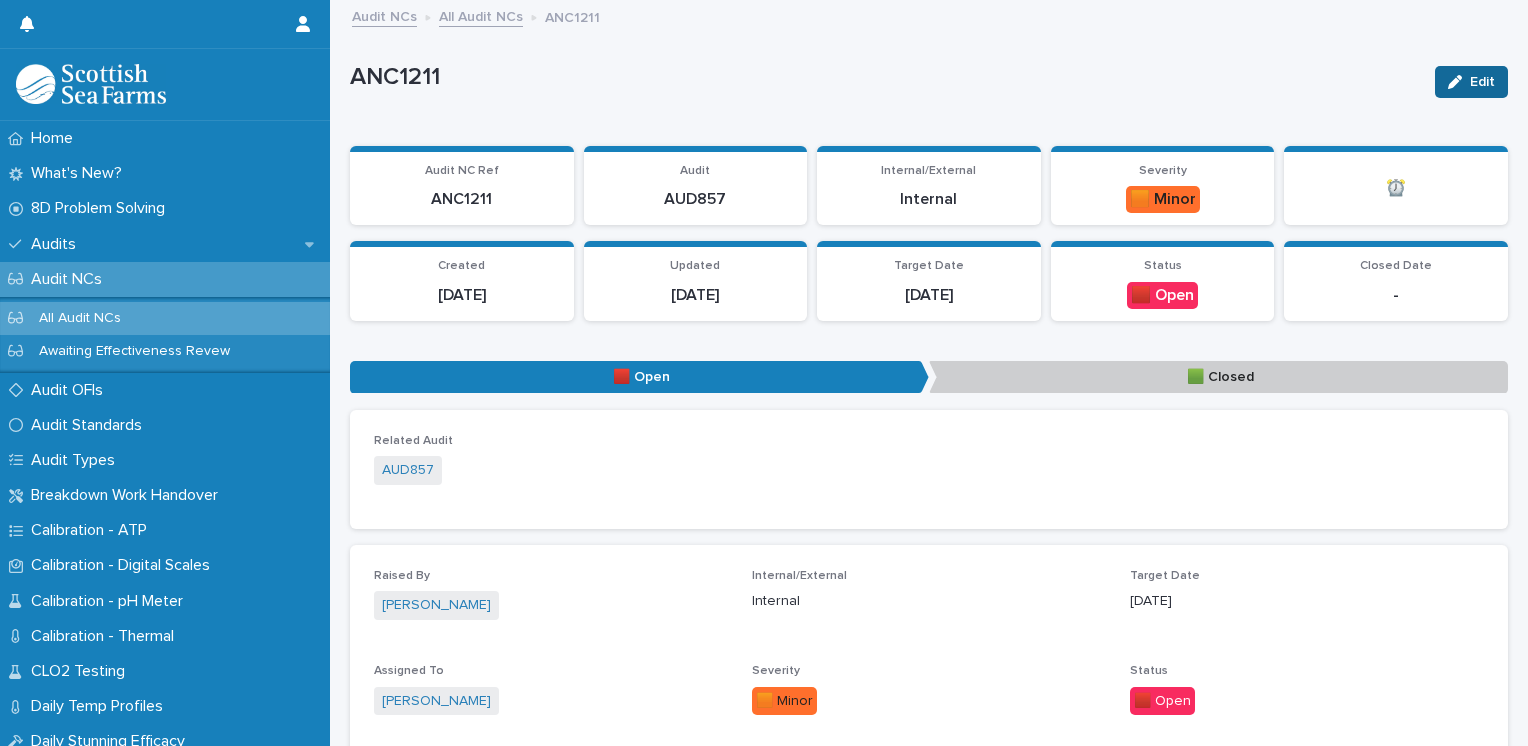 click 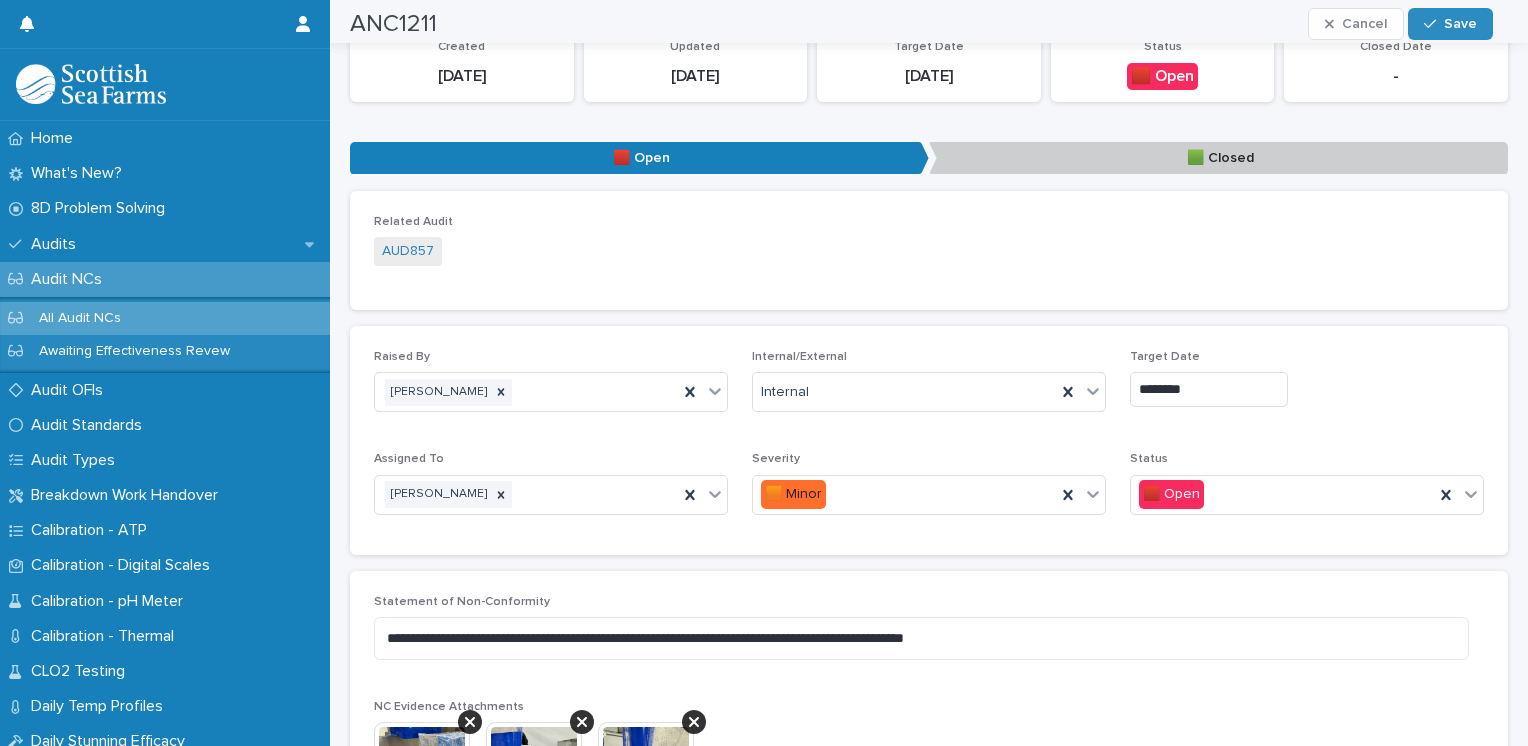 scroll, scrollTop: 222, scrollLeft: 0, axis: vertical 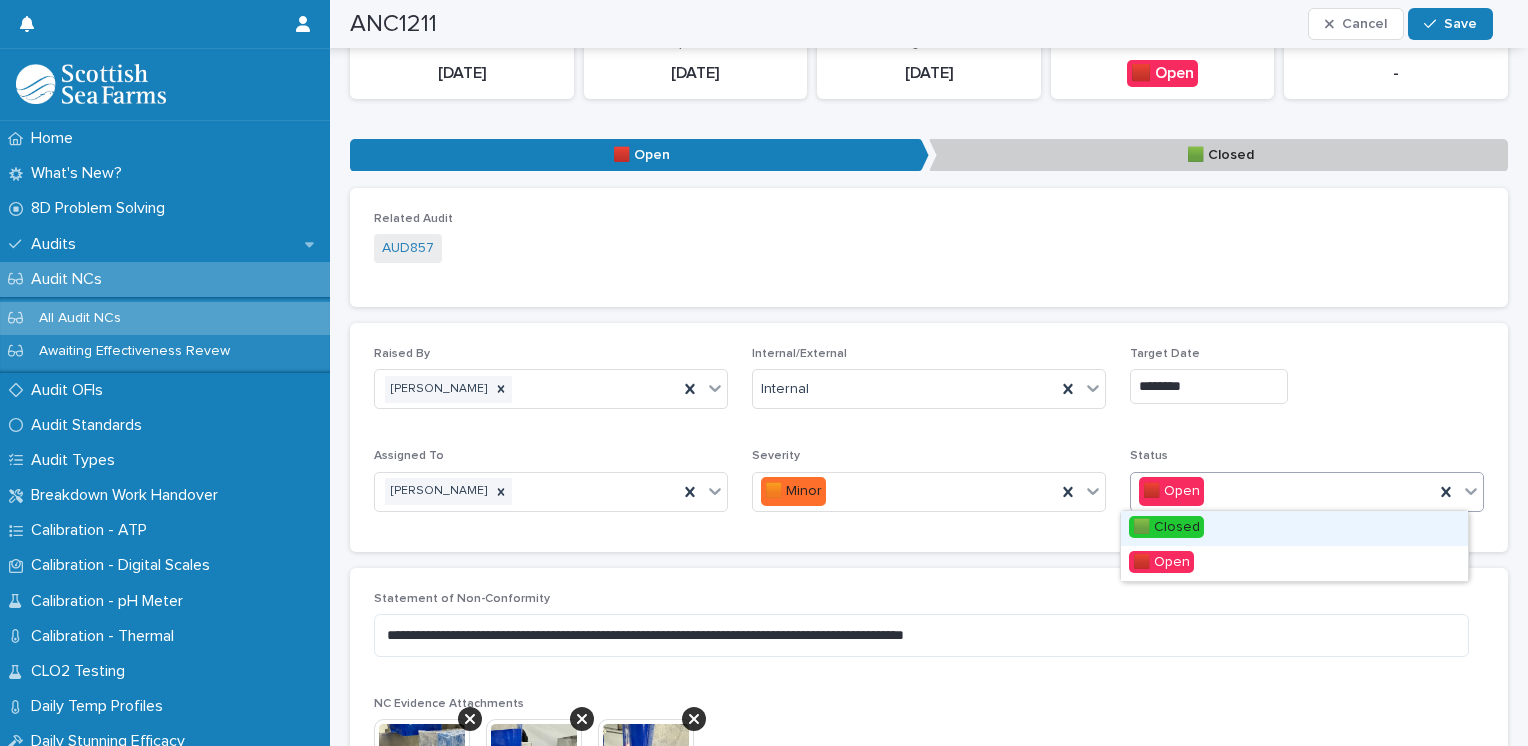 click 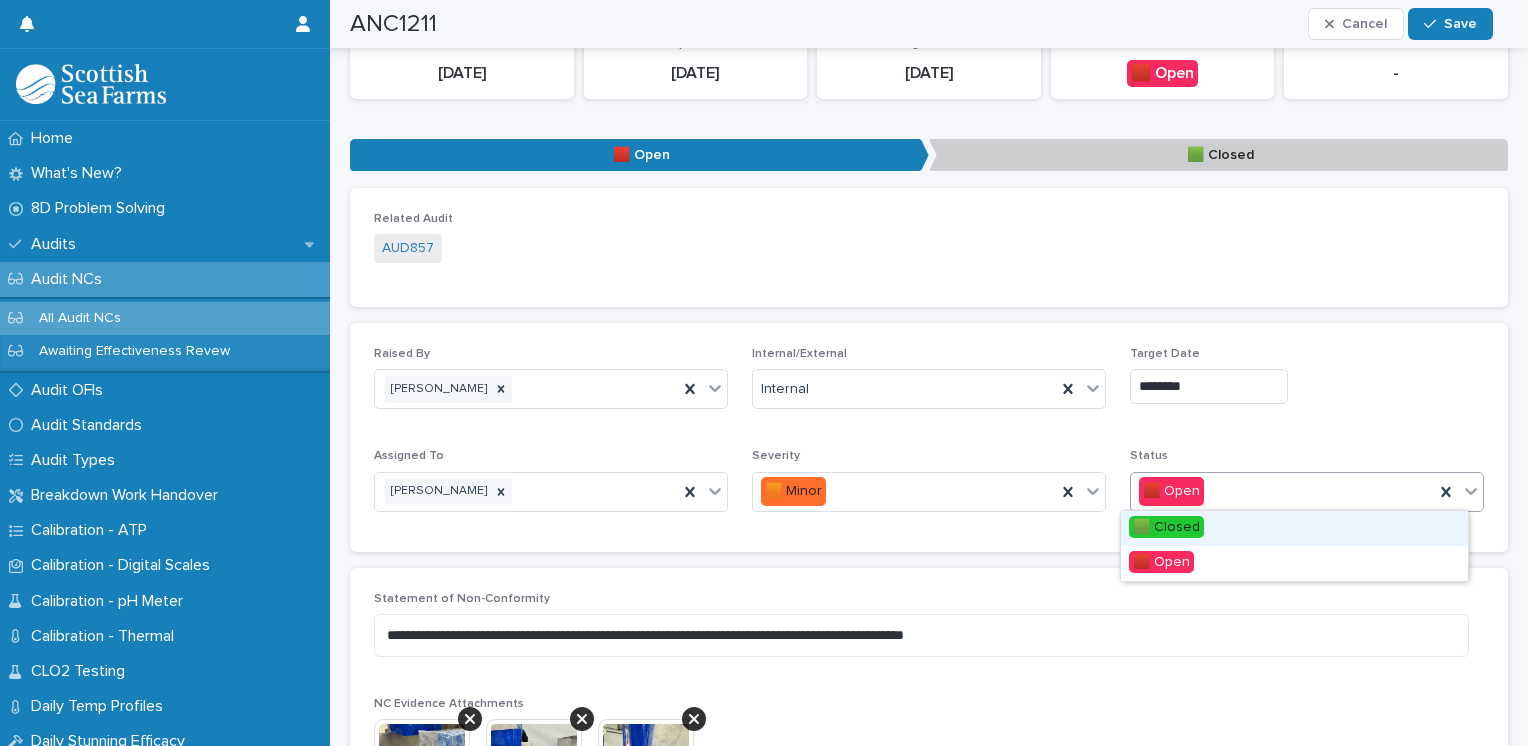 click on "🟩 Closed" at bounding box center (1166, 527) 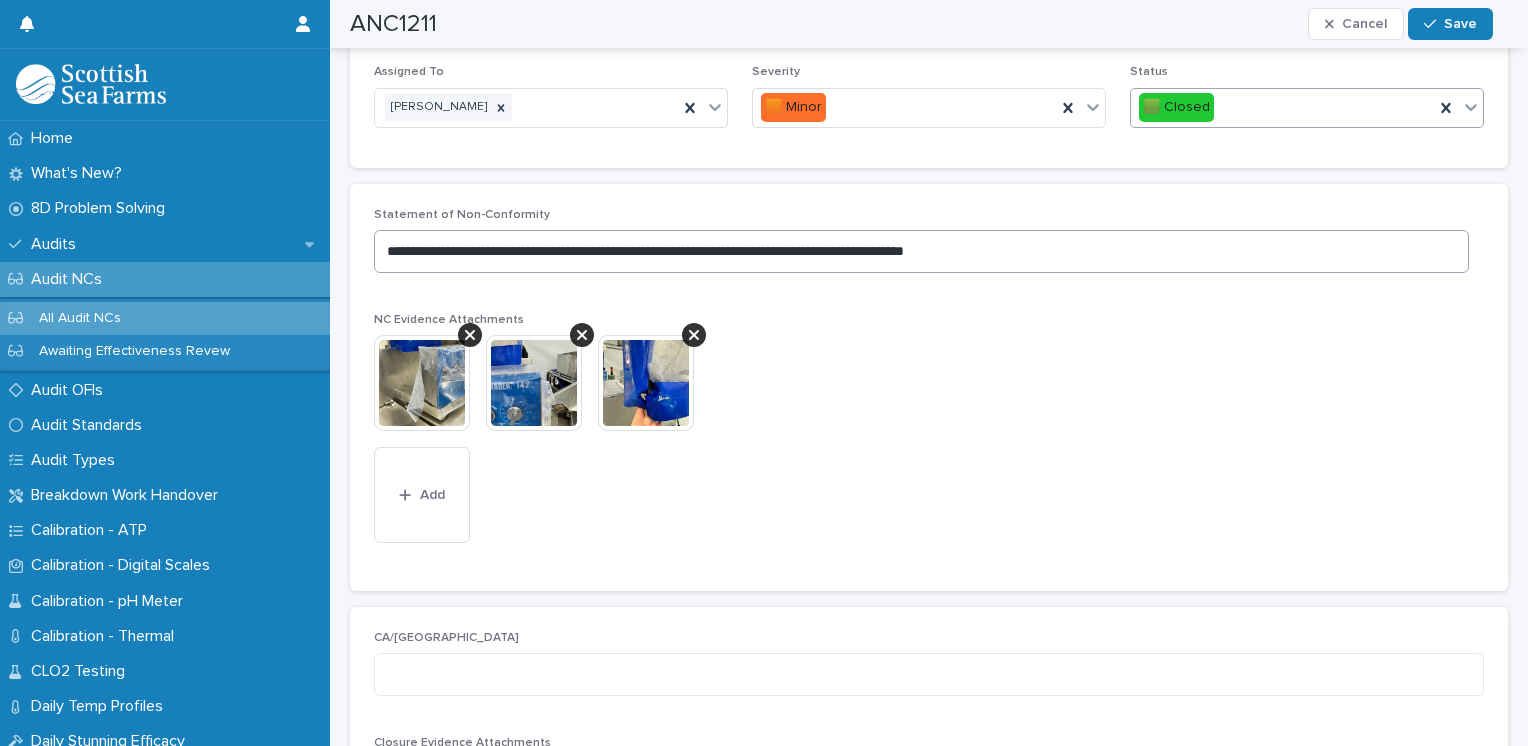 scroll, scrollTop: 608, scrollLeft: 0, axis: vertical 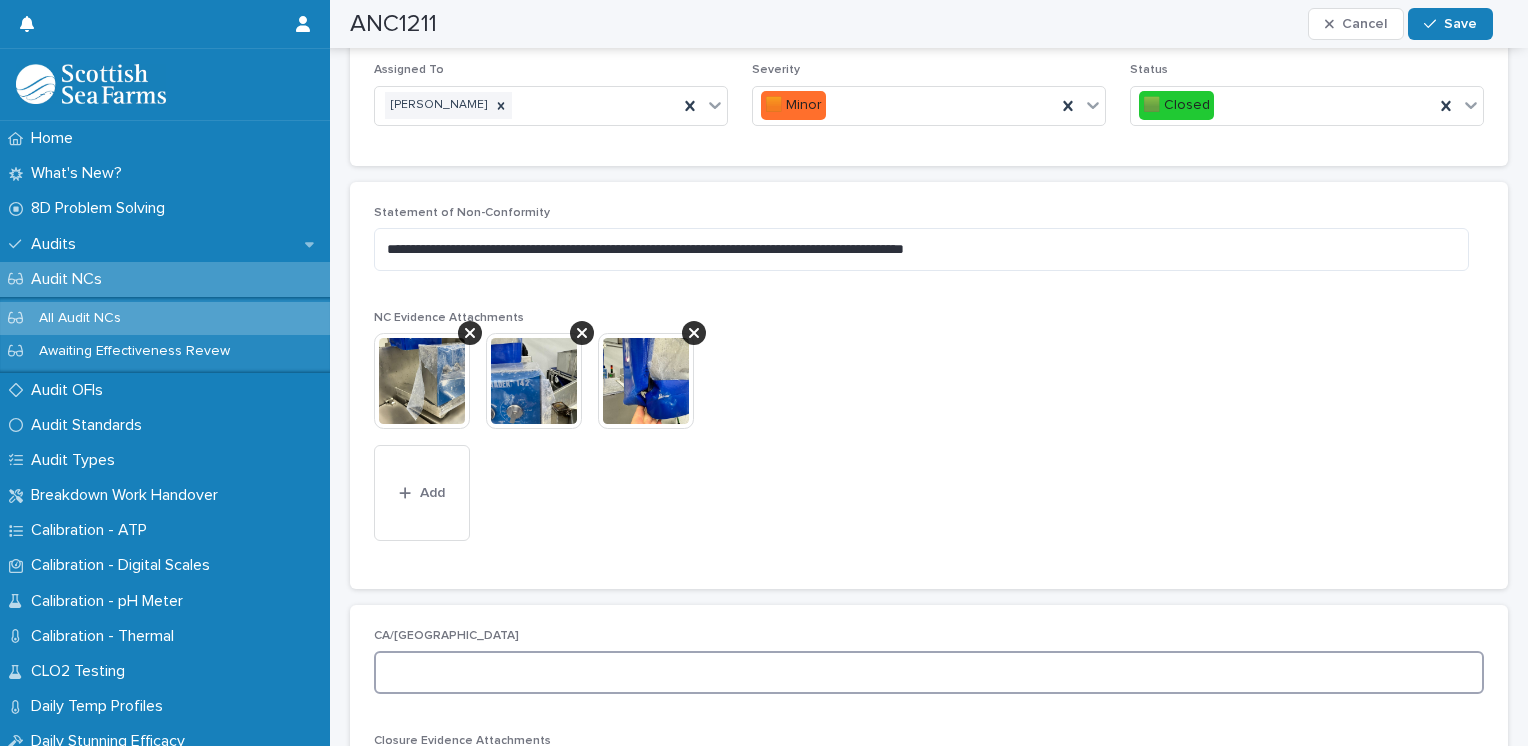 click at bounding box center (929, 672) 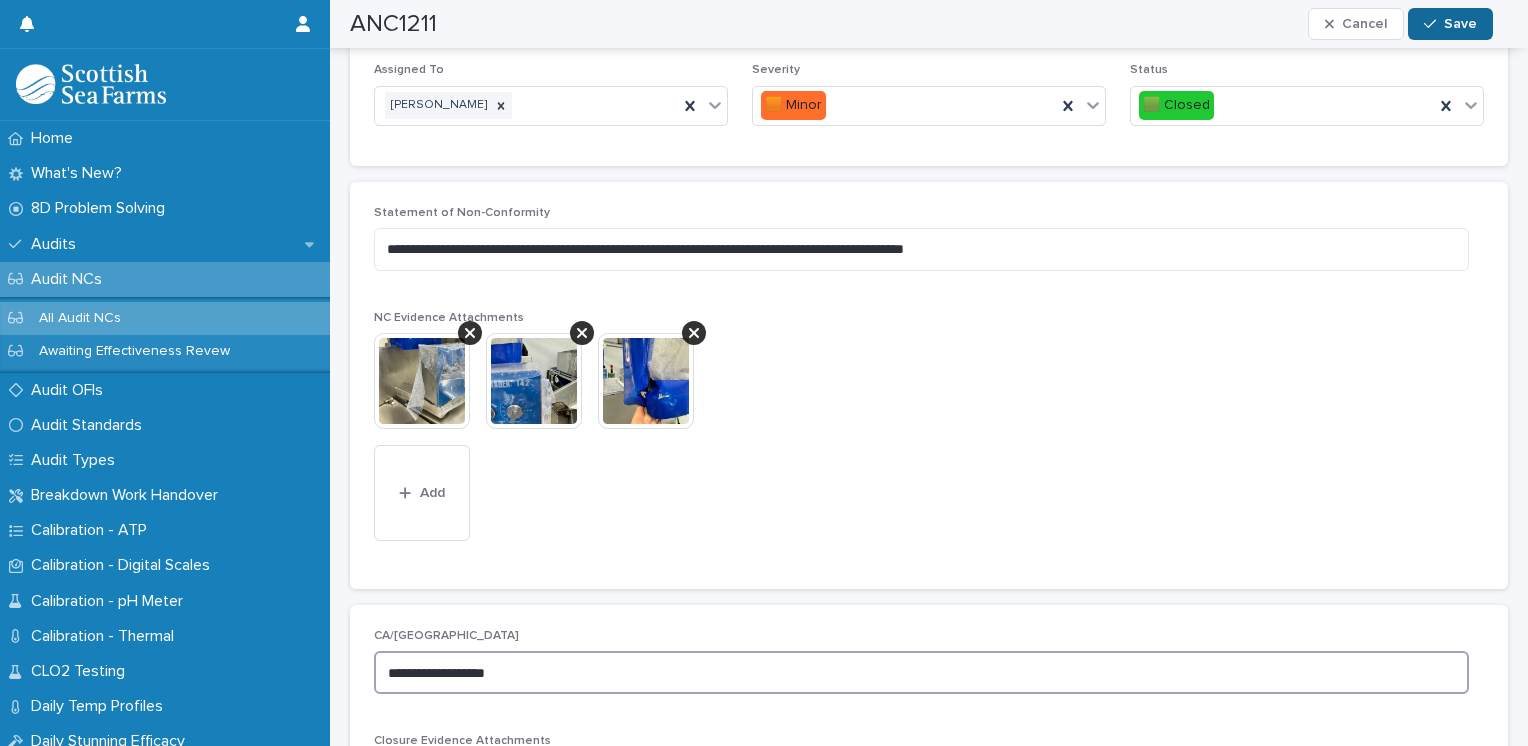 type on "**********" 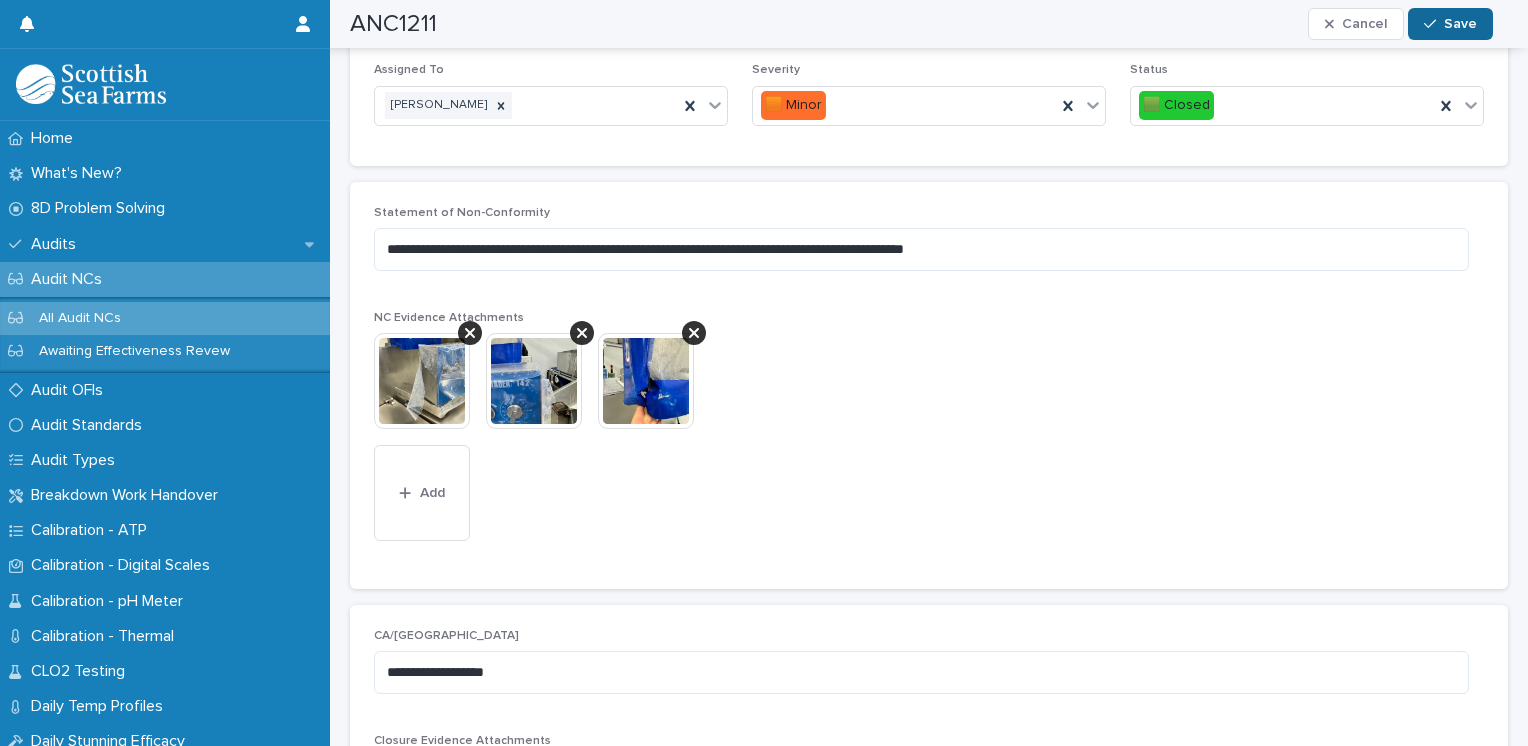 click on "Save" at bounding box center [1460, 24] 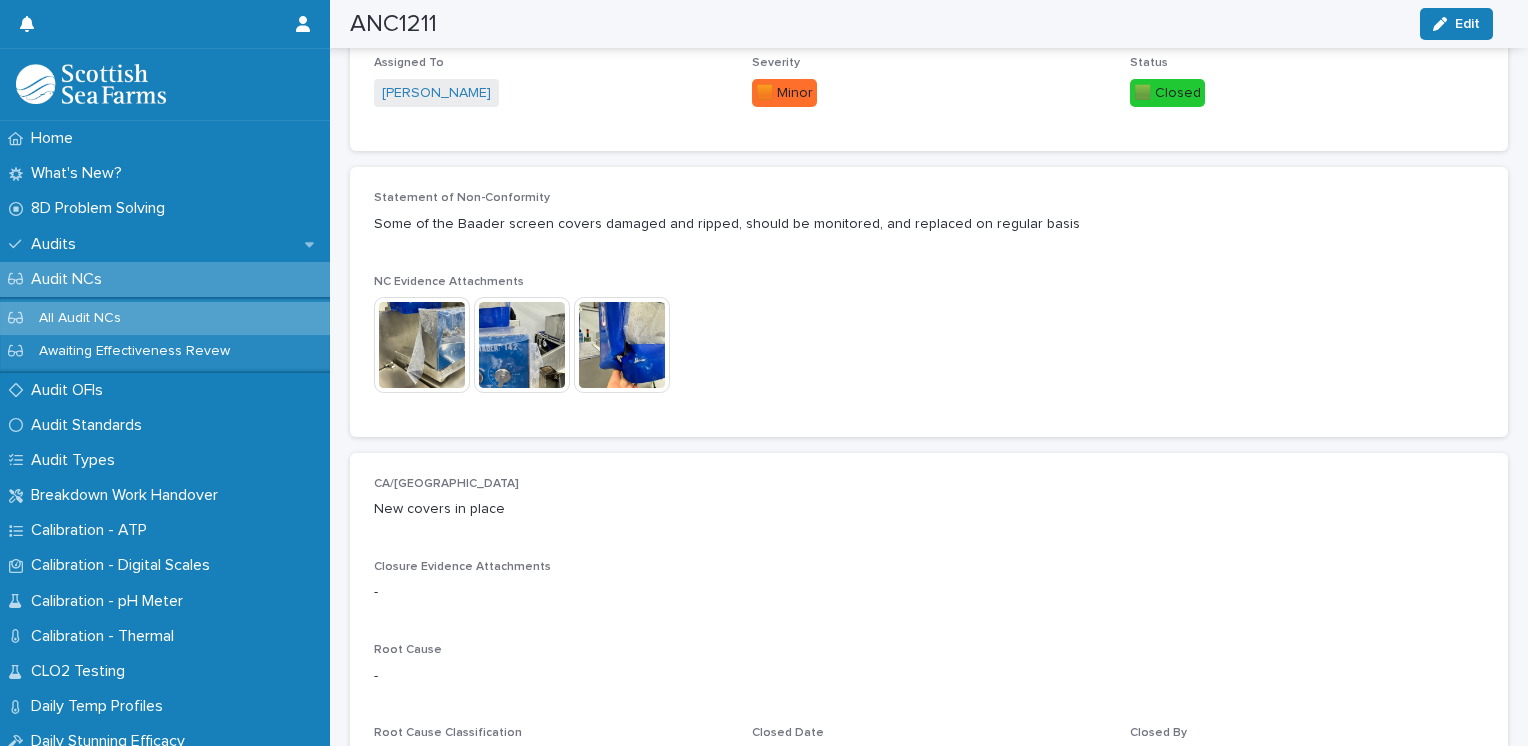 scroll, scrollTop: 471, scrollLeft: 0, axis: vertical 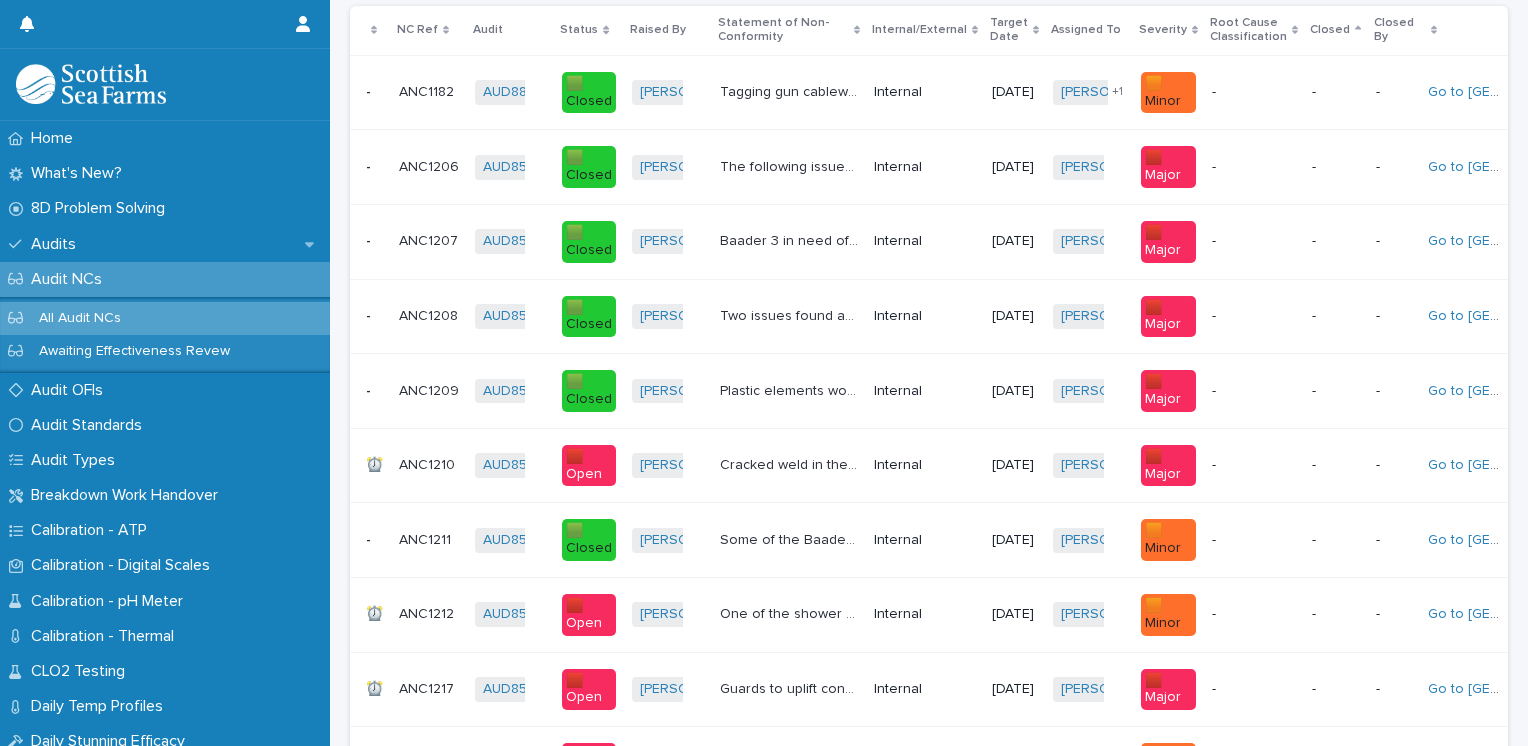 click on "🟥 Open" at bounding box center (589, 466) 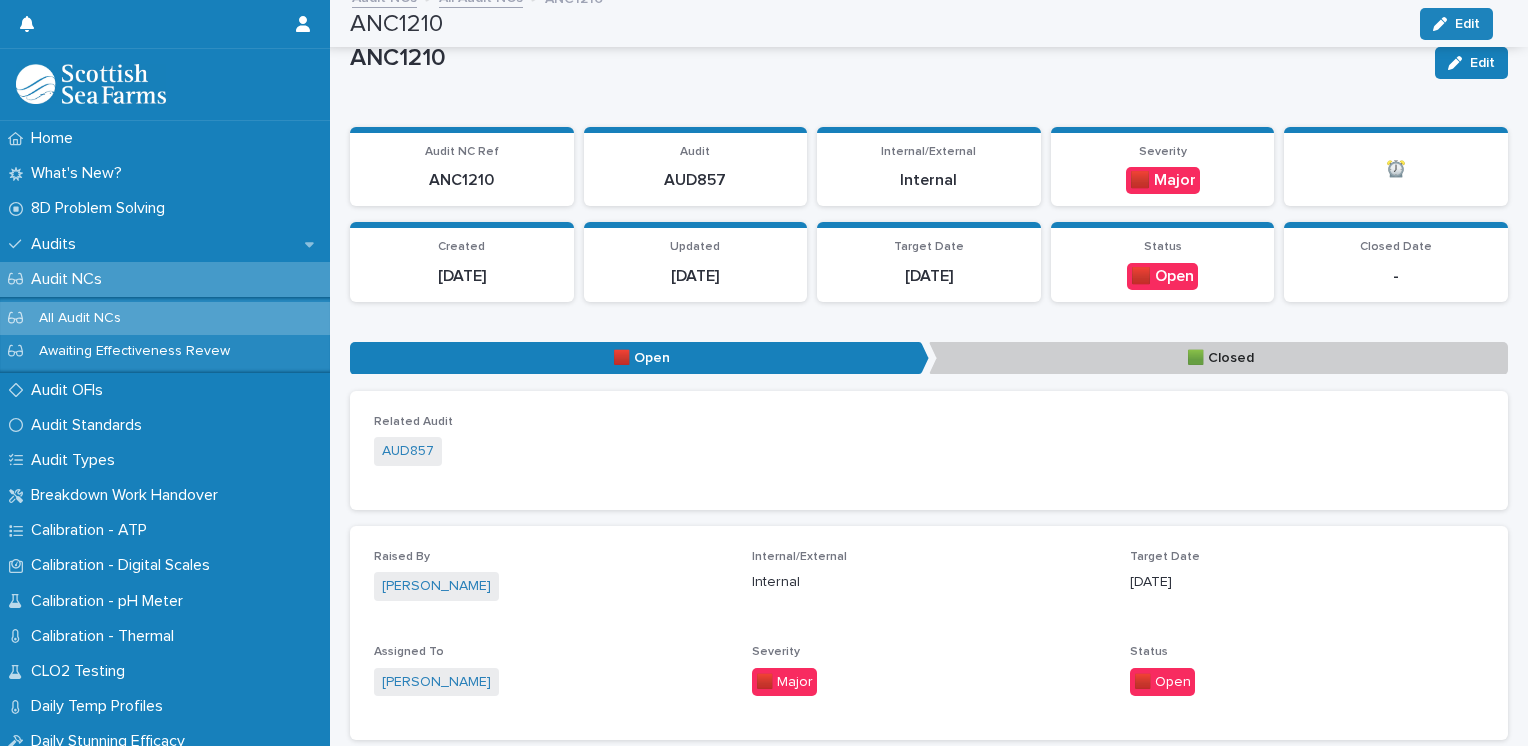 scroll, scrollTop: 10, scrollLeft: 0, axis: vertical 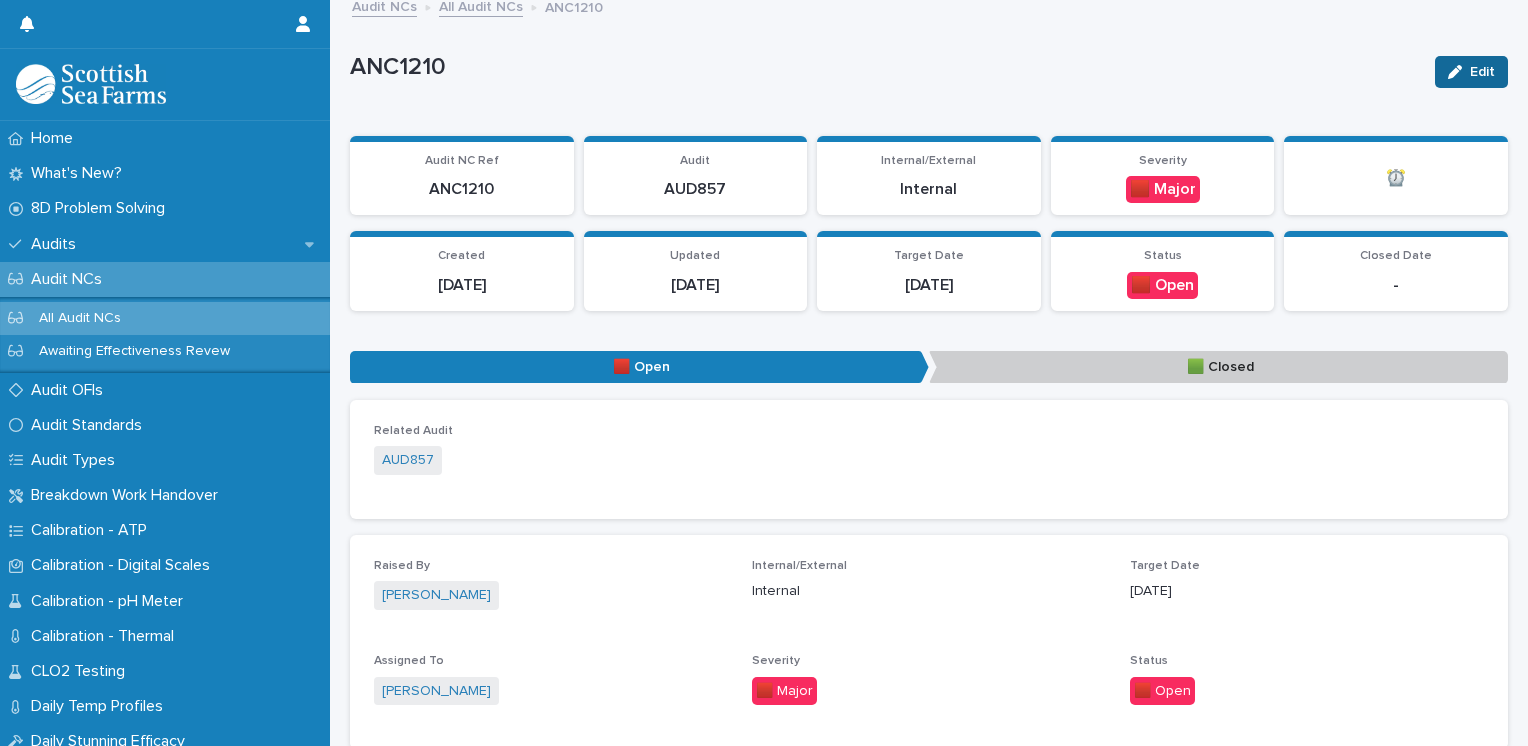 click on "Edit" at bounding box center [1482, 72] 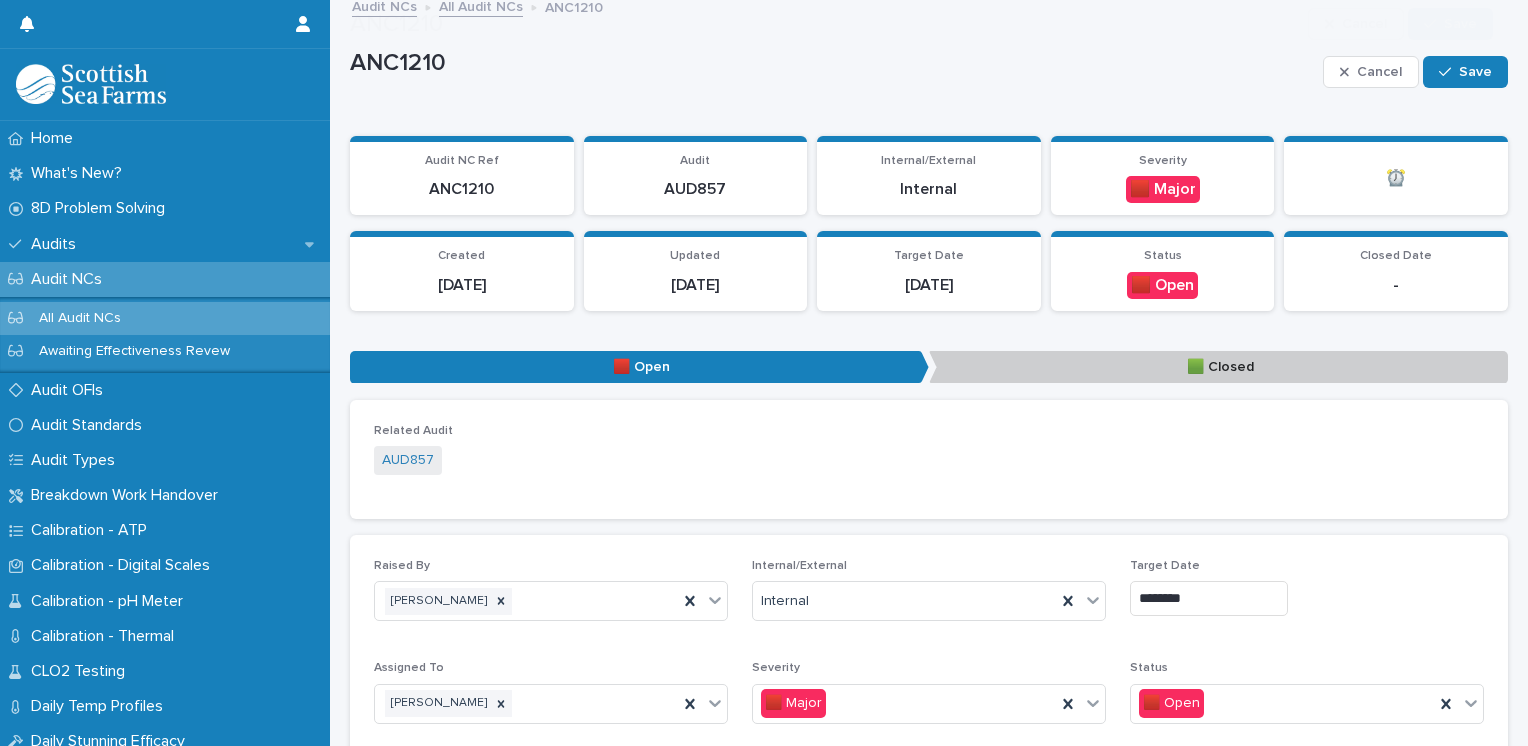 scroll, scrollTop: 212, scrollLeft: 0, axis: vertical 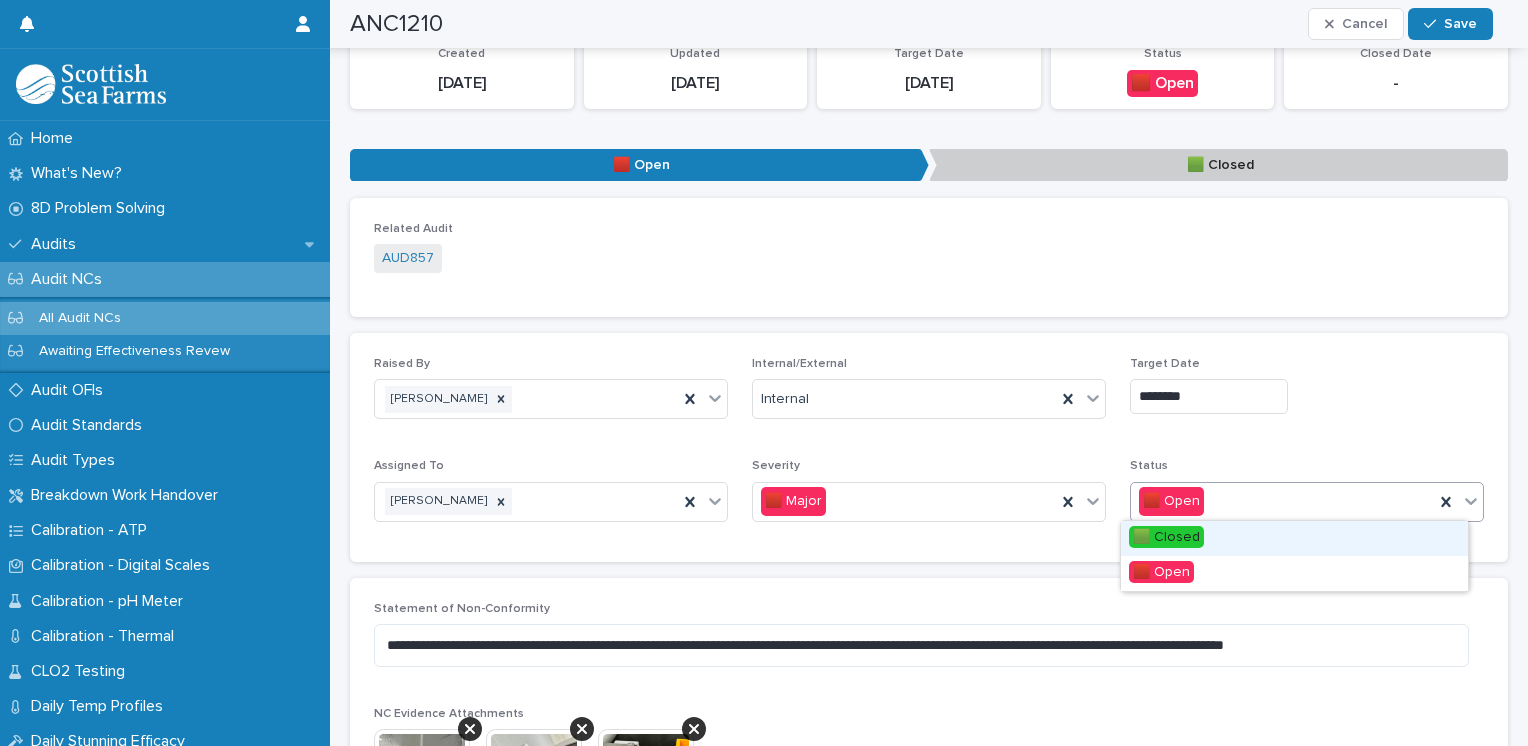 click 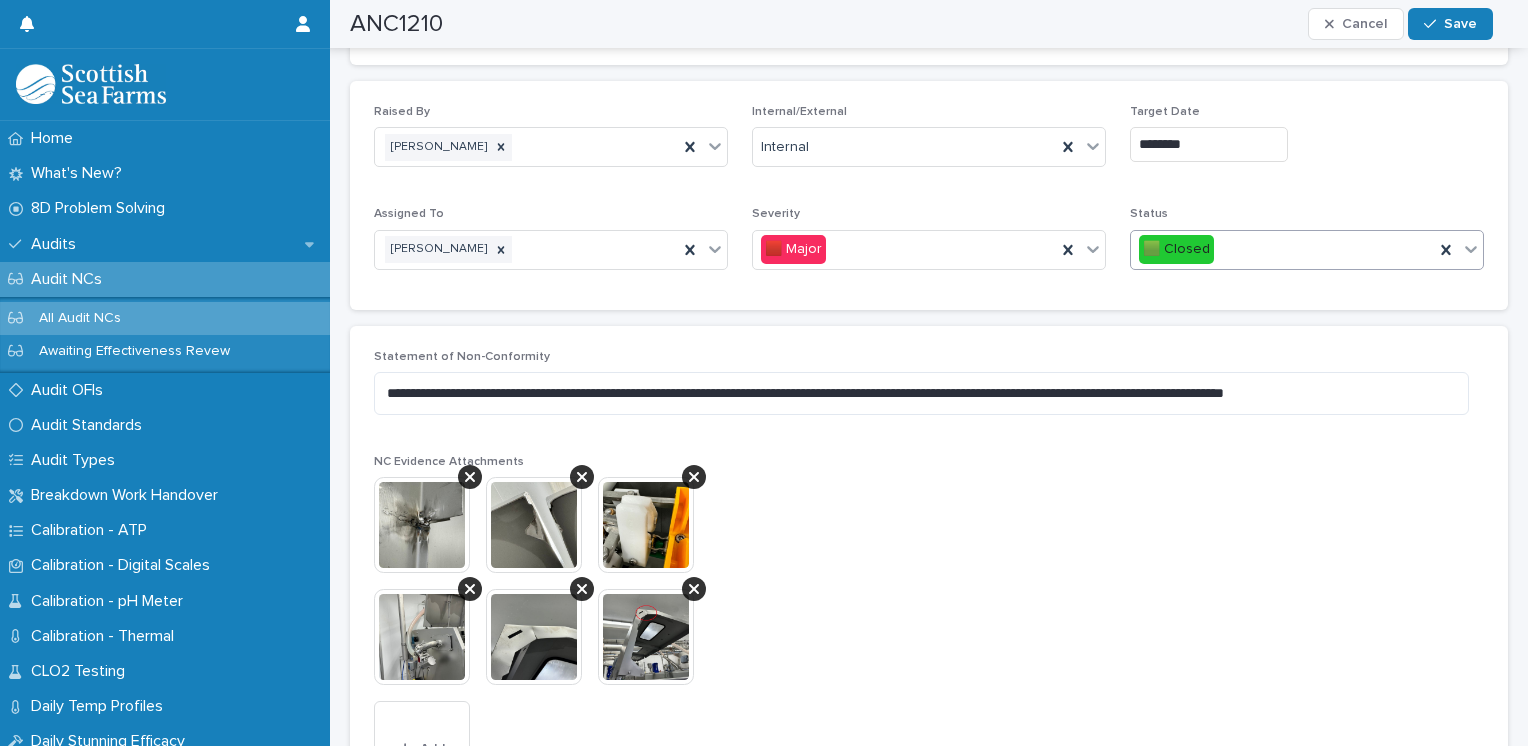 scroll, scrollTop: 463, scrollLeft: 0, axis: vertical 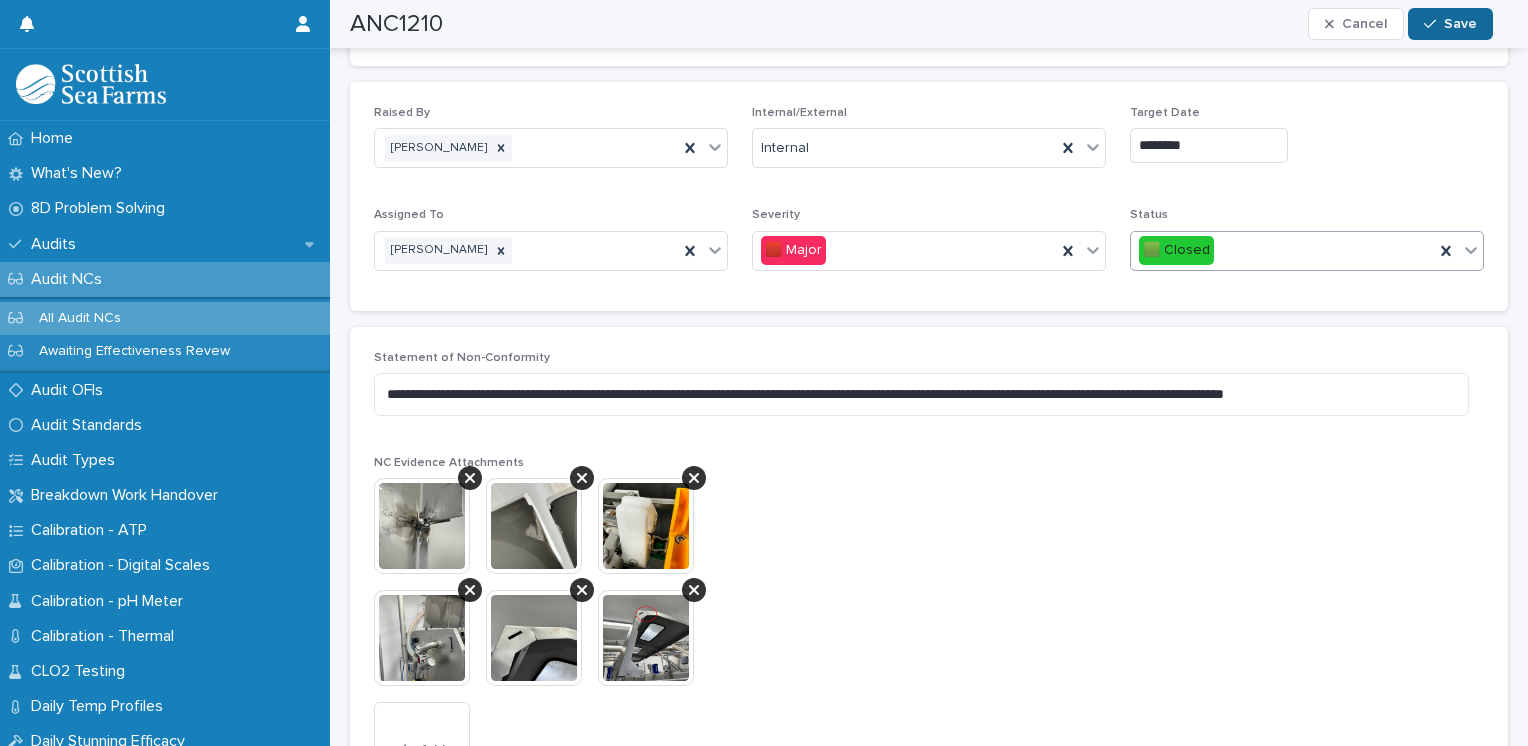 click on "Save" at bounding box center [1450, 24] 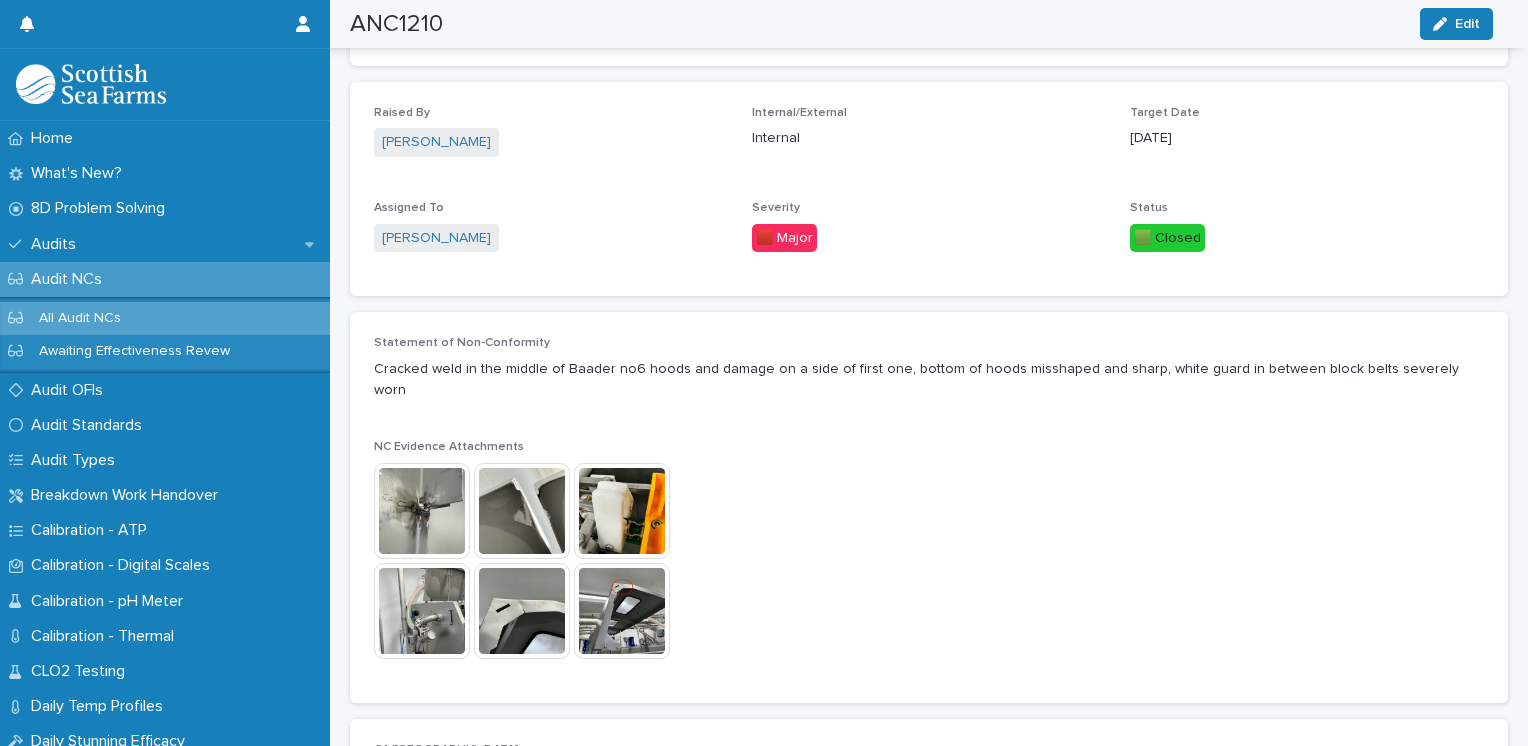 scroll, scrollTop: 320, scrollLeft: 0, axis: vertical 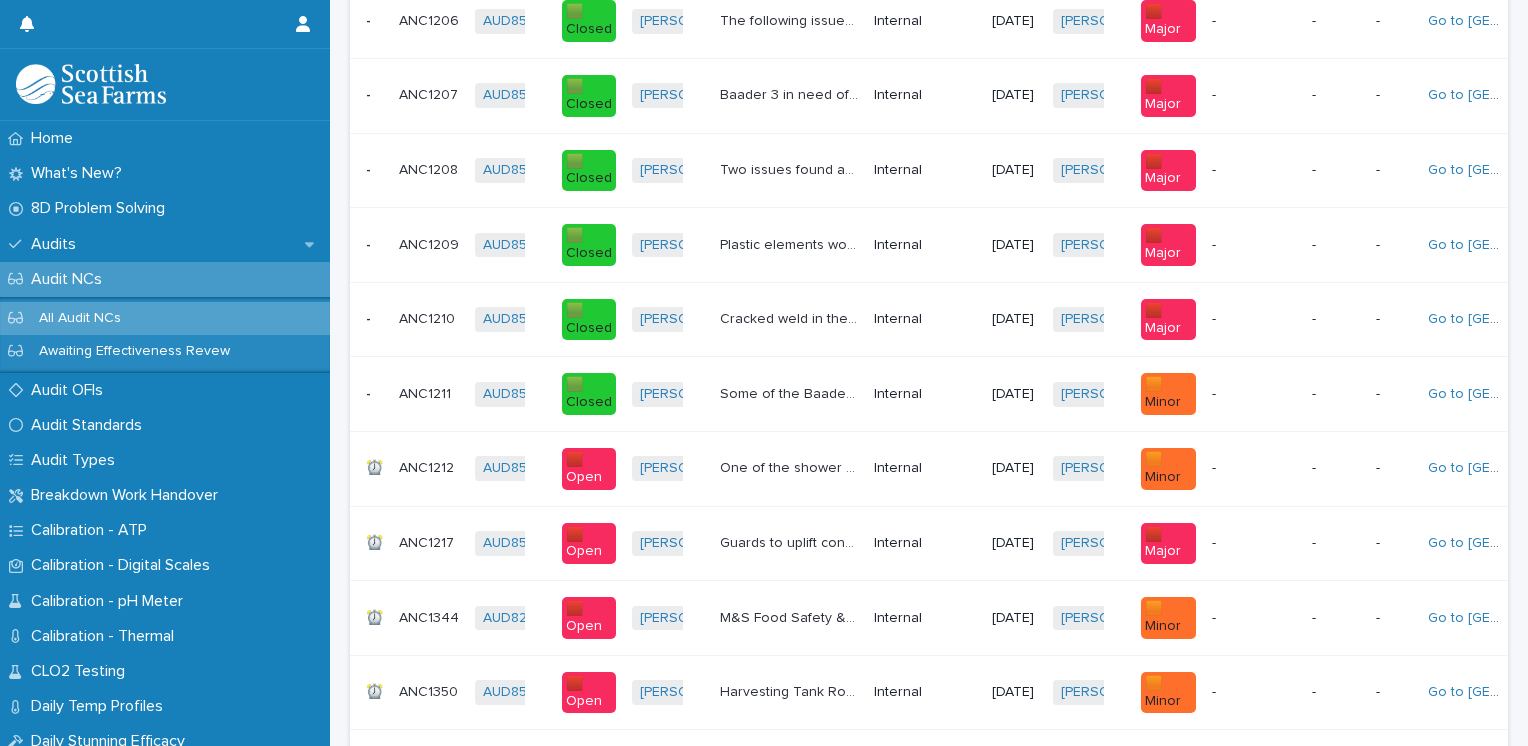drag, startPoint x: 1216, startPoint y: 8, endPoint x: 433, endPoint y: 424, distance: 886.6482 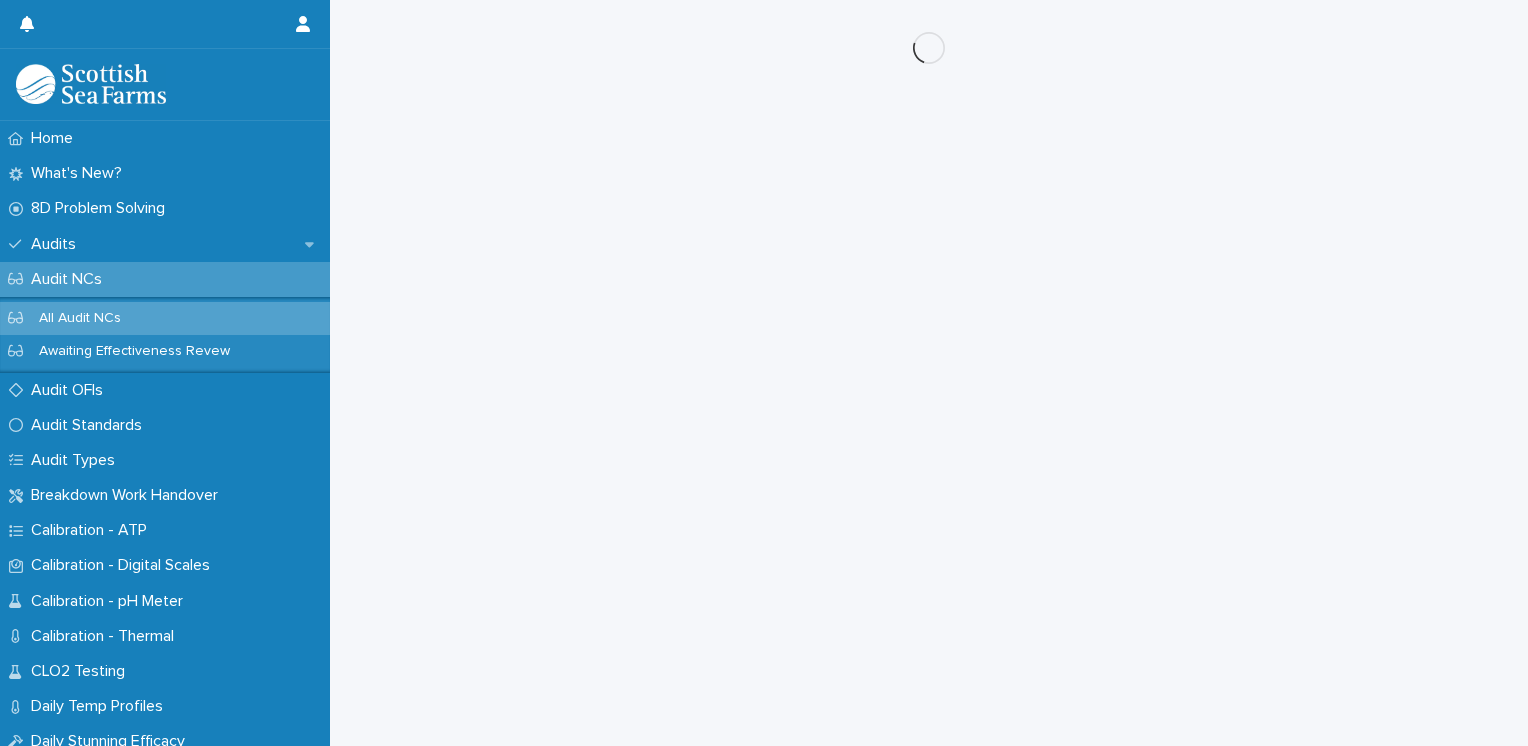 scroll, scrollTop: 0, scrollLeft: 0, axis: both 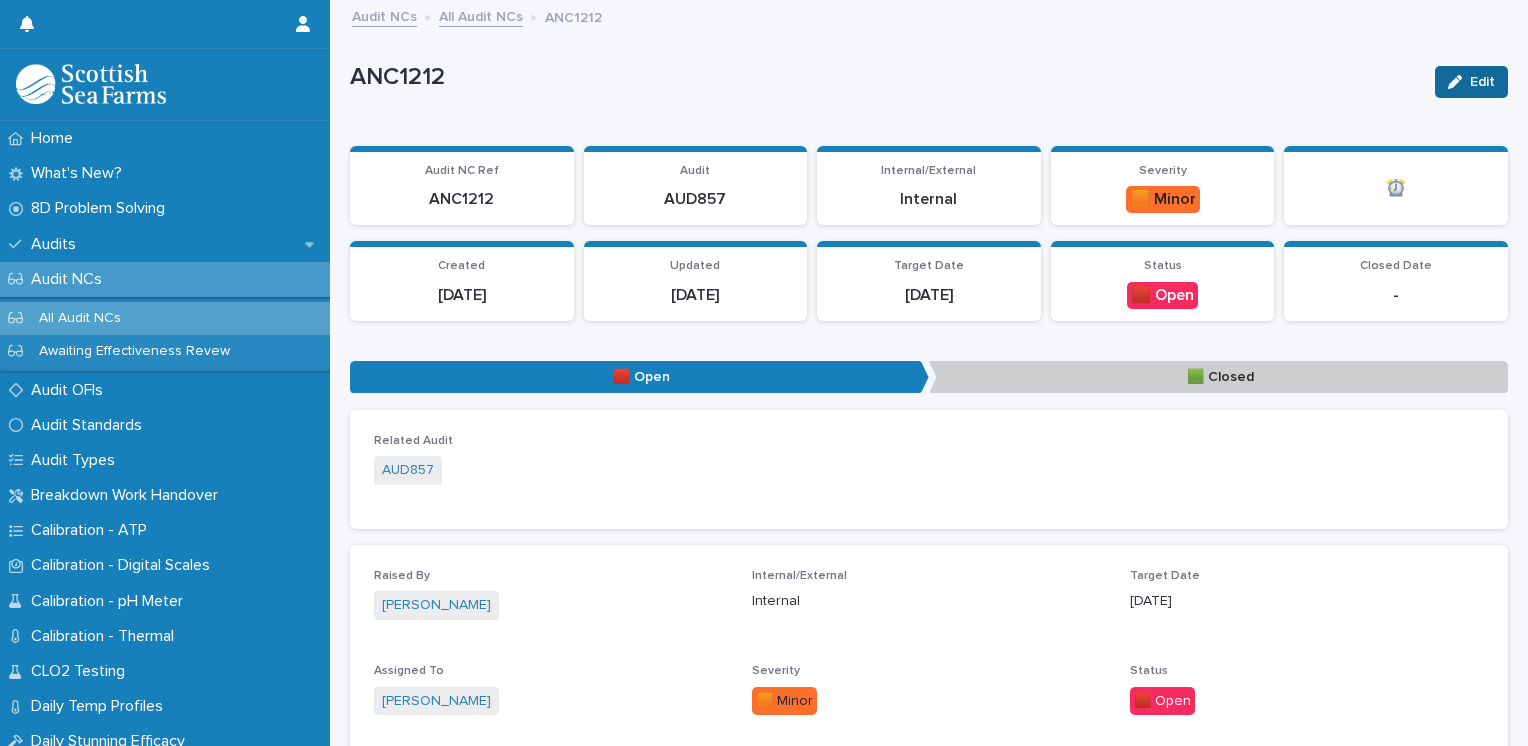 click on "Edit" at bounding box center [1482, 82] 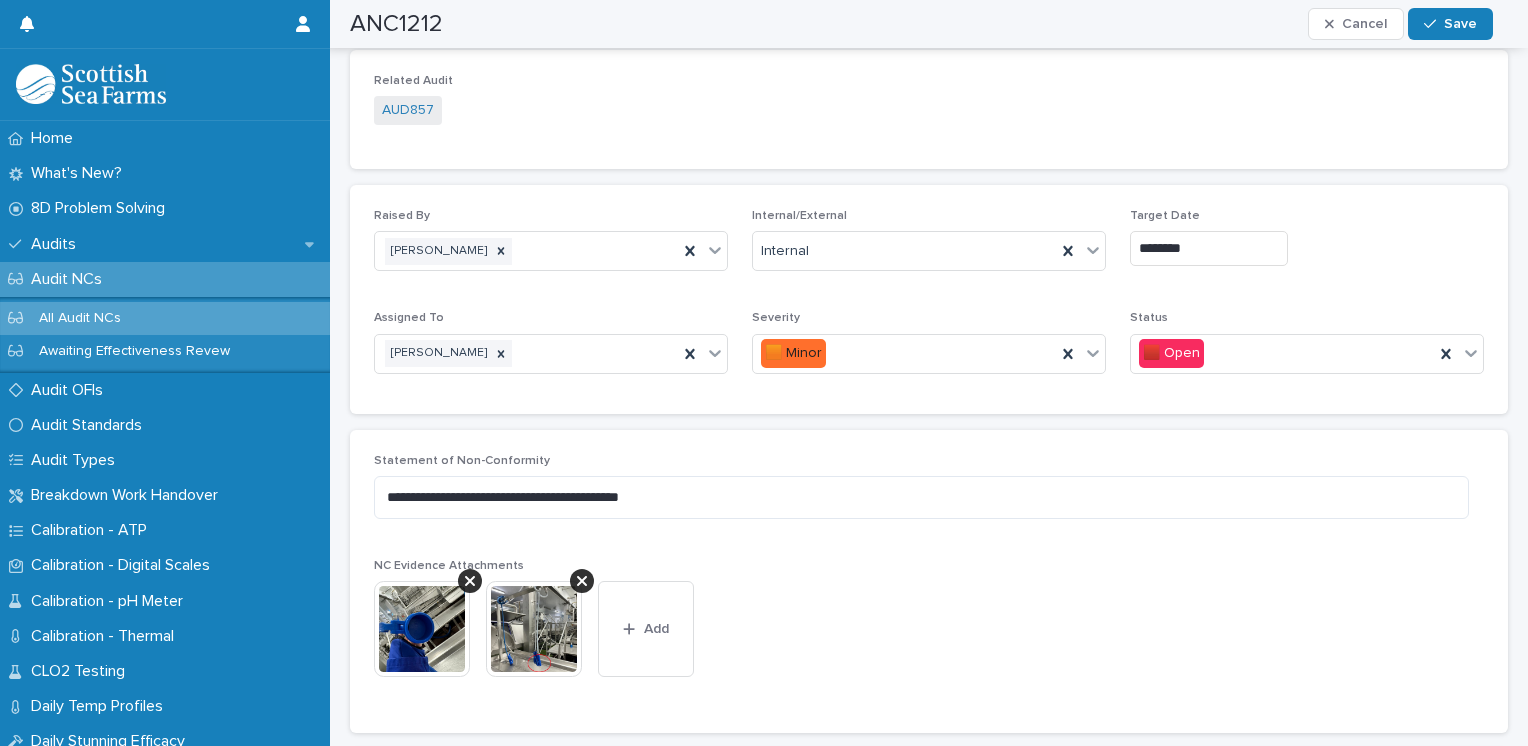 scroll, scrollTop: 372, scrollLeft: 0, axis: vertical 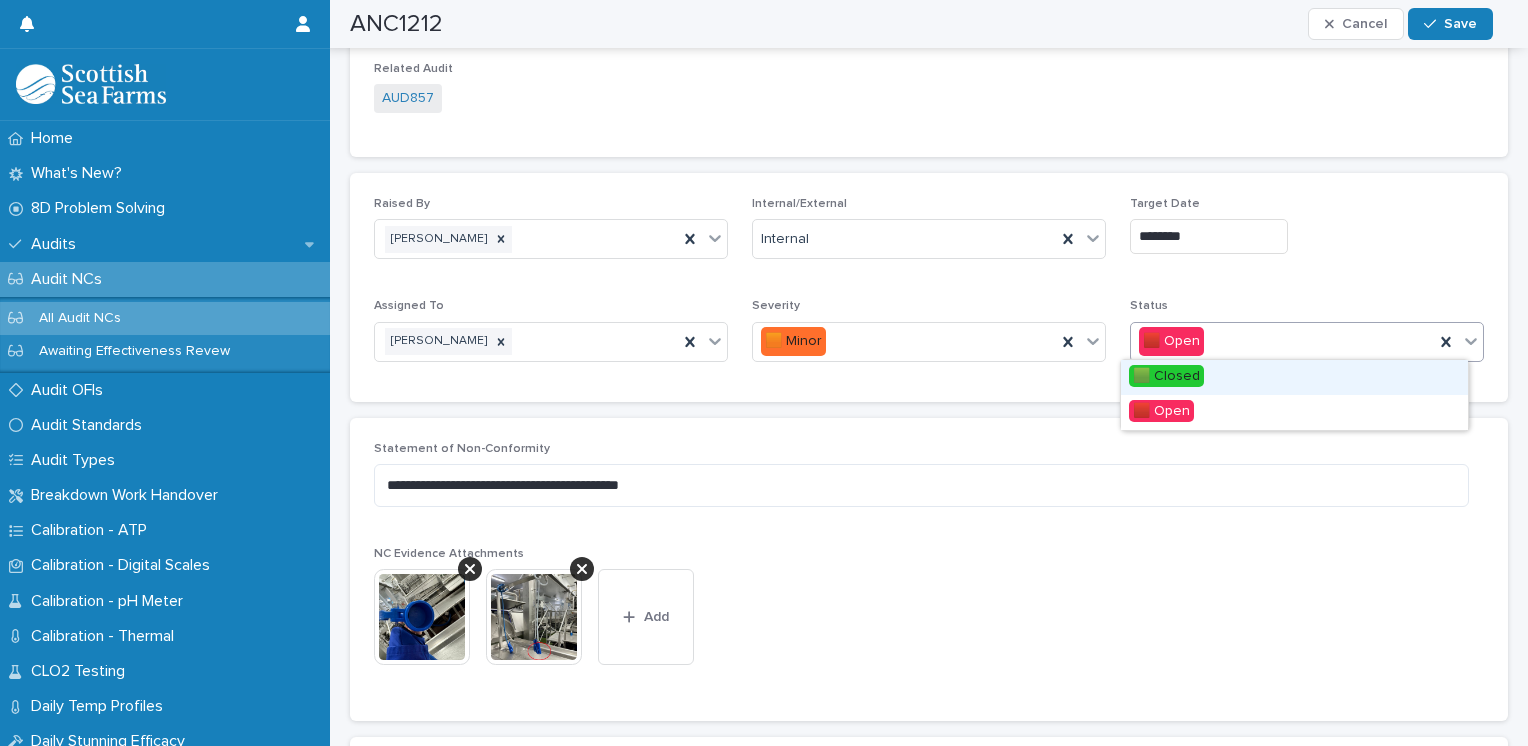 click 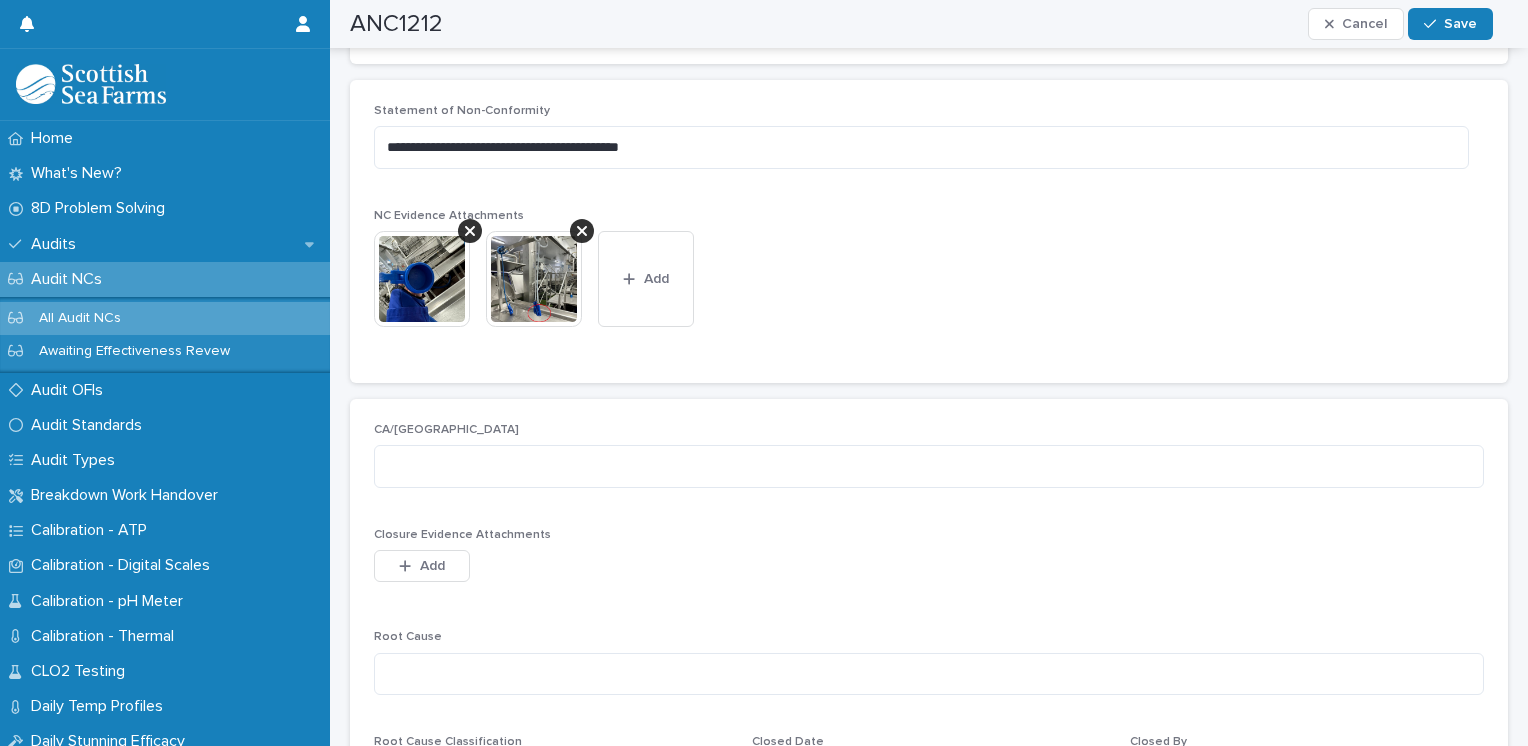 scroll, scrollTop: 728, scrollLeft: 0, axis: vertical 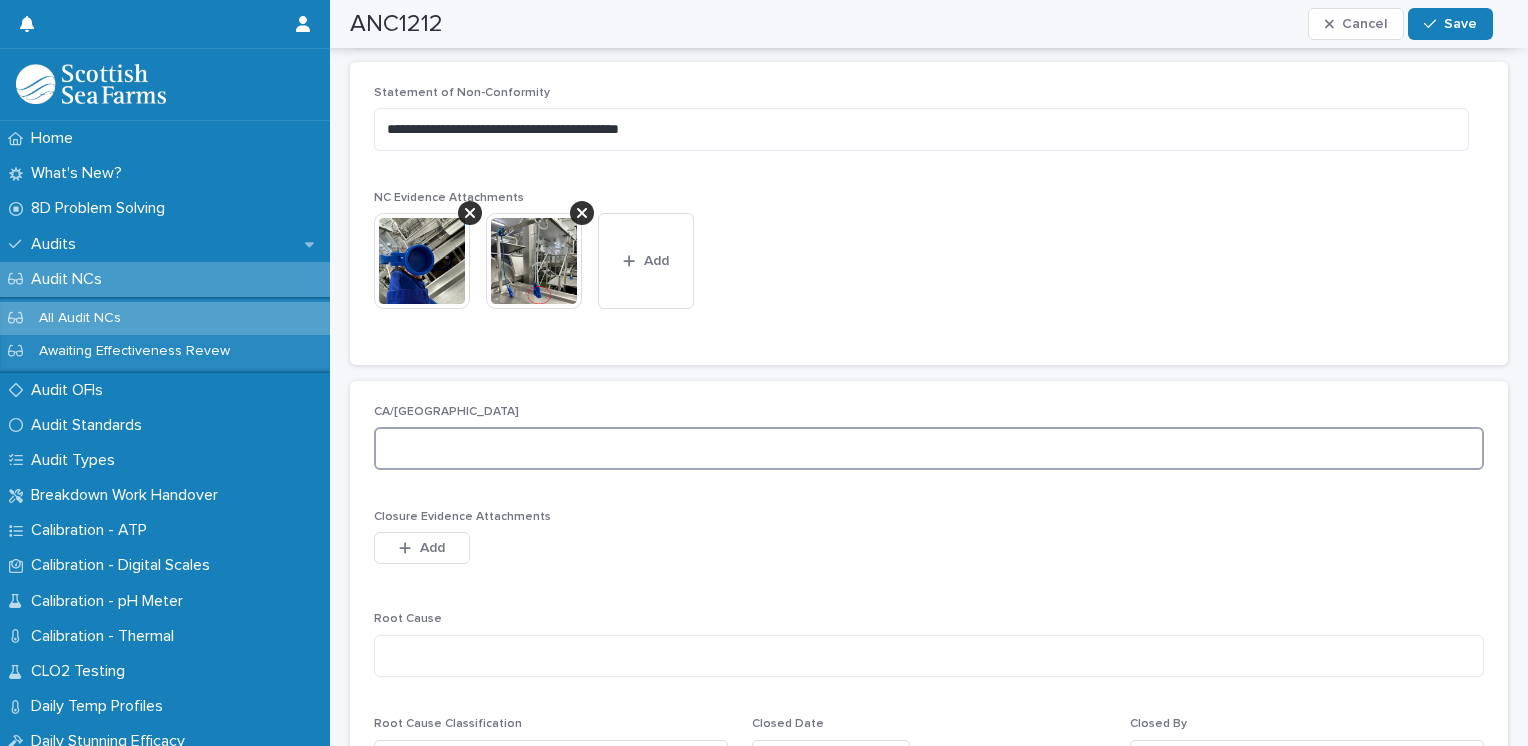 click at bounding box center [929, 448] 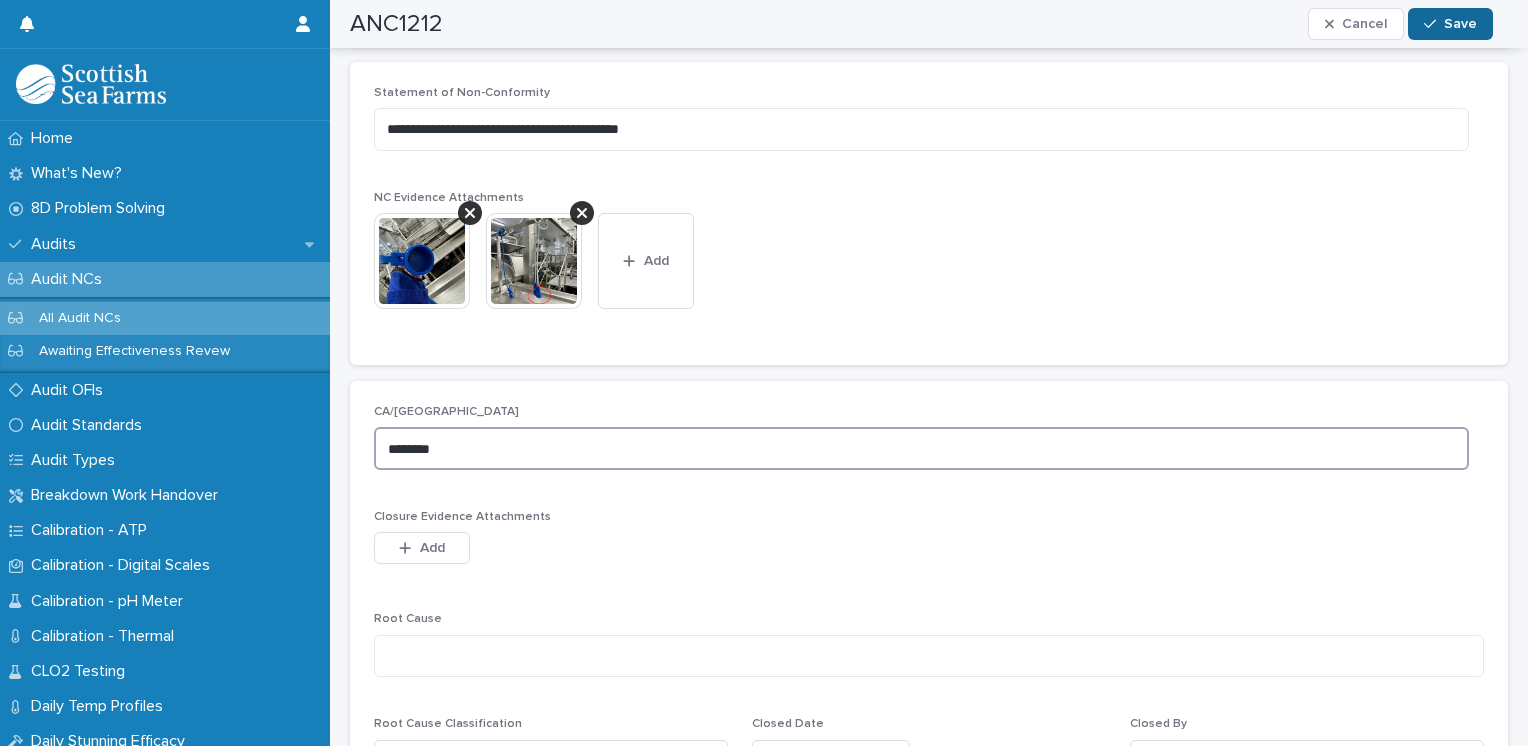 type on "********" 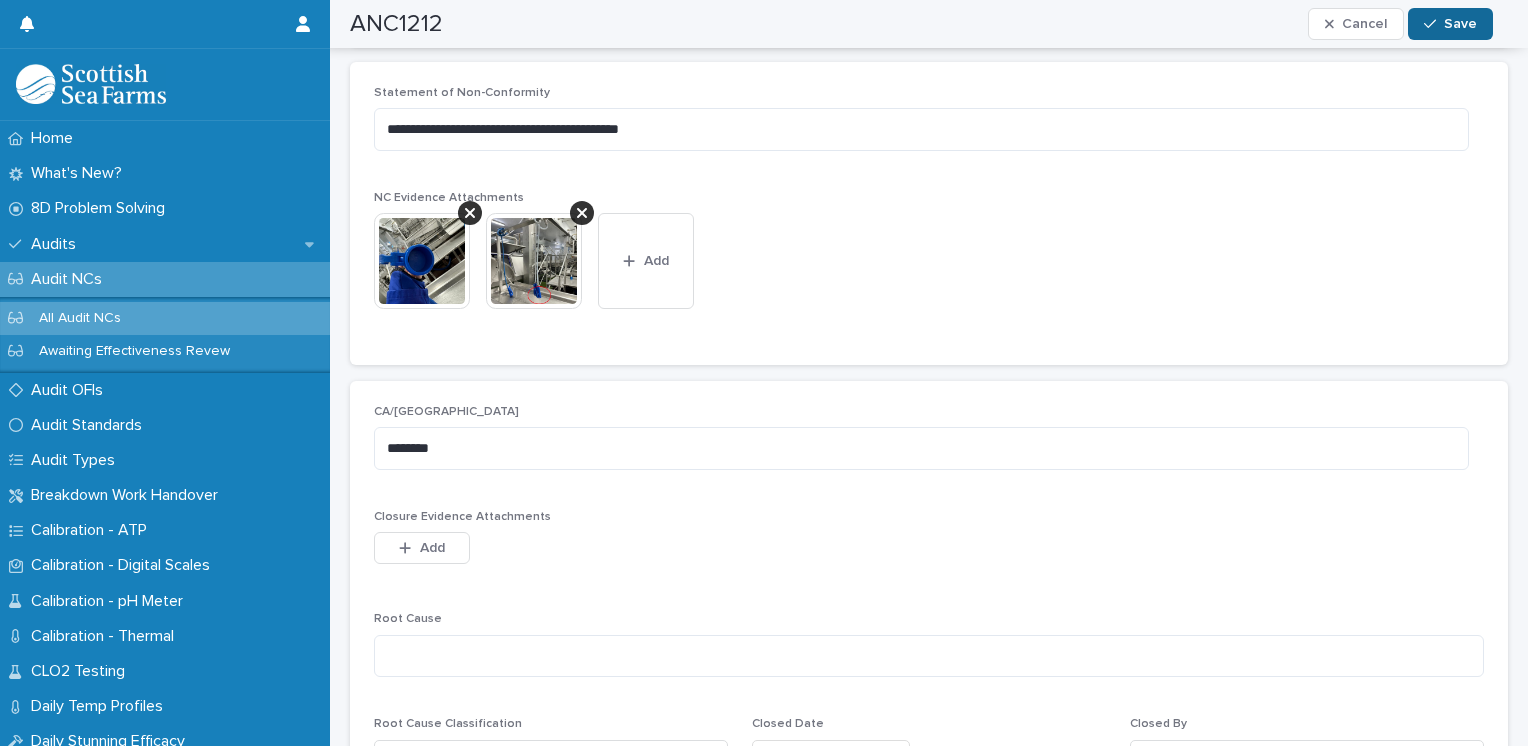click on "Save" at bounding box center (1450, 24) 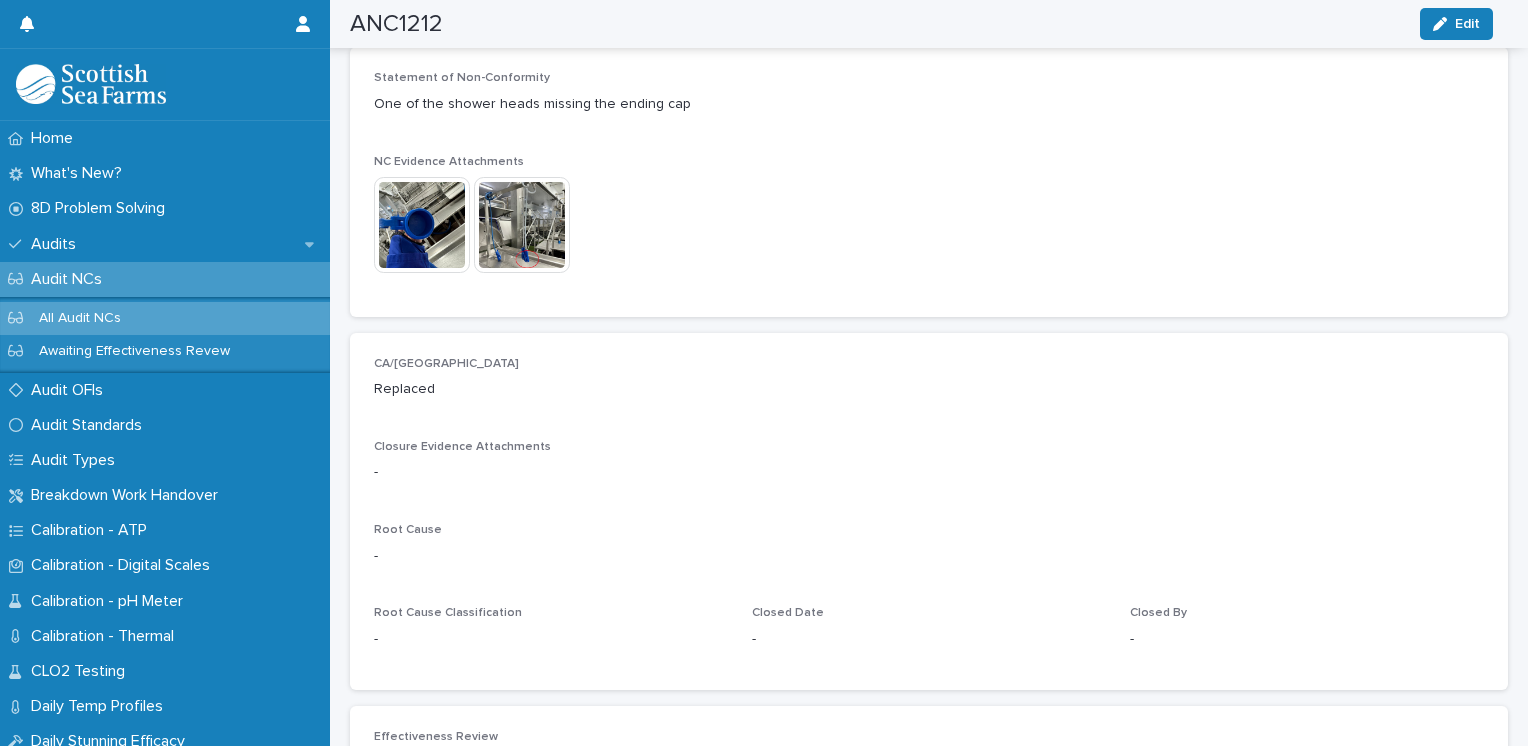scroll, scrollTop: 644, scrollLeft: 0, axis: vertical 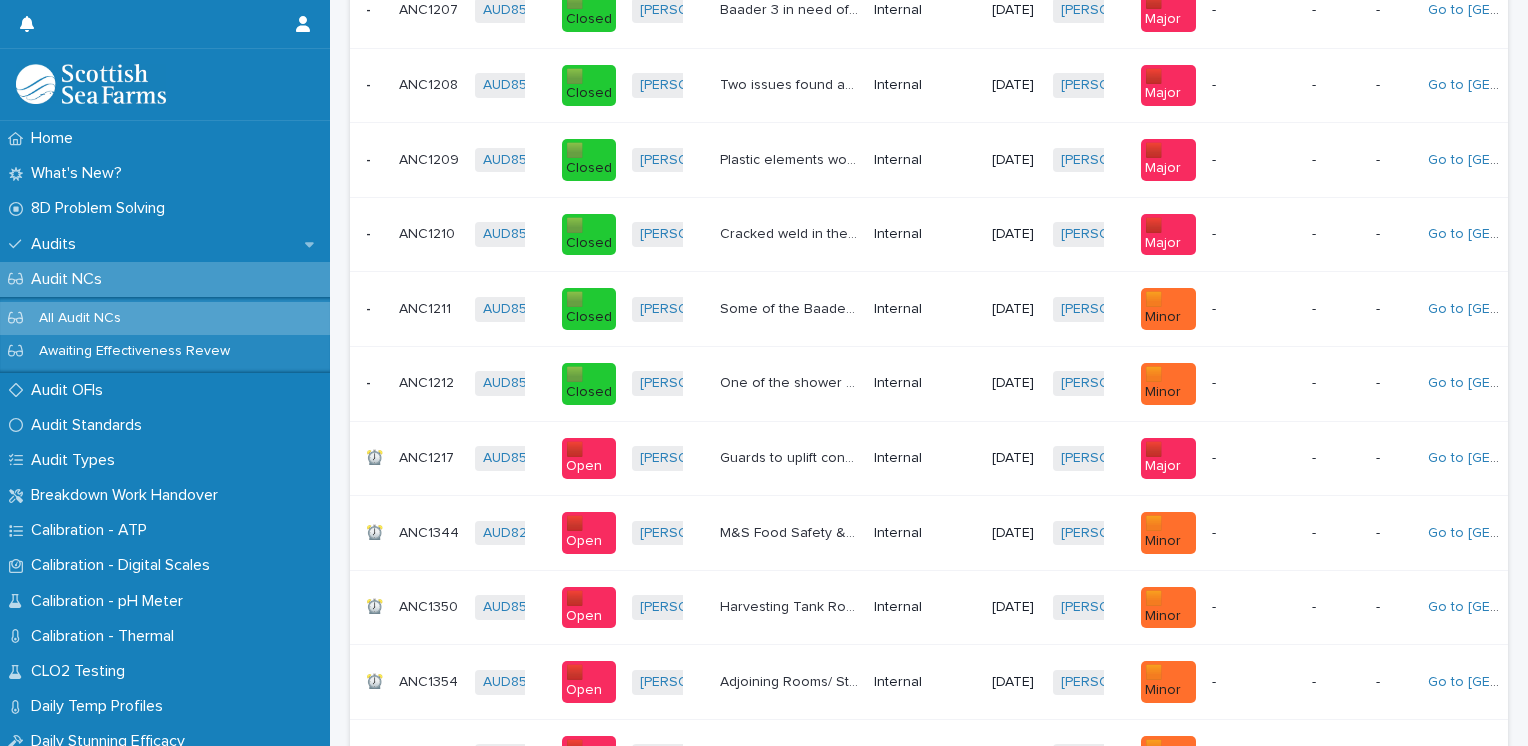 click on "ANC1217" at bounding box center (428, 456) 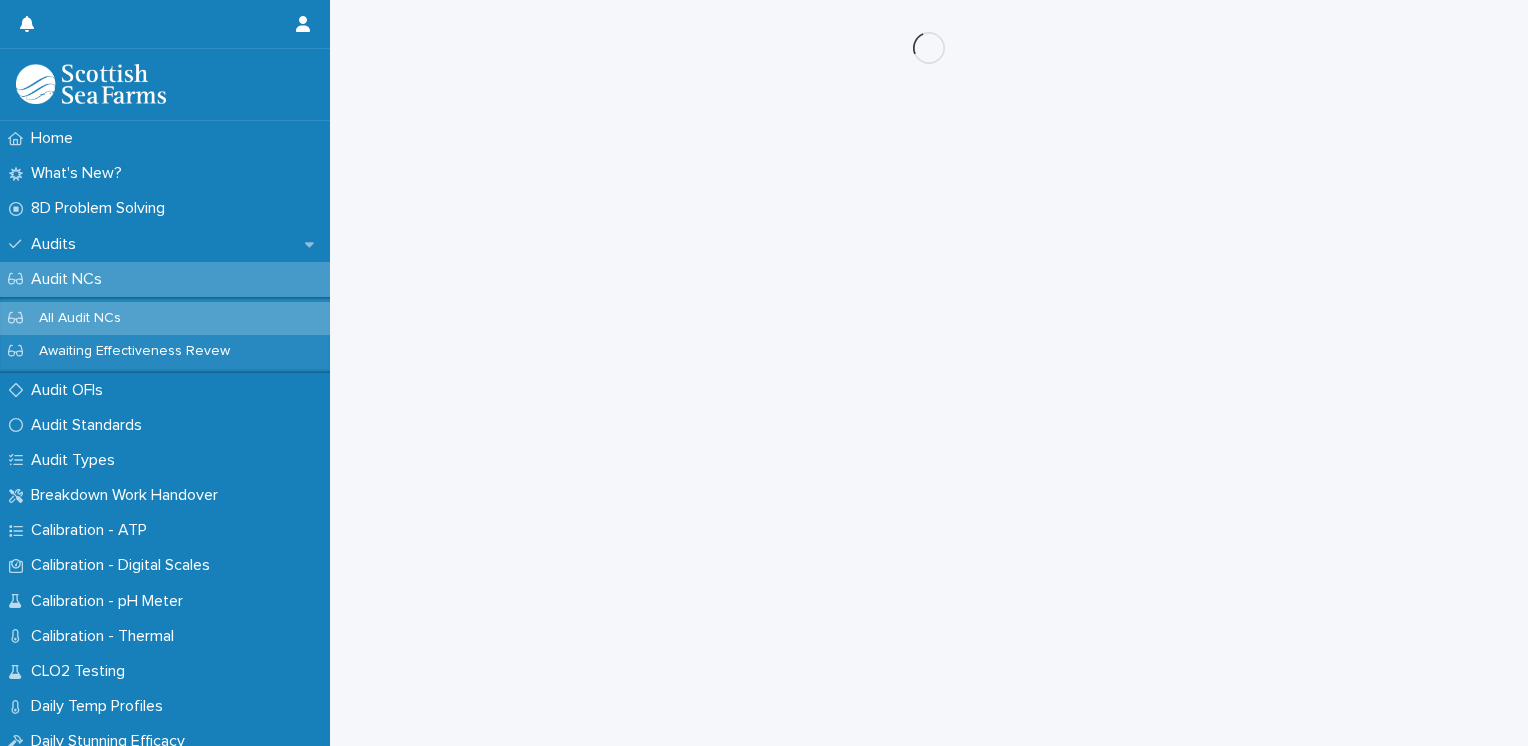 scroll, scrollTop: 0, scrollLeft: 0, axis: both 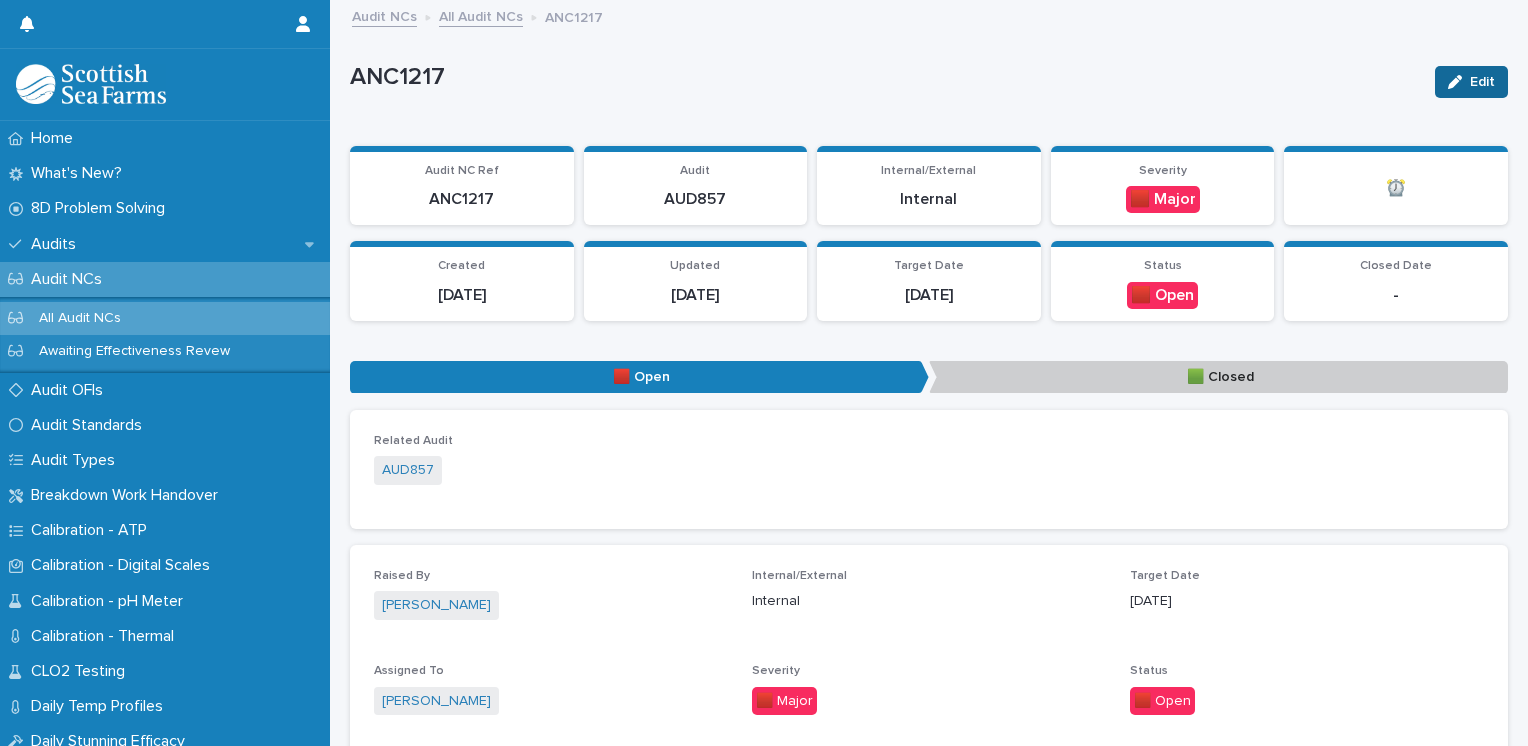 click on "Edit" at bounding box center (1471, 82) 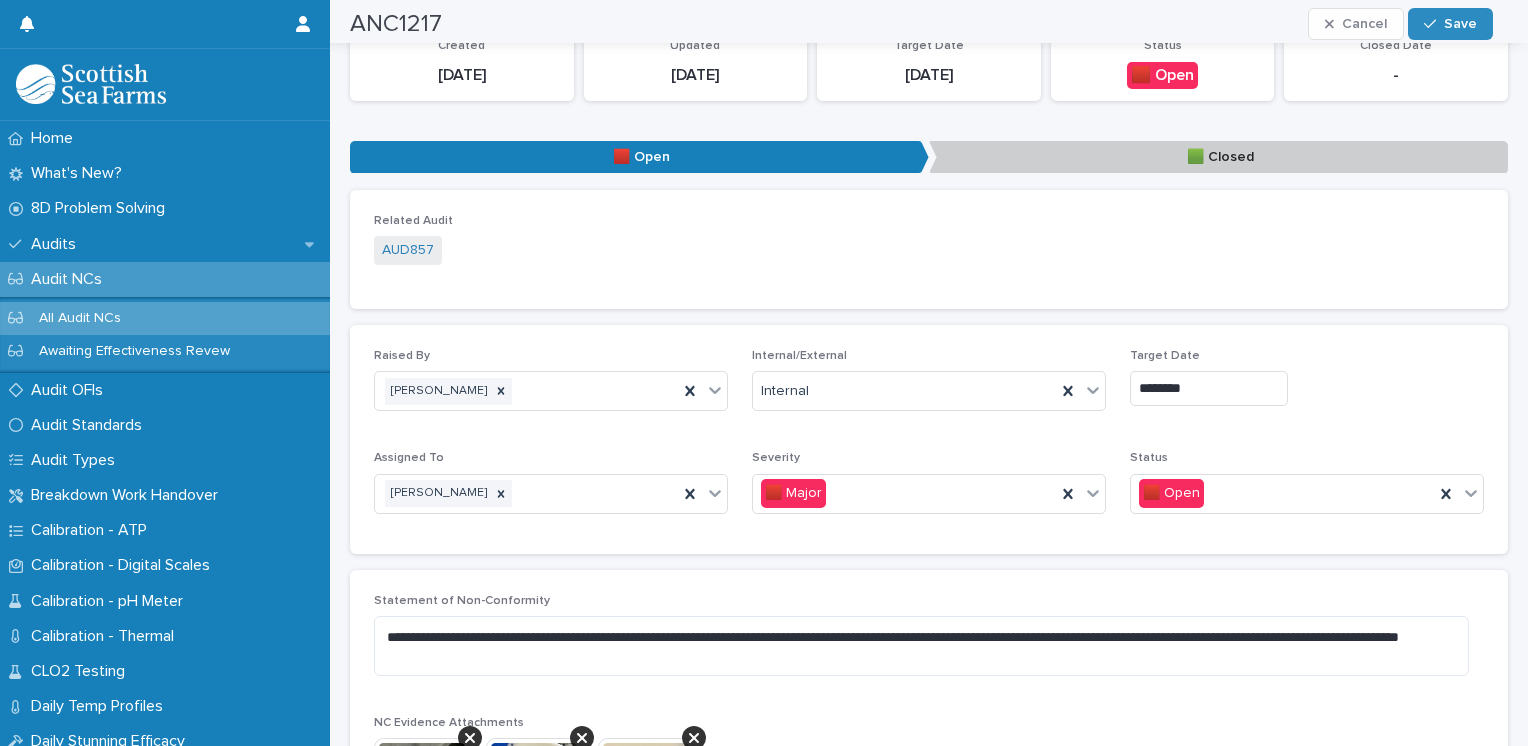 scroll, scrollTop: 222, scrollLeft: 0, axis: vertical 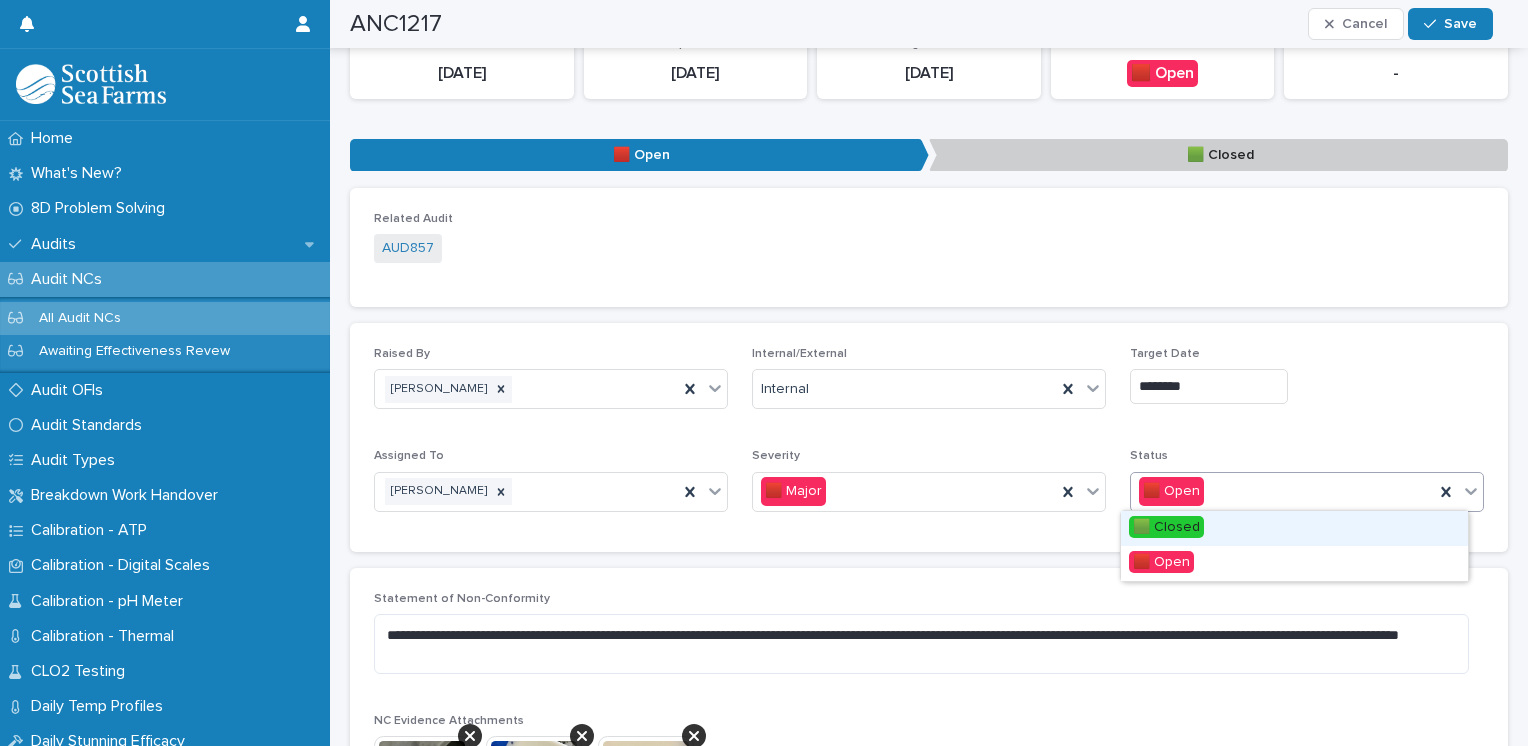 click 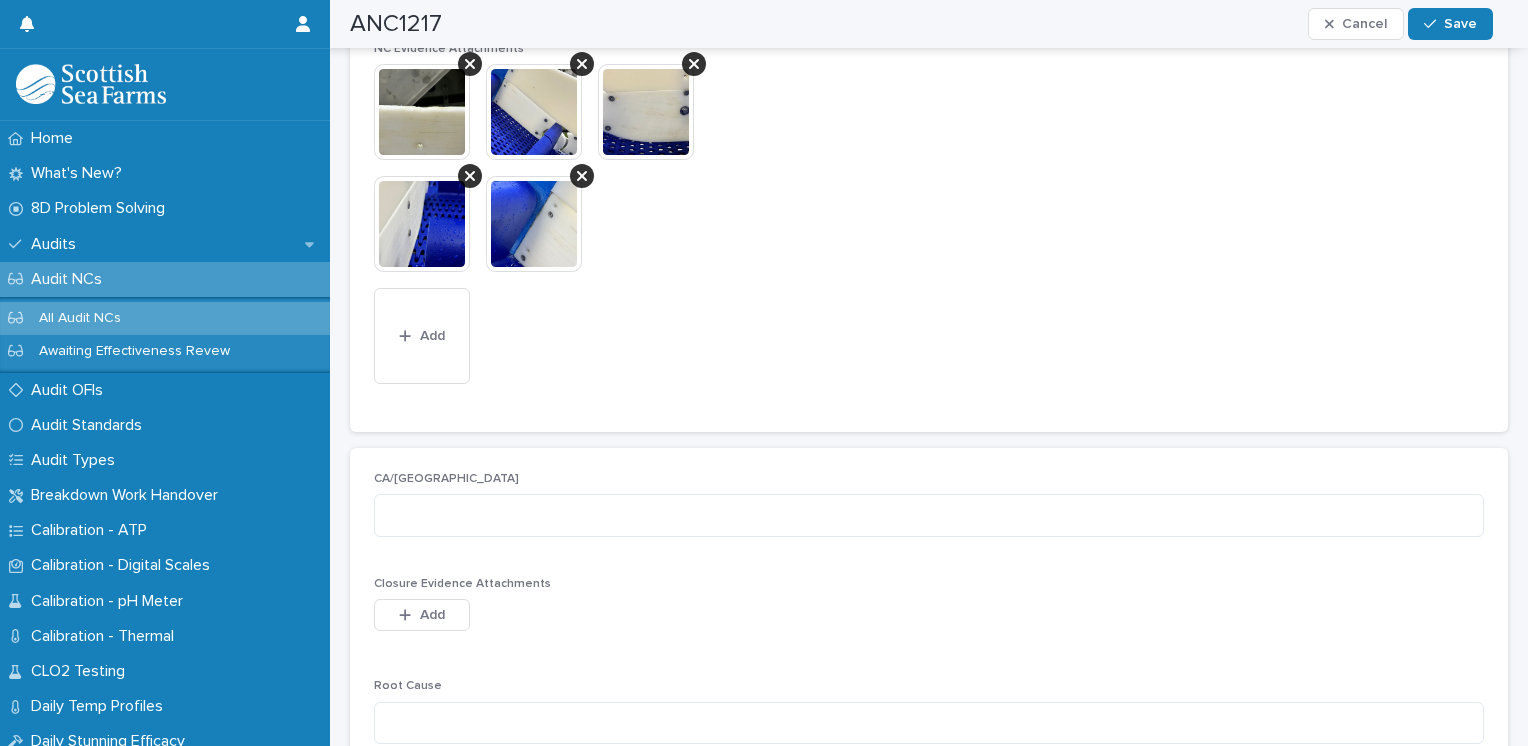 scroll, scrollTop: 896, scrollLeft: 0, axis: vertical 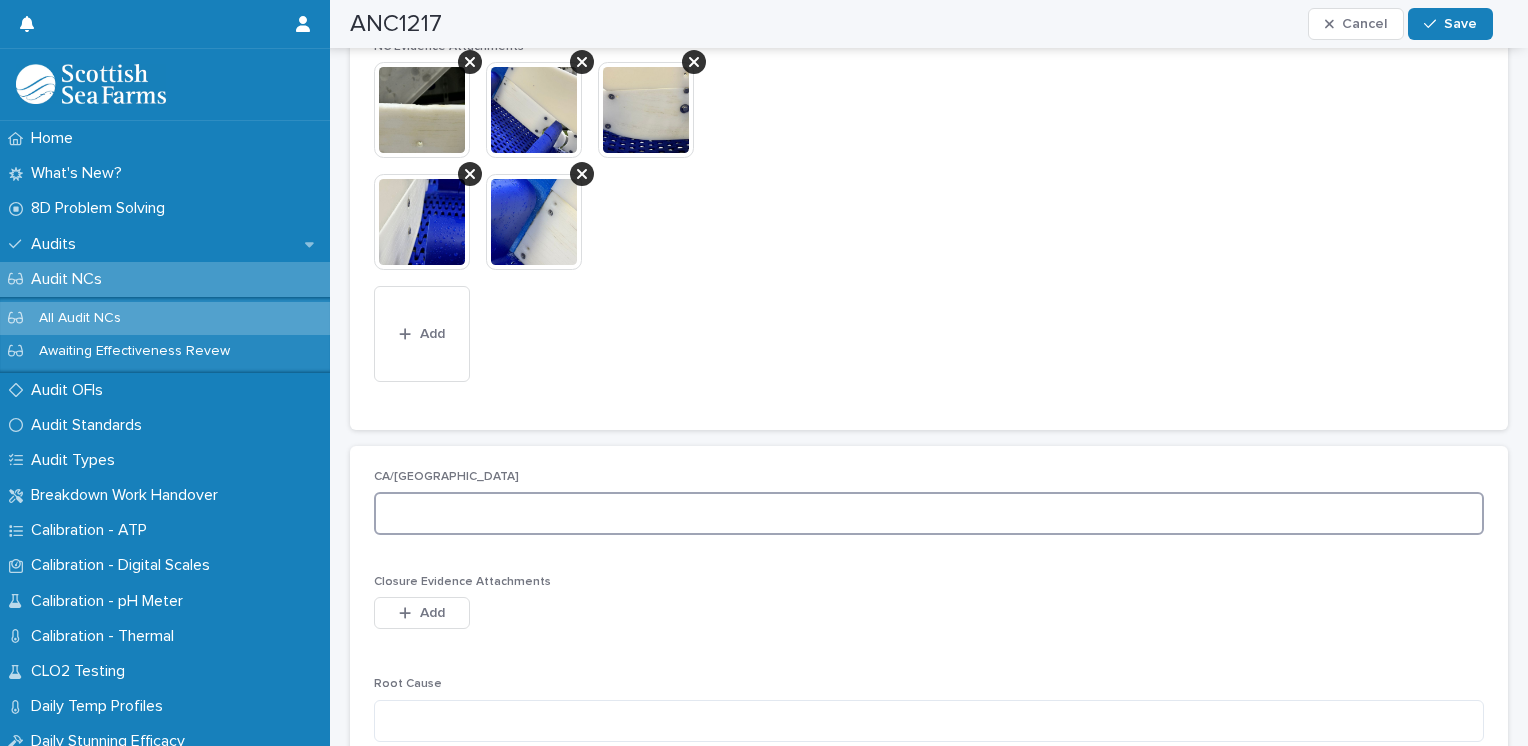 click at bounding box center (929, 513) 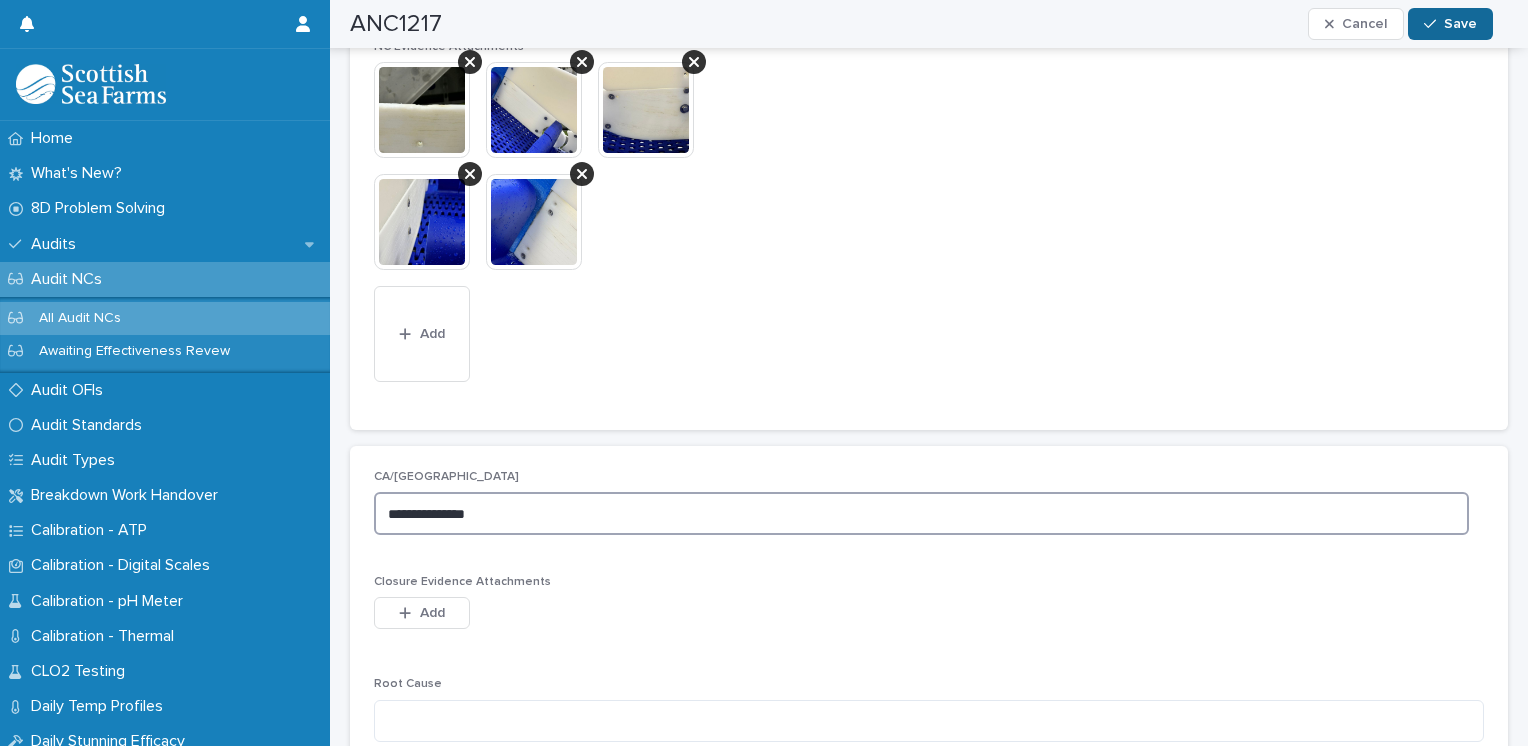 type on "**********" 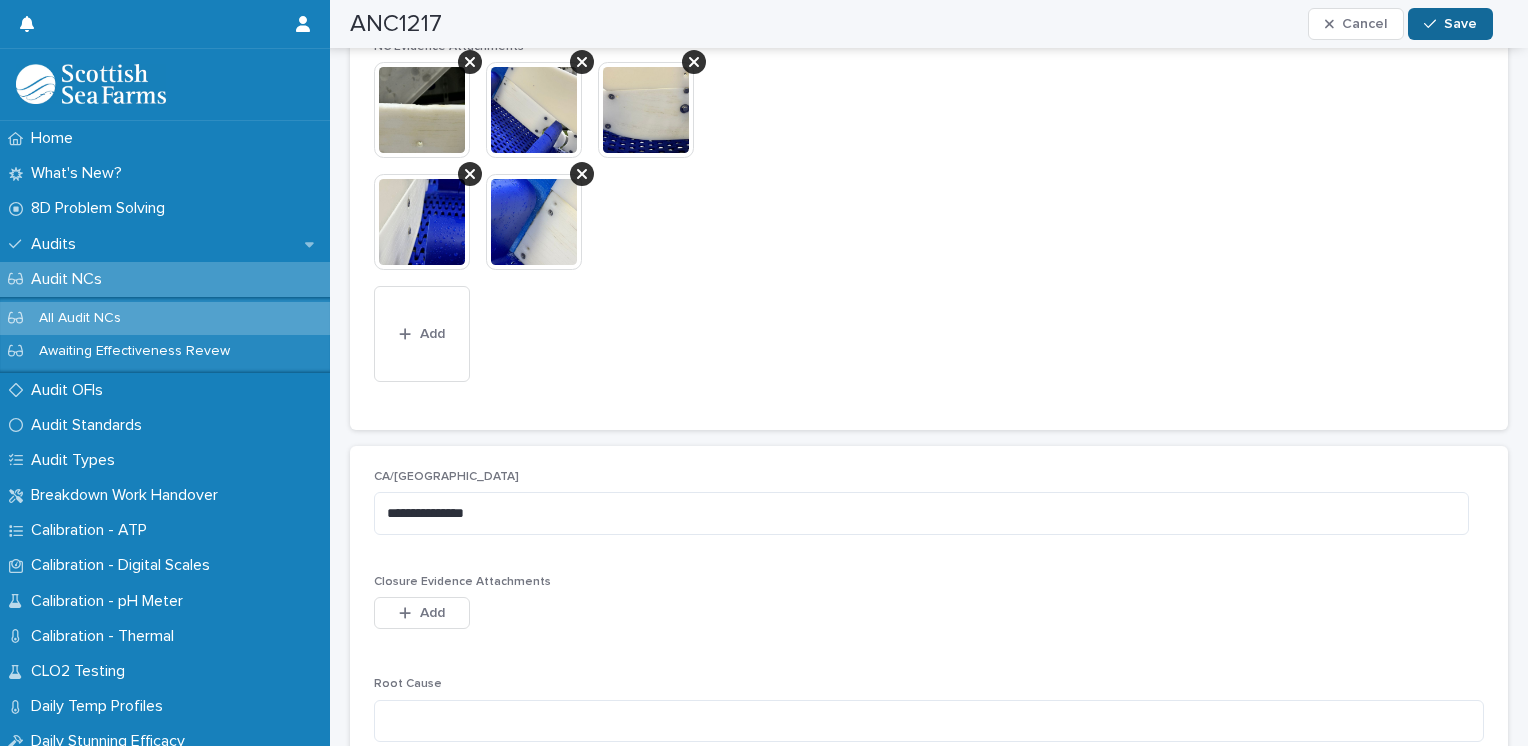 click on "Save" at bounding box center [1460, 24] 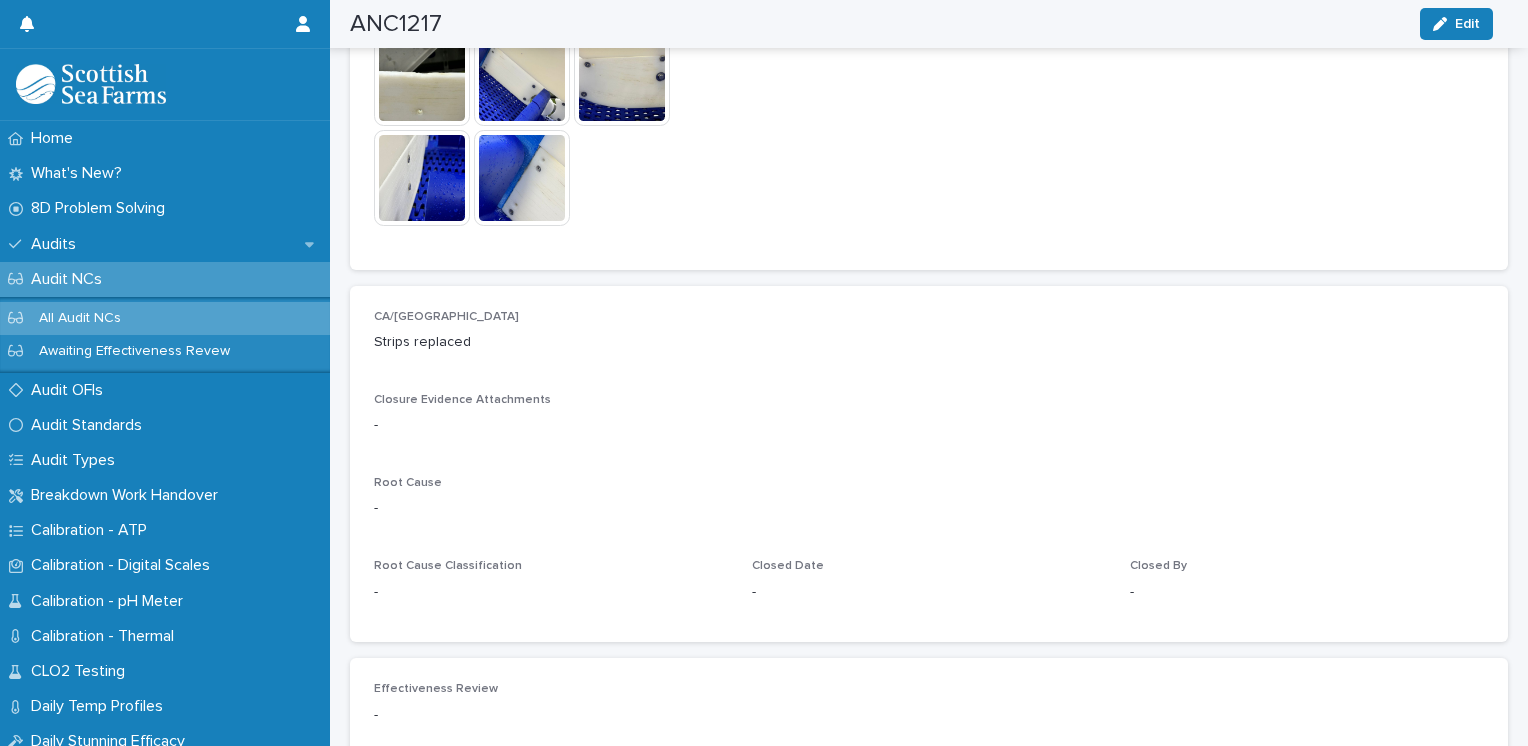 scroll, scrollTop: 756, scrollLeft: 0, axis: vertical 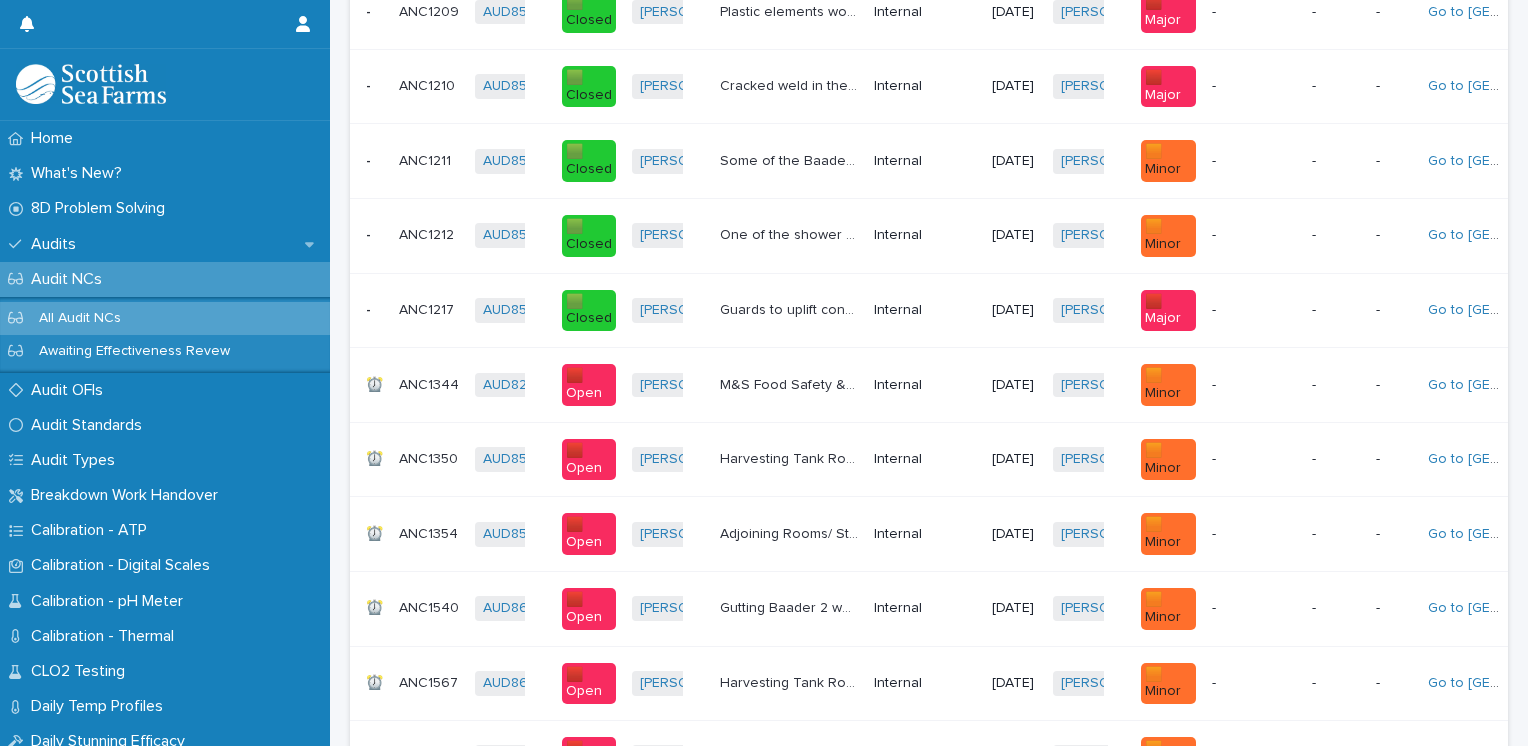 click on "ANC1344" at bounding box center [431, 383] 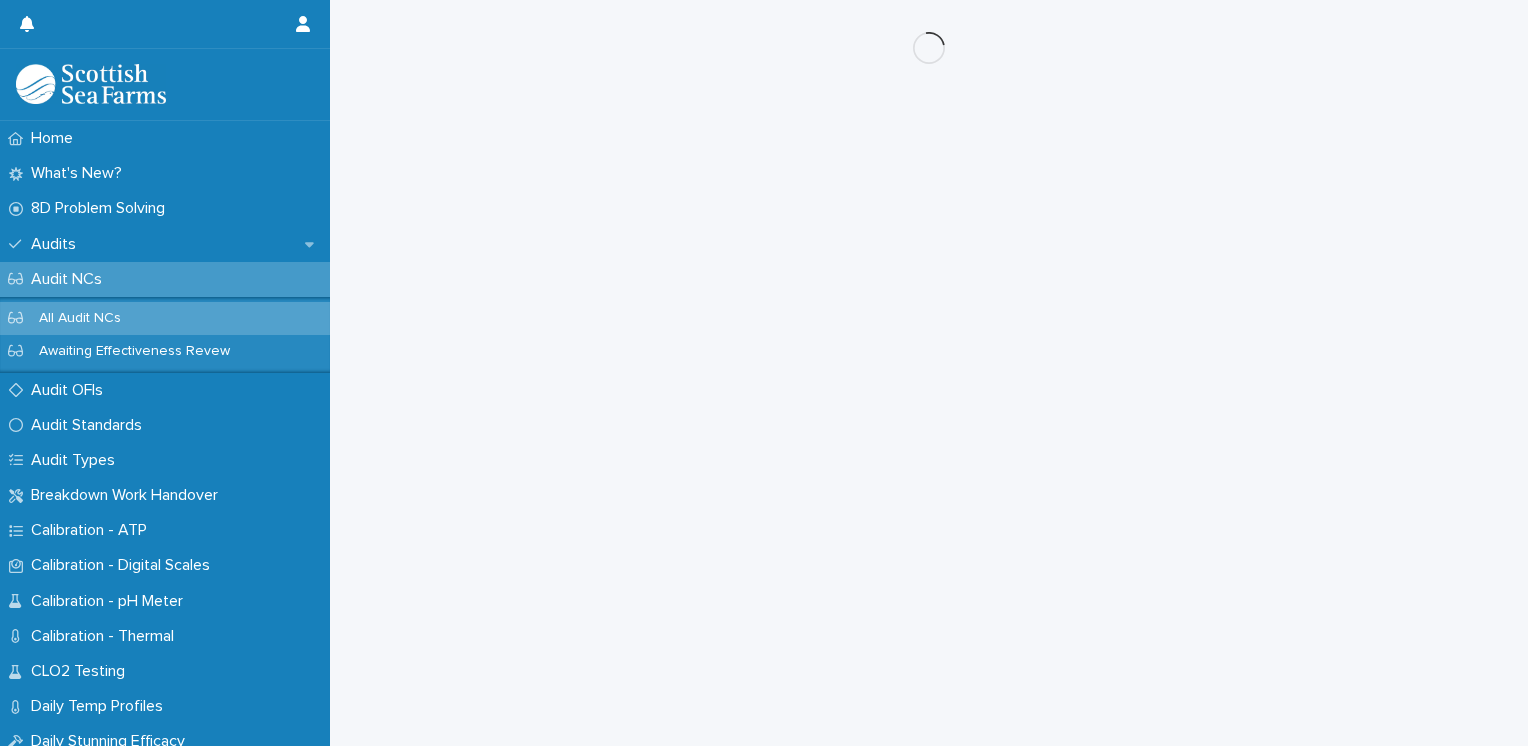 scroll, scrollTop: 0, scrollLeft: 0, axis: both 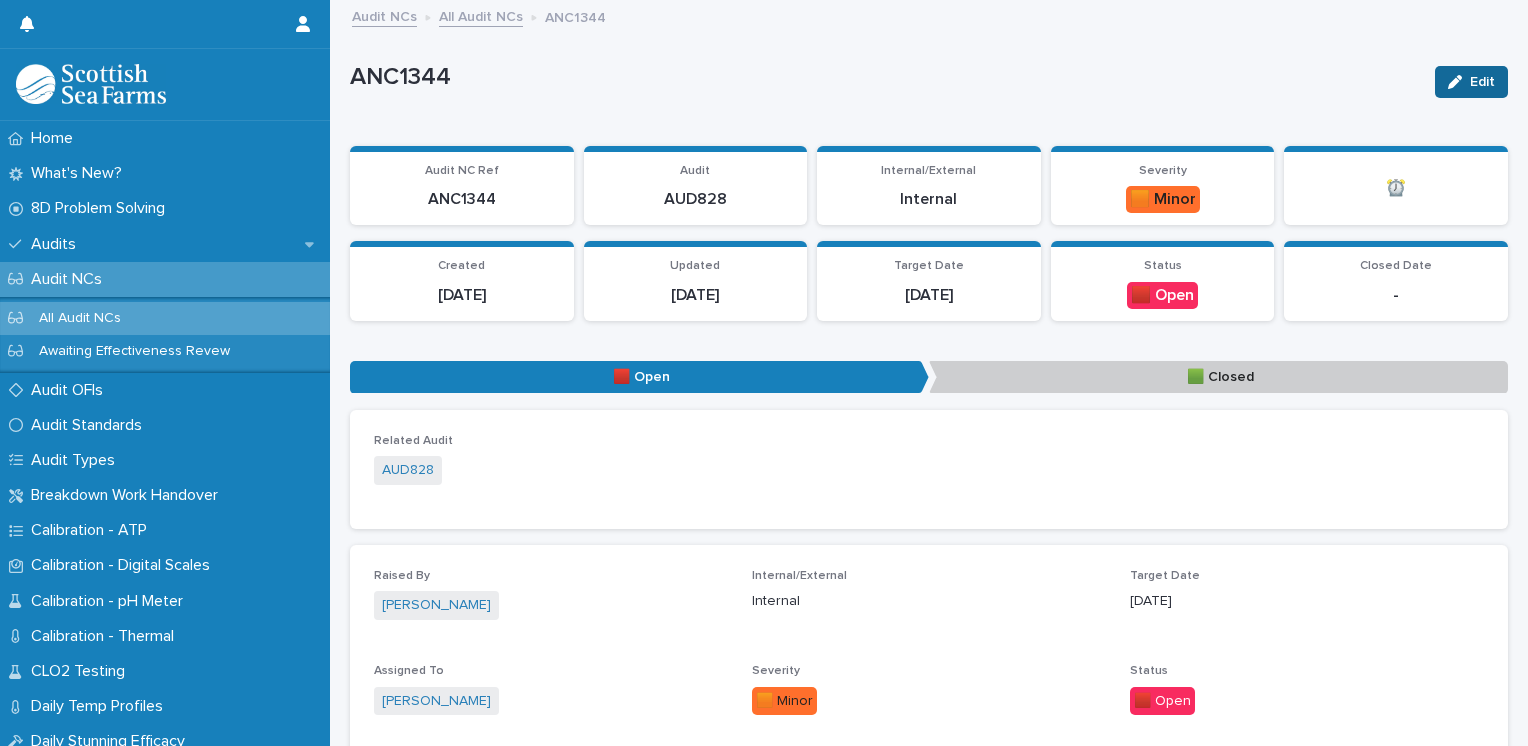 click at bounding box center (1459, 82) 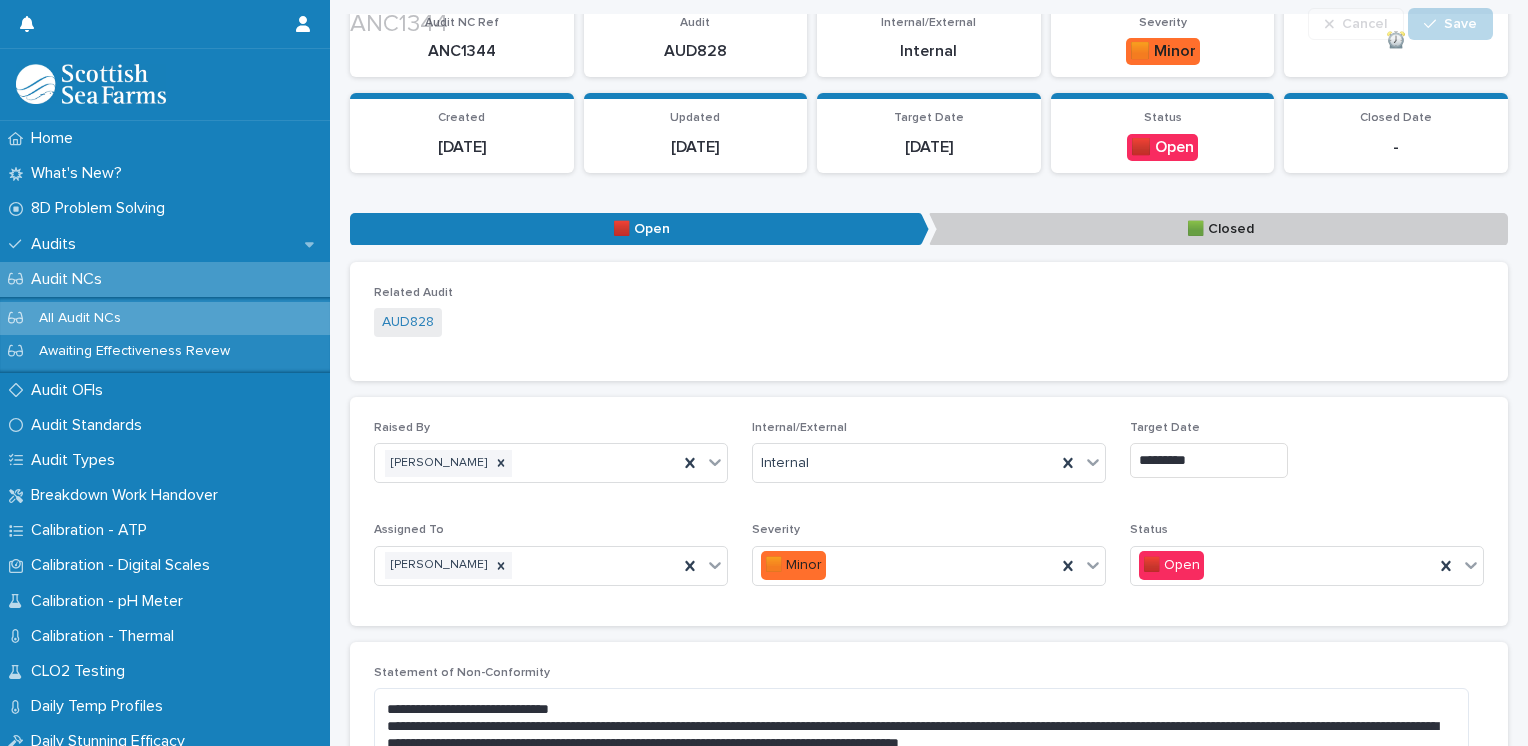 scroll, scrollTop: 172, scrollLeft: 0, axis: vertical 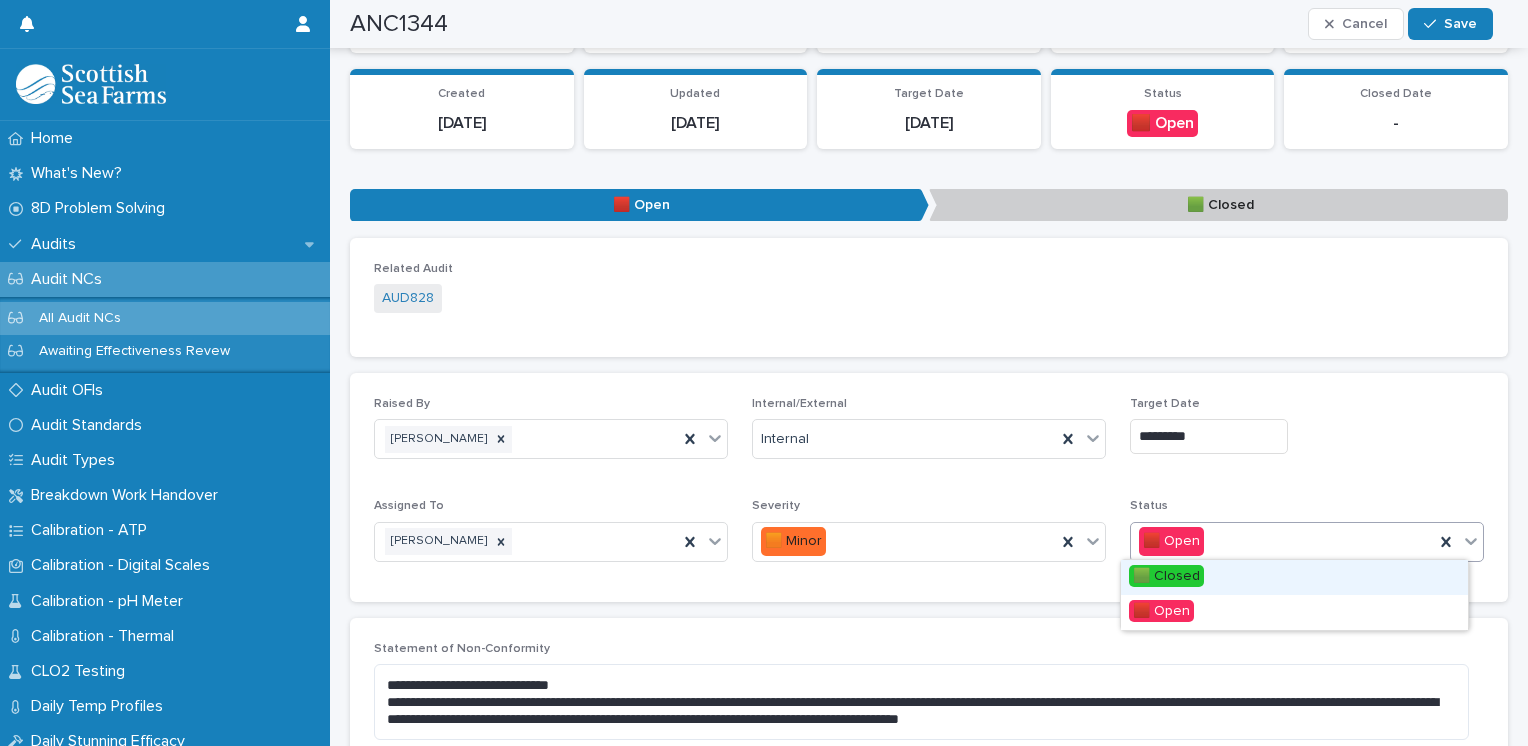 click 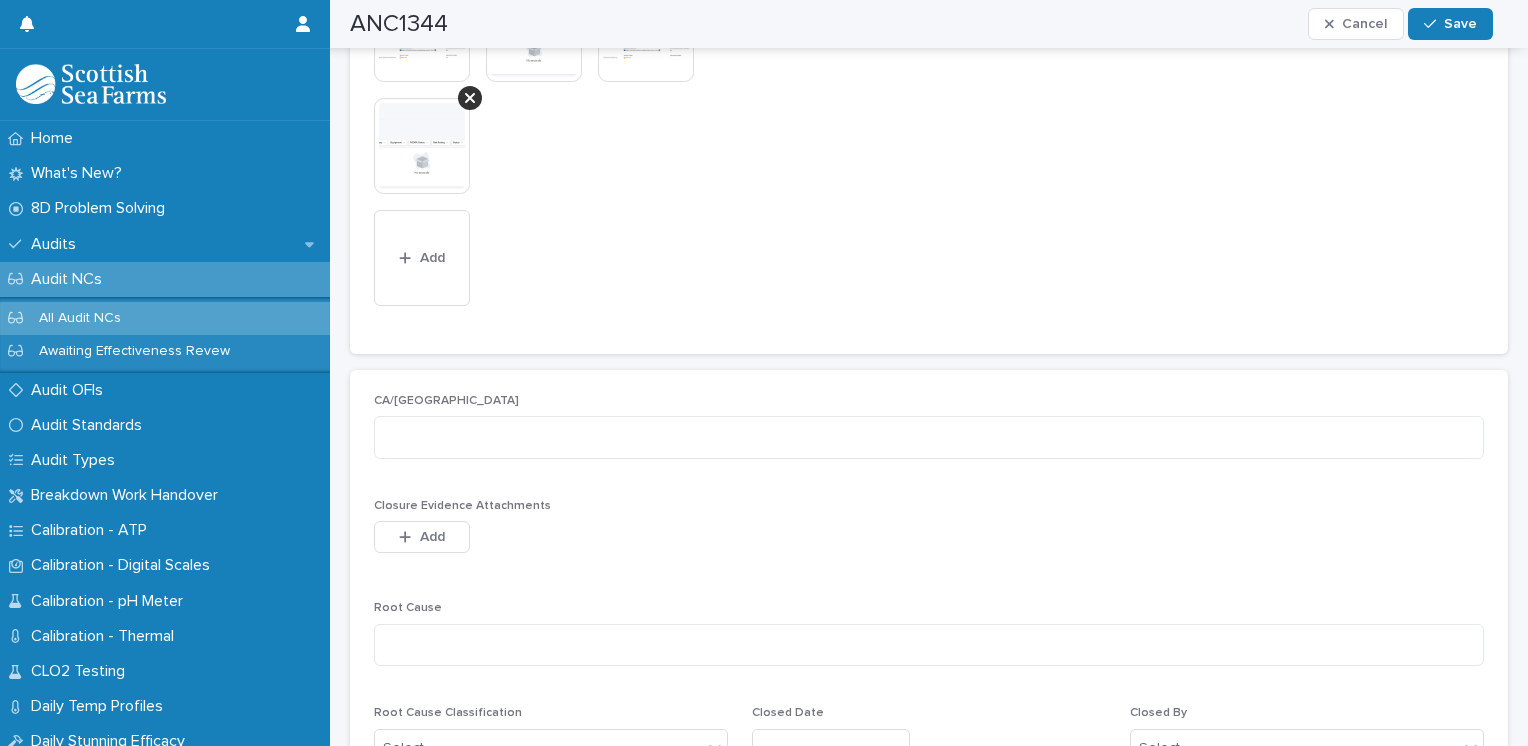 scroll, scrollTop: 988, scrollLeft: 0, axis: vertical 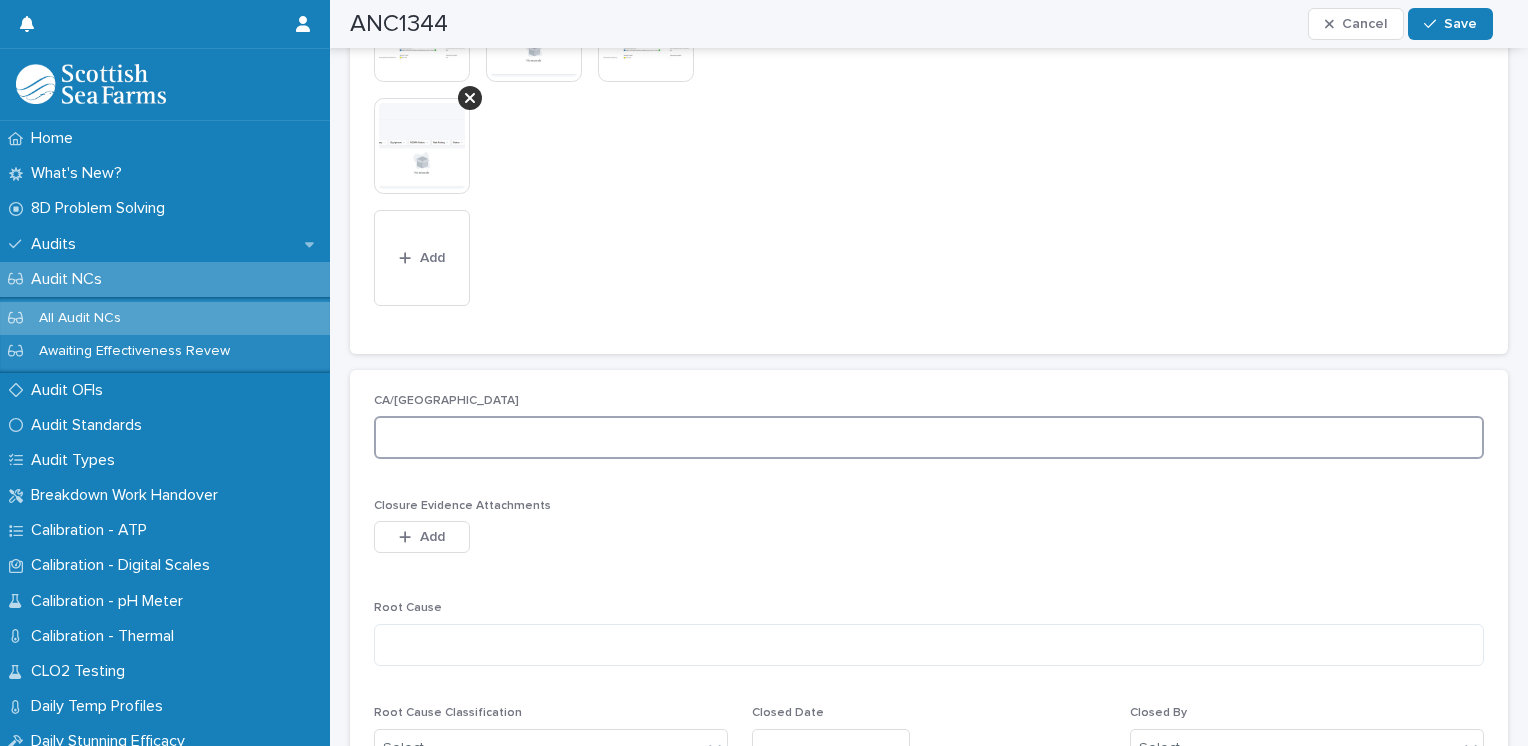 click at bounding box center (929, 437) 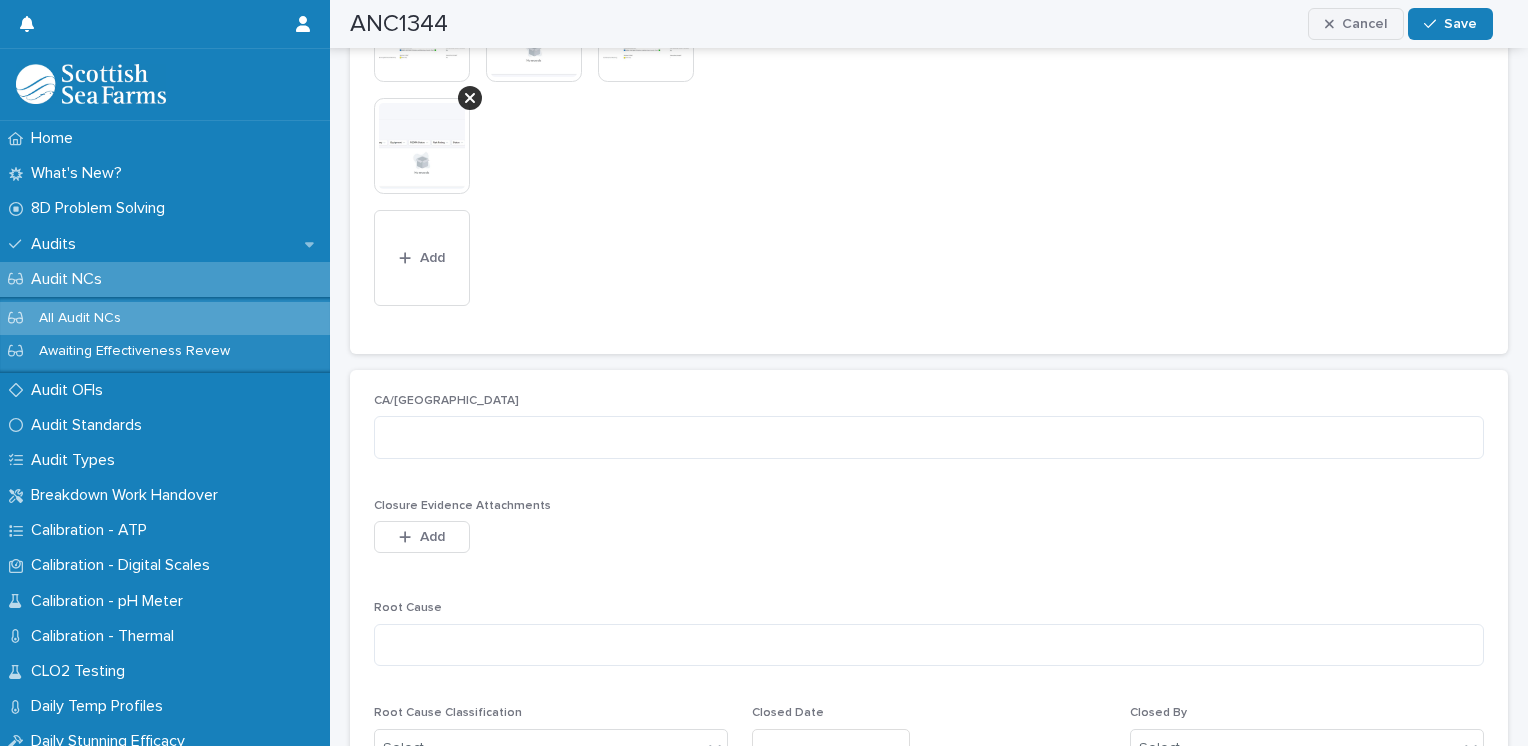 click on "Cancel" at bounding box center [1356, 24] 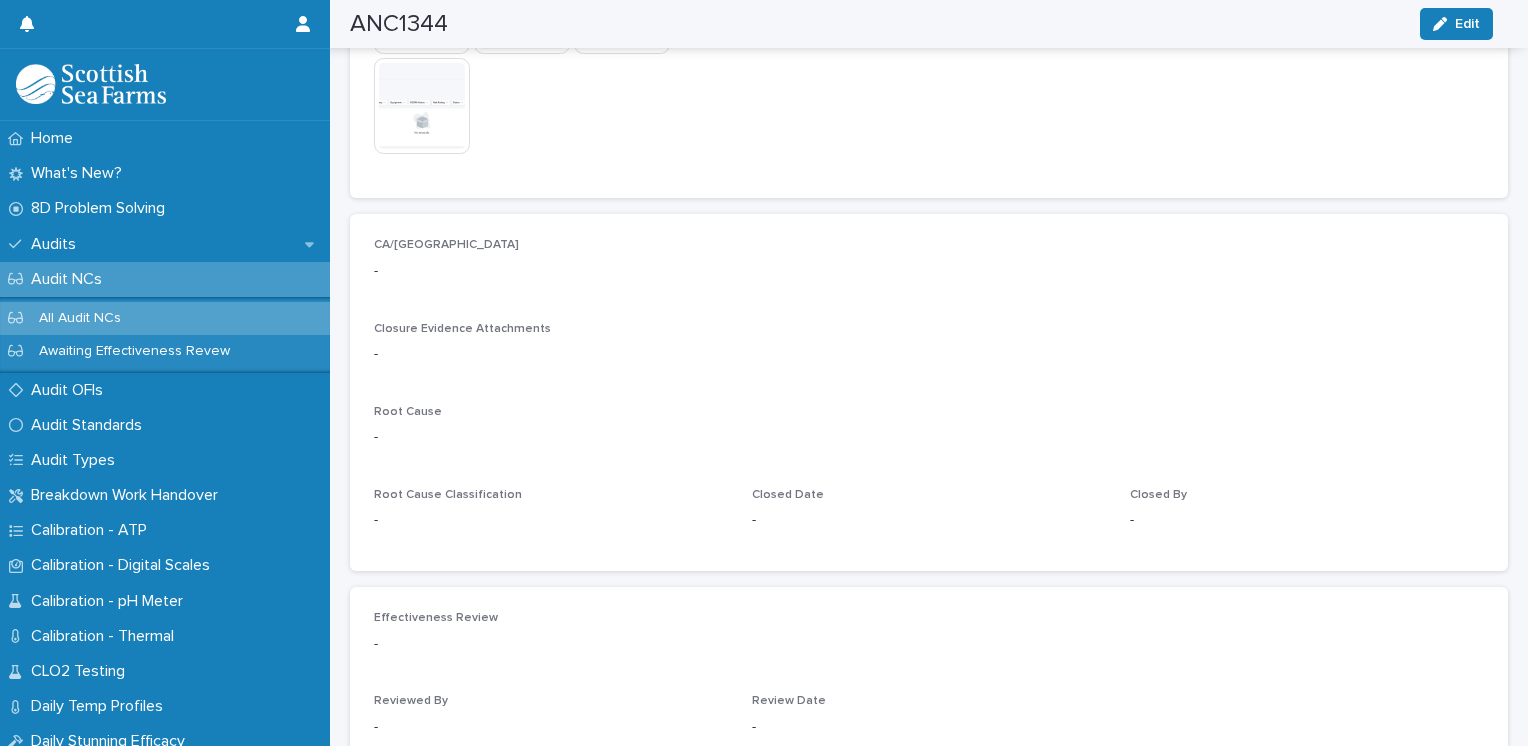scroll, scrollTop: 850, scrollLeft: 0, axis: vertical 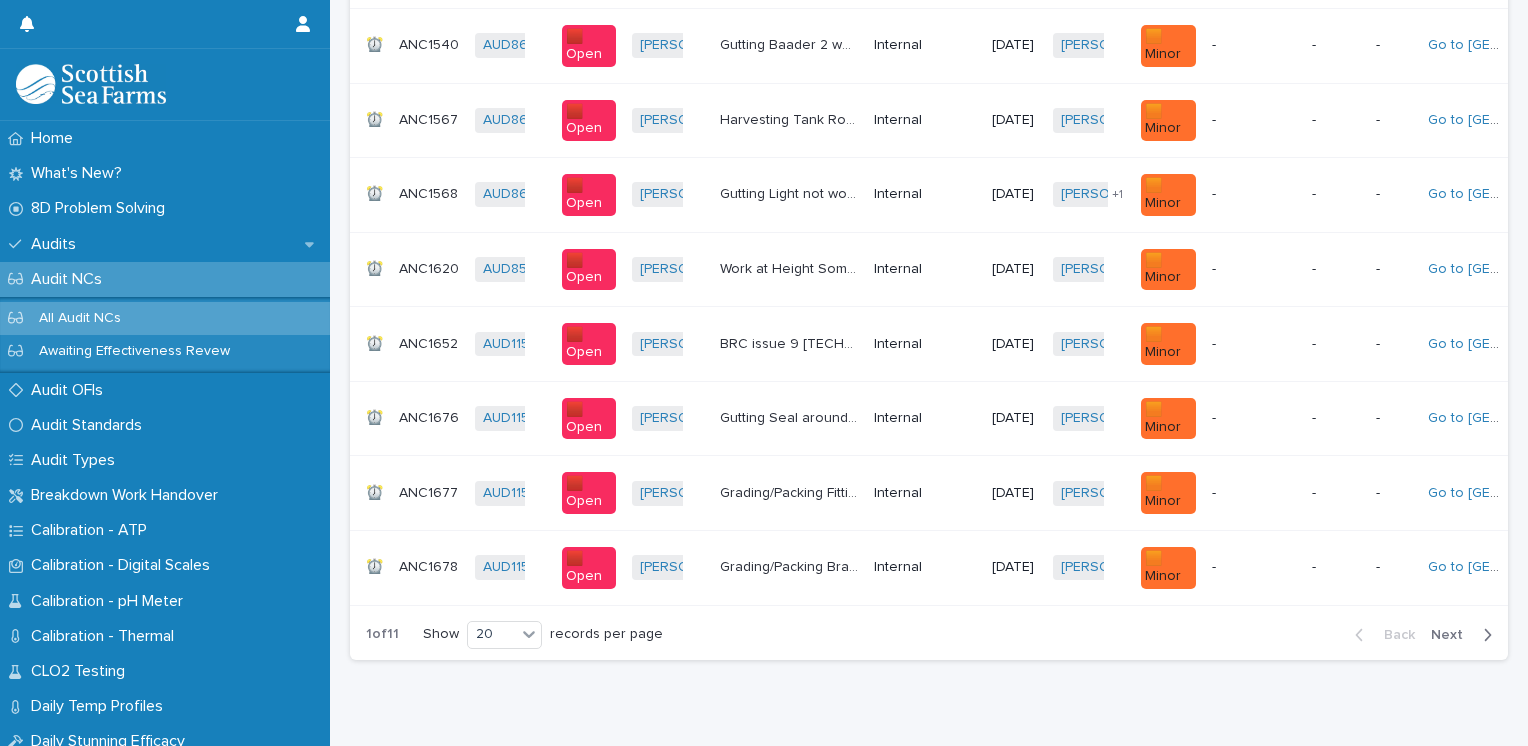 click on "Next" at bounding box center [1453, 635] 